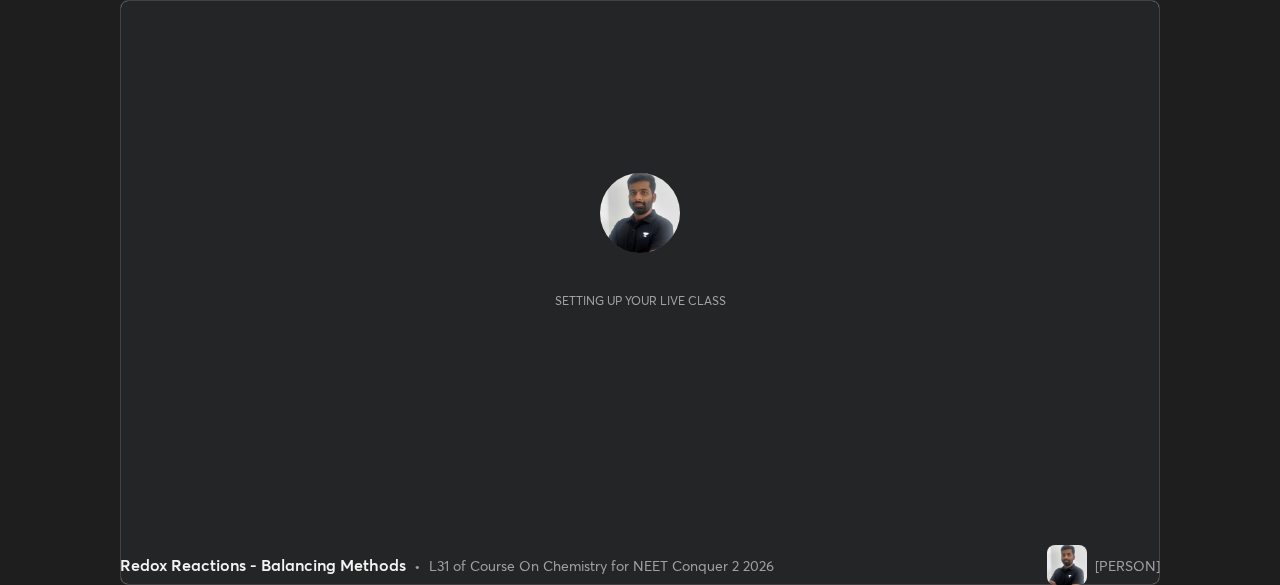 scroll, scrollTop: 0, scrollLeft: 0, axis: both 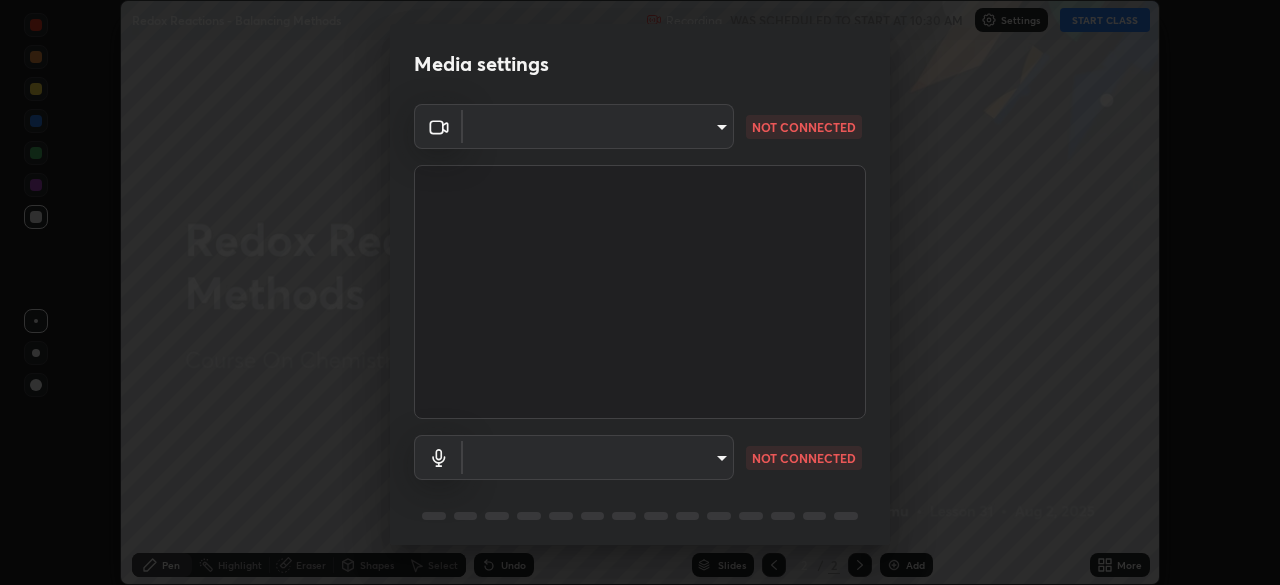 type on "0acba3b956650a6650c5664b97f3b396654fc9691dbf7dca78d34d57b57889b9" 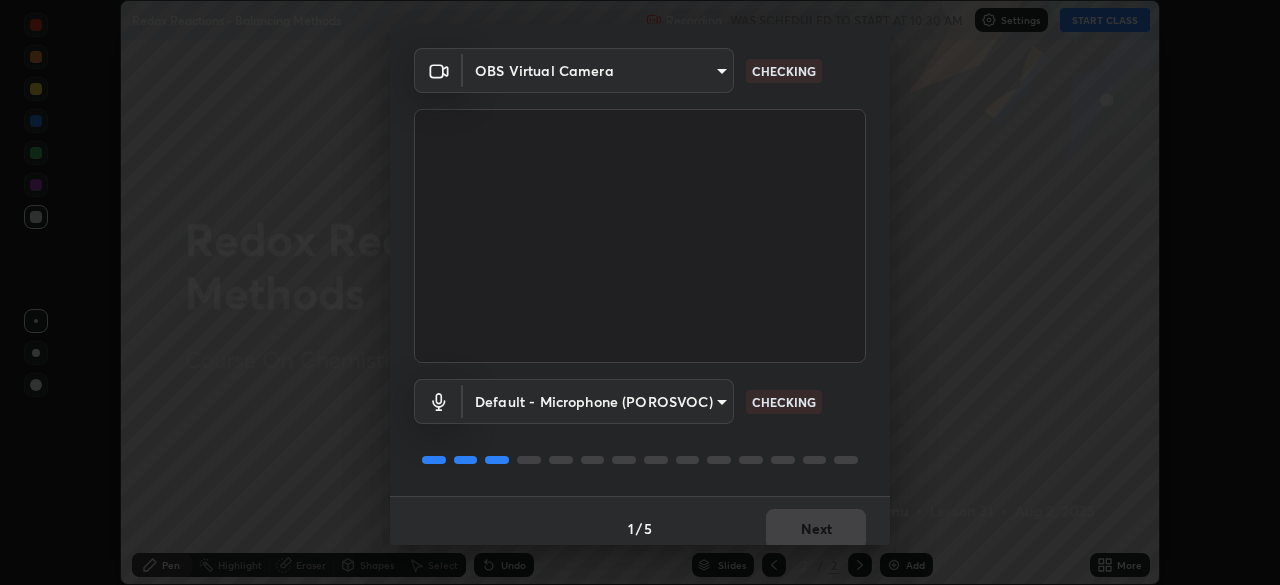 scroll, scrollTop: 71, scrollLeft: 0, axis: vertical 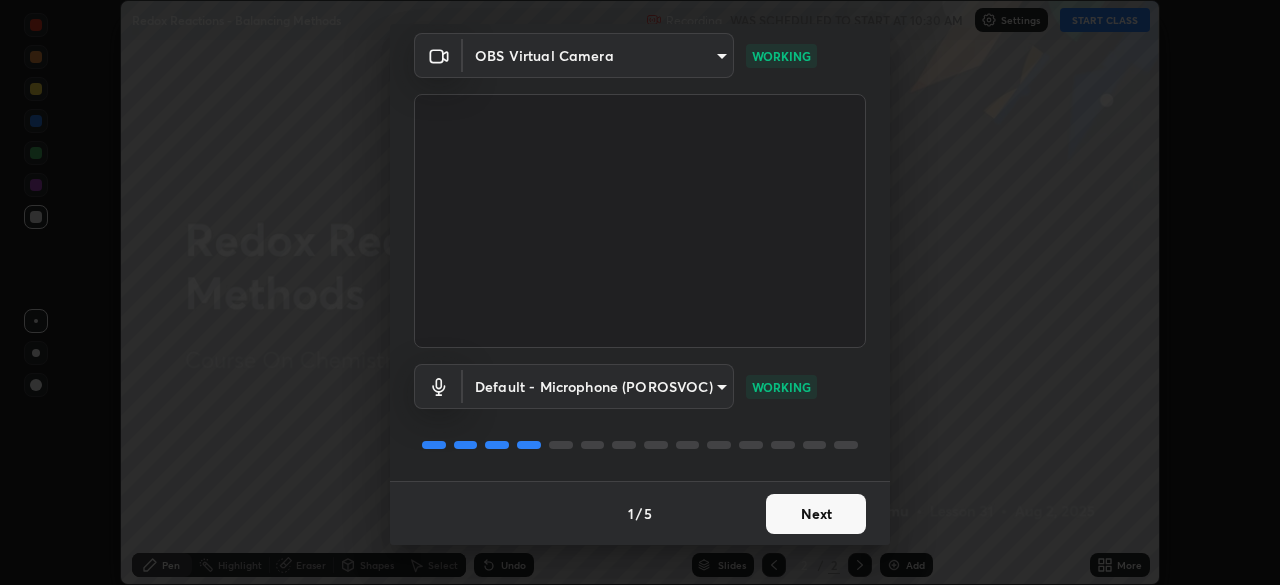 click on "Next" at bounding box center (816, 514) 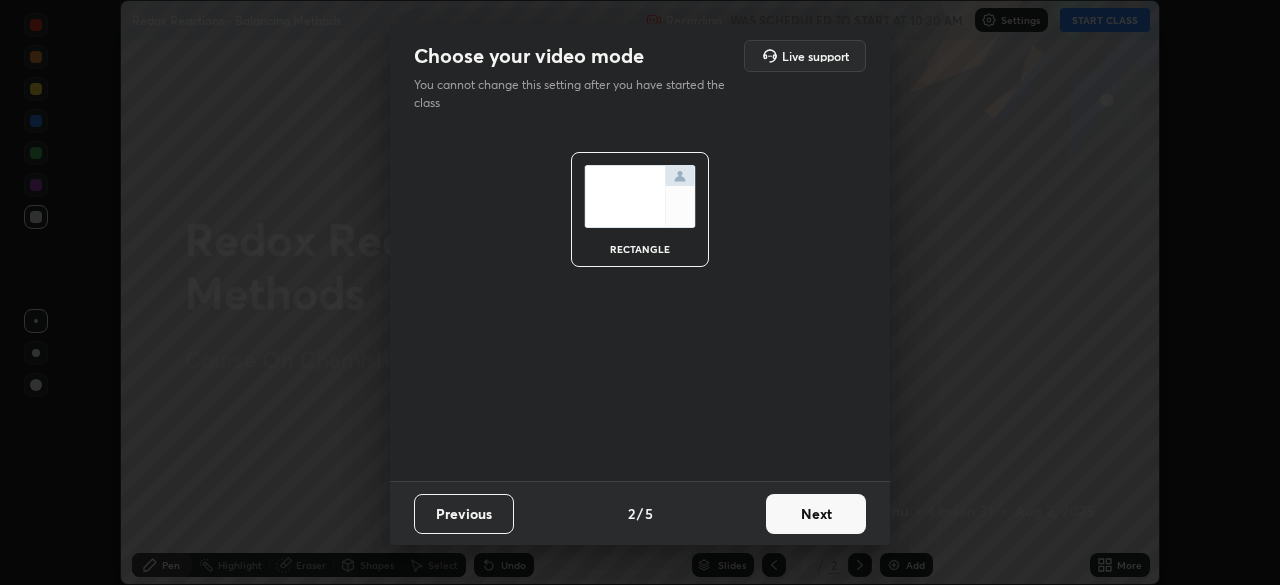 scroll, scrollTop: 0, scrollLeft: 0, axis: both 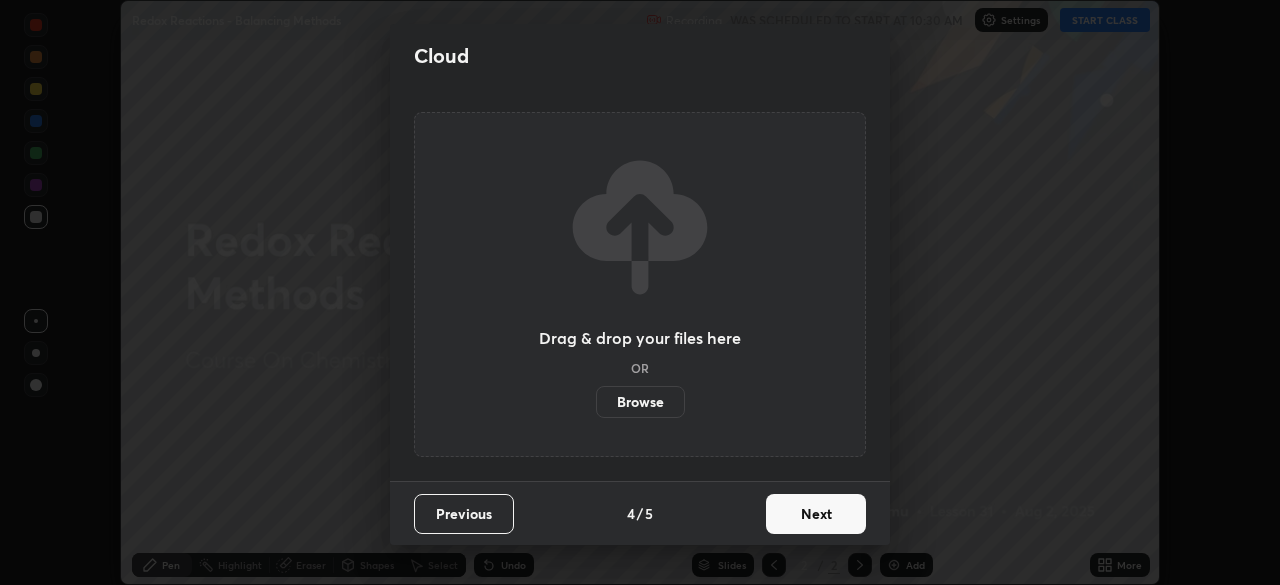 click on "Next" at bounding box center [816, 514] 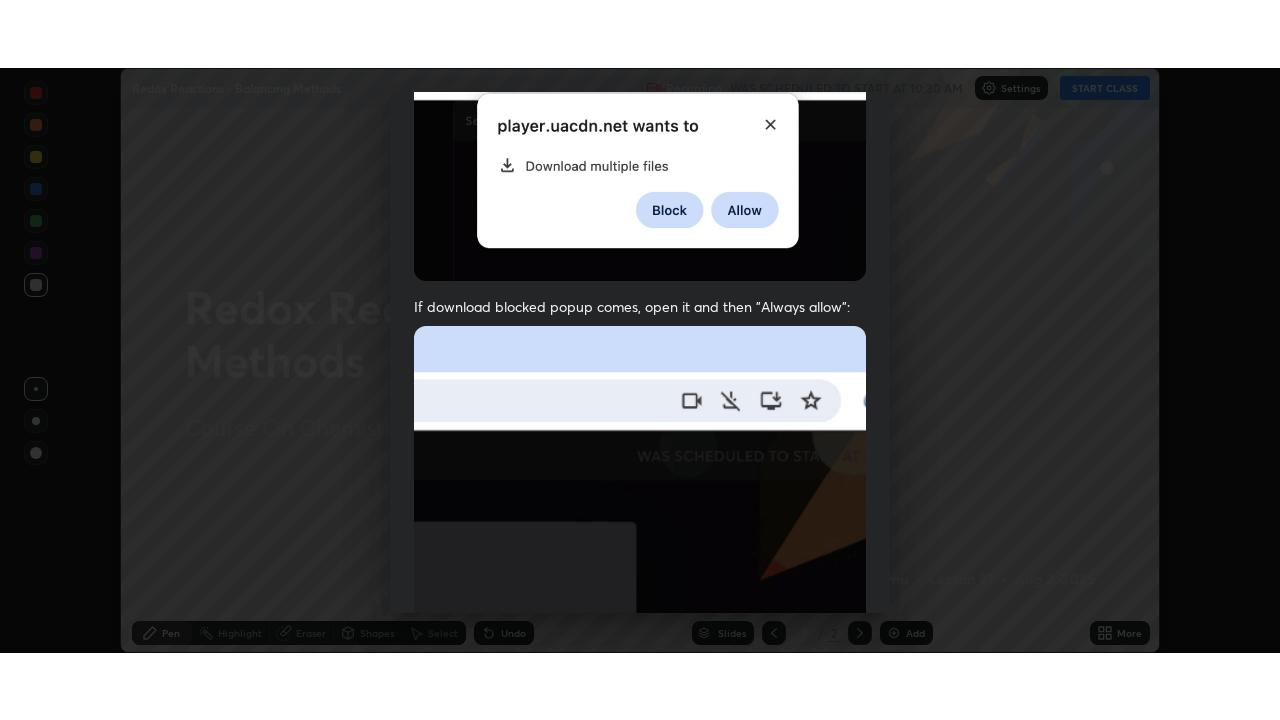 scroll, scrollTop: 479, scrollLeft: 0, axis: vertical 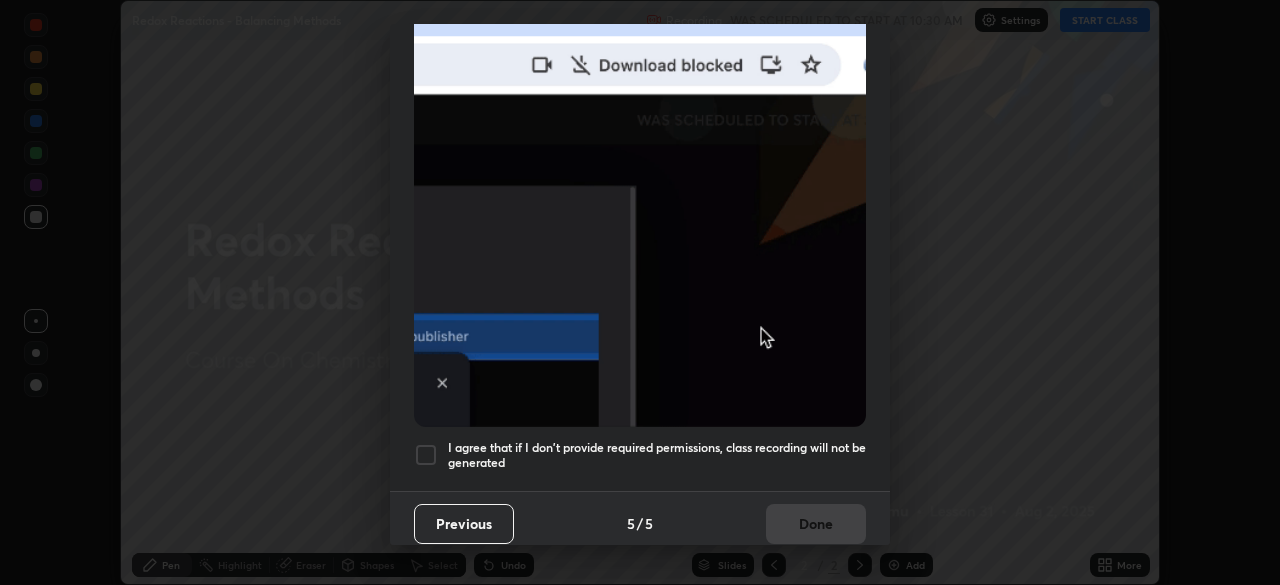 click on "I agree that if I don't provide required permissions, class recording will not be generated" at bounding box center (657, 455) 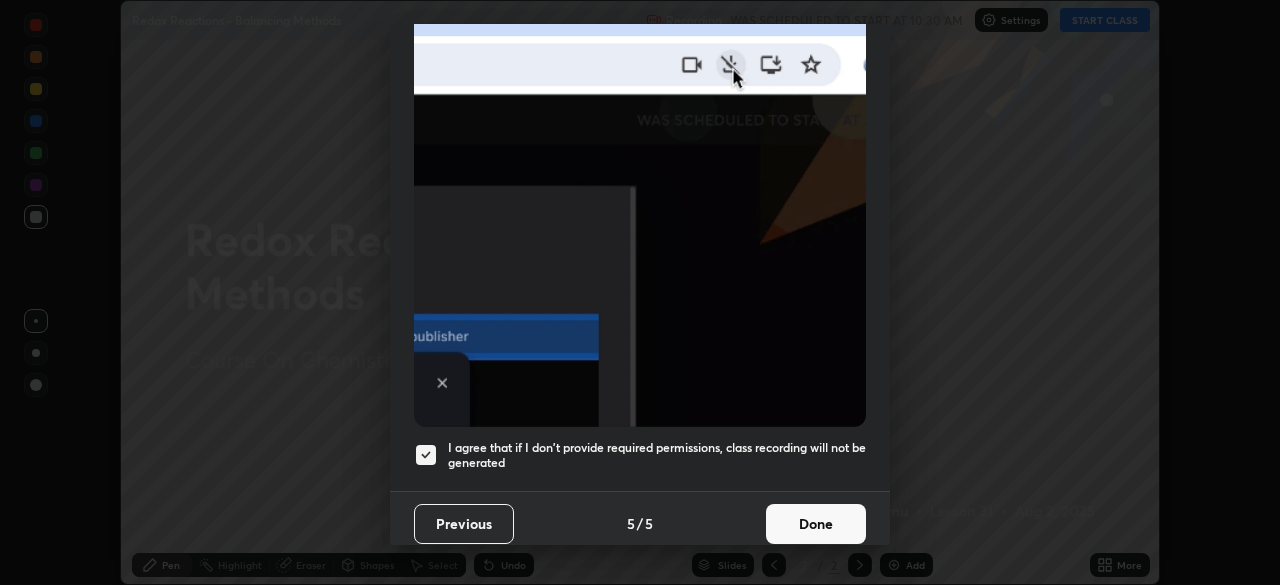 click on "Done" at bounding box center [816, 524] 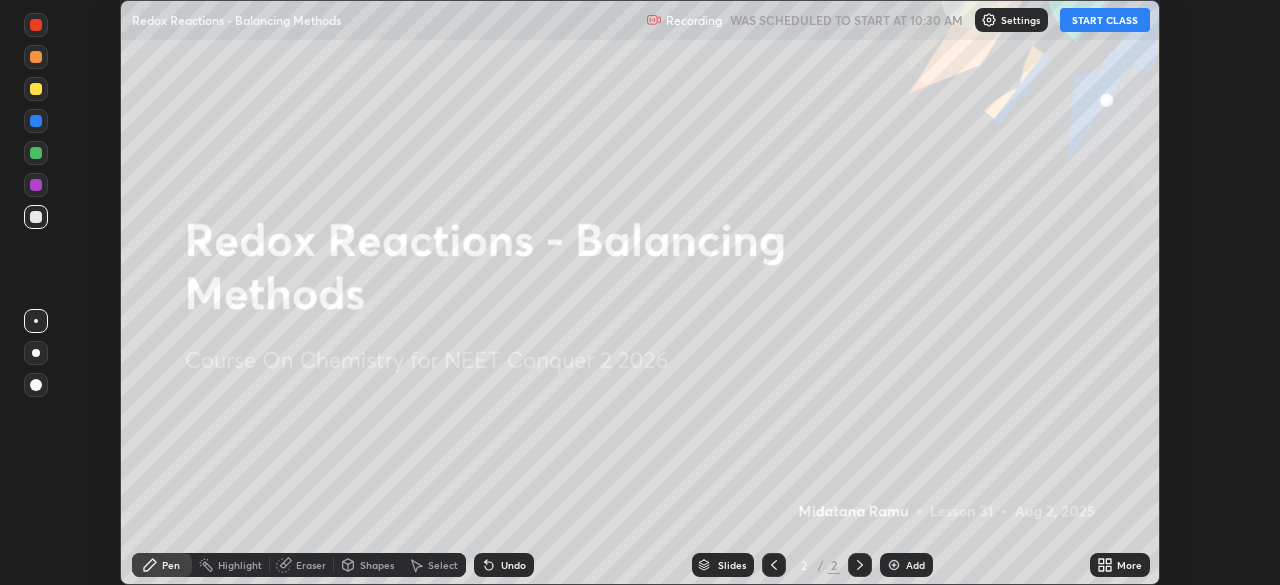 click on "START CLASS" at bounding box center [1105, 20] 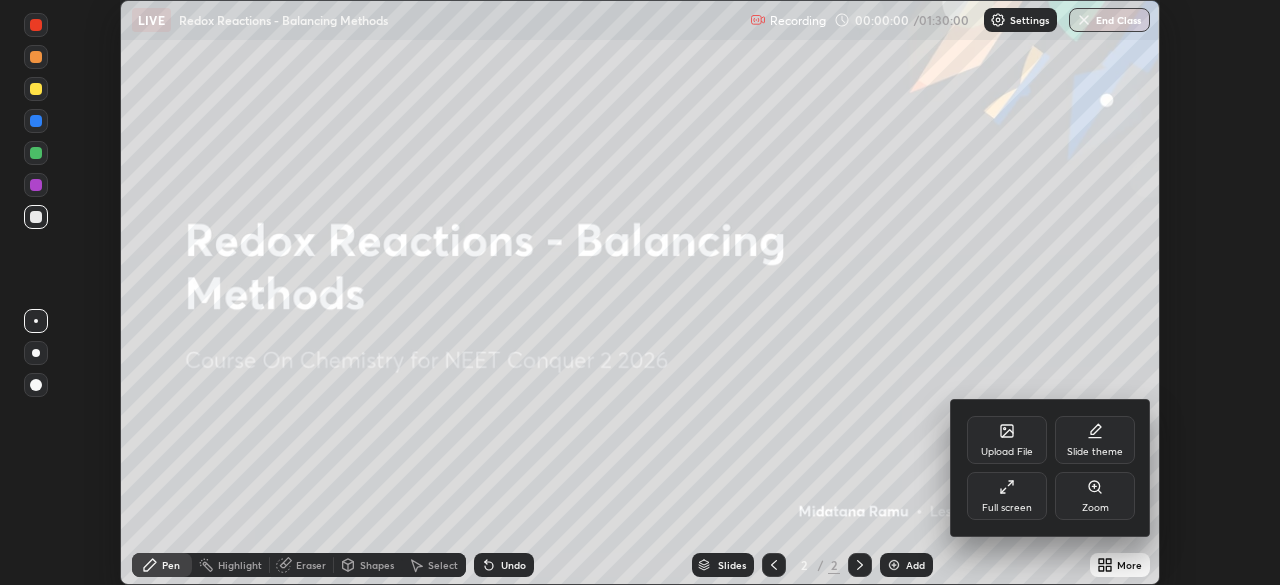 click on "Full screen" at bounding box center (1007, 496) 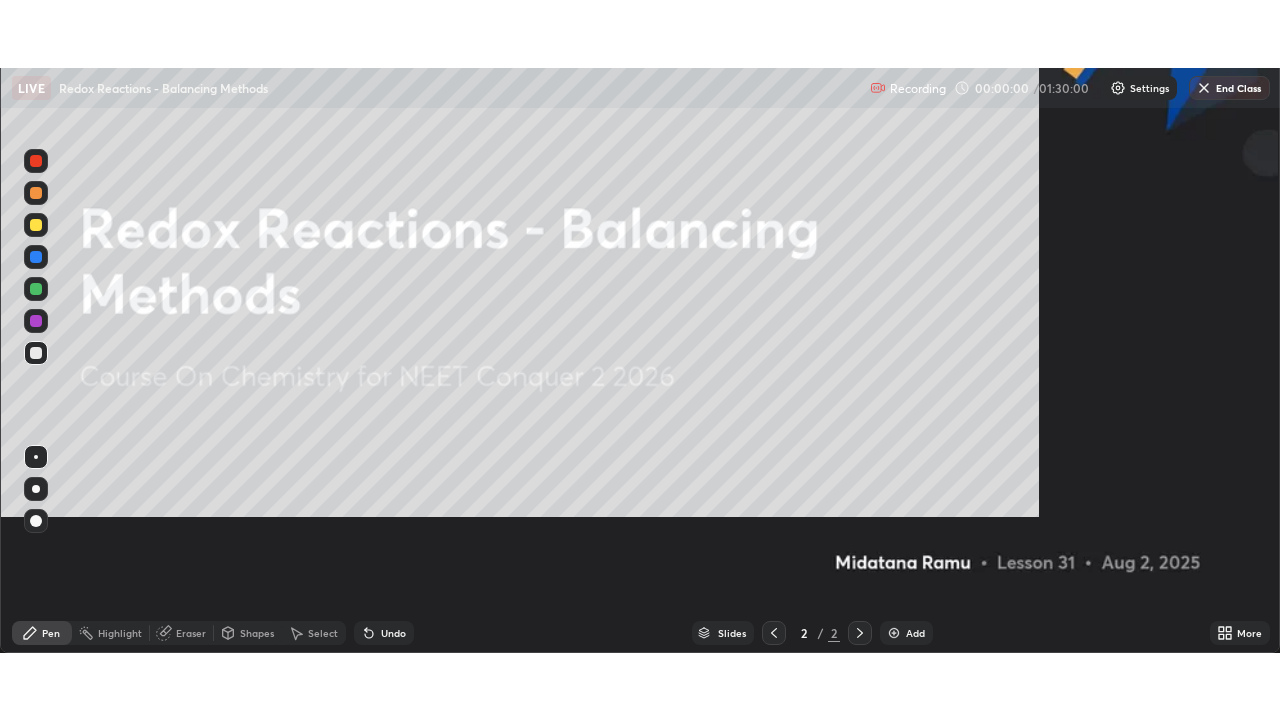 scroll, scrollTop: 99280, scrollLeft: 98720, axis: both 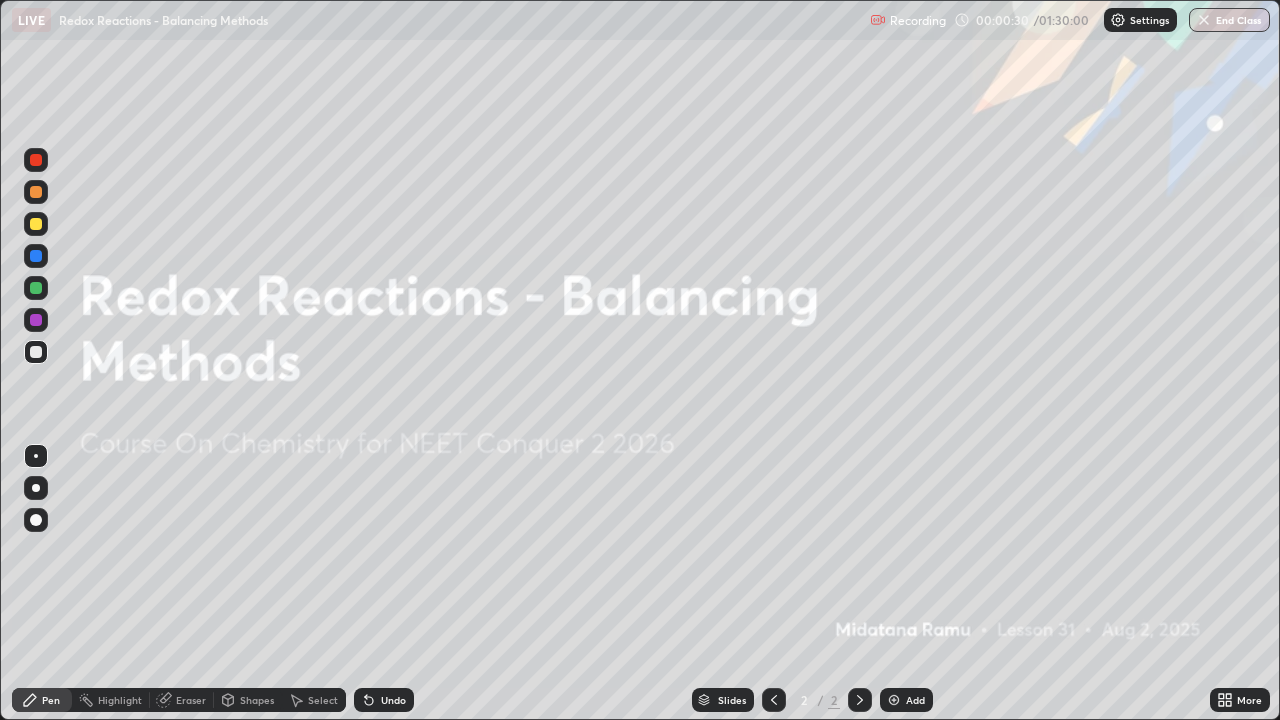 click at bounding box center (36, 488) 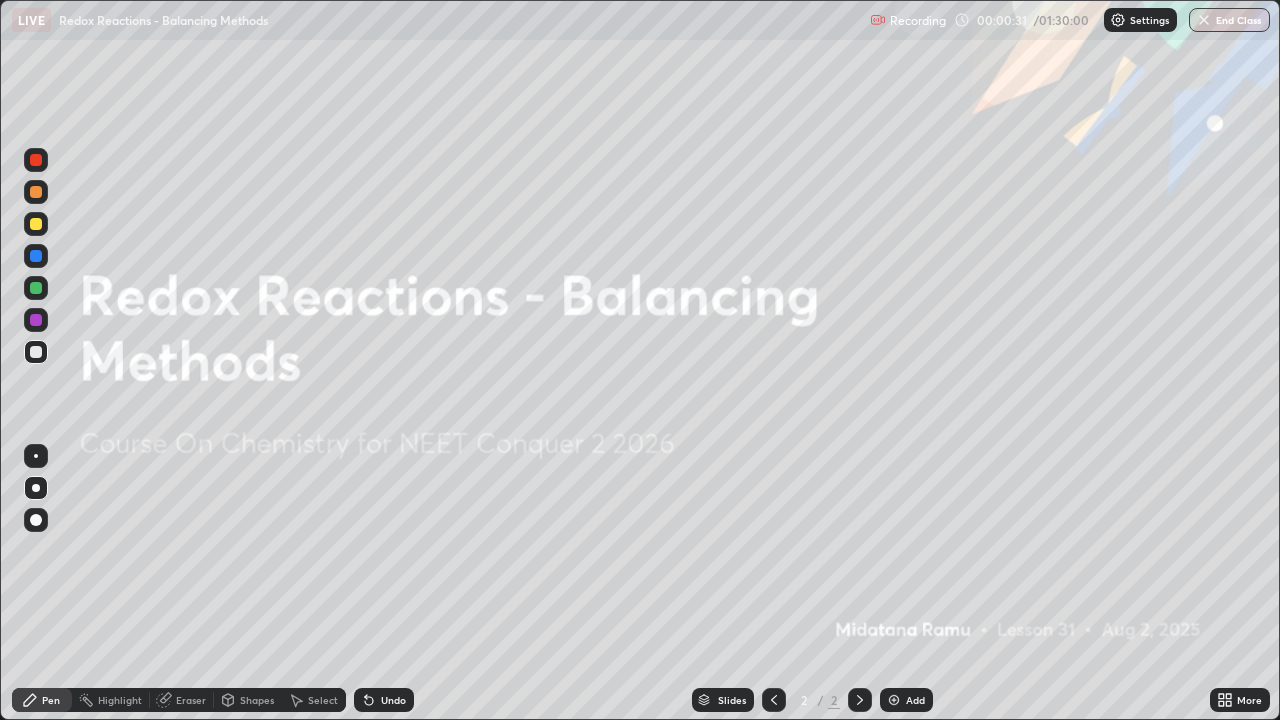 click at bounding box center (36, 192) 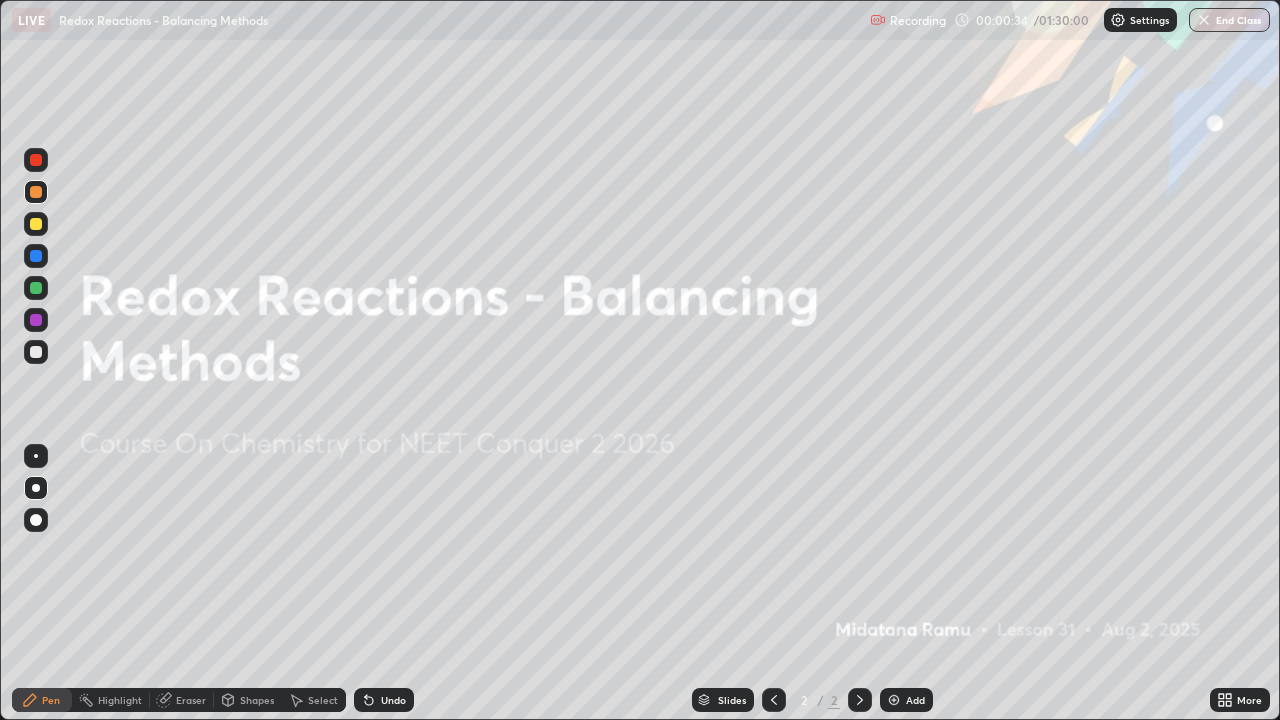 click at bounding box center [894, 700] 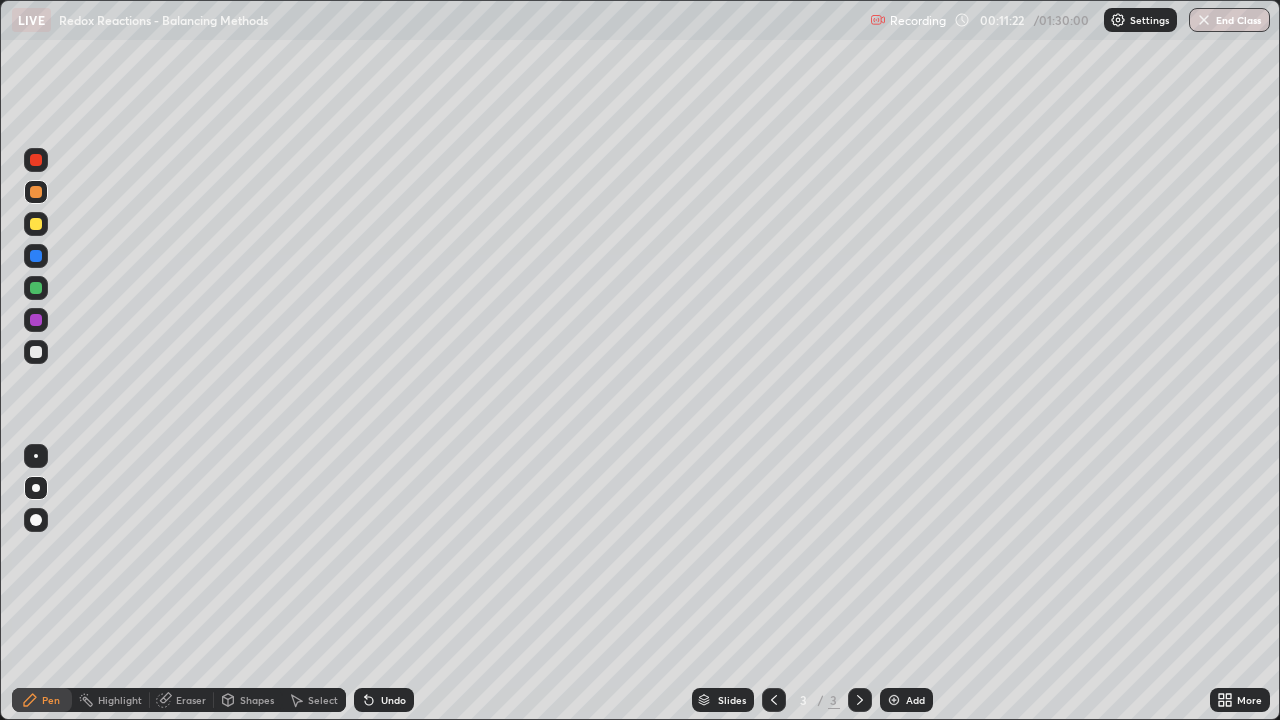 click at bounding box center [36, 352] 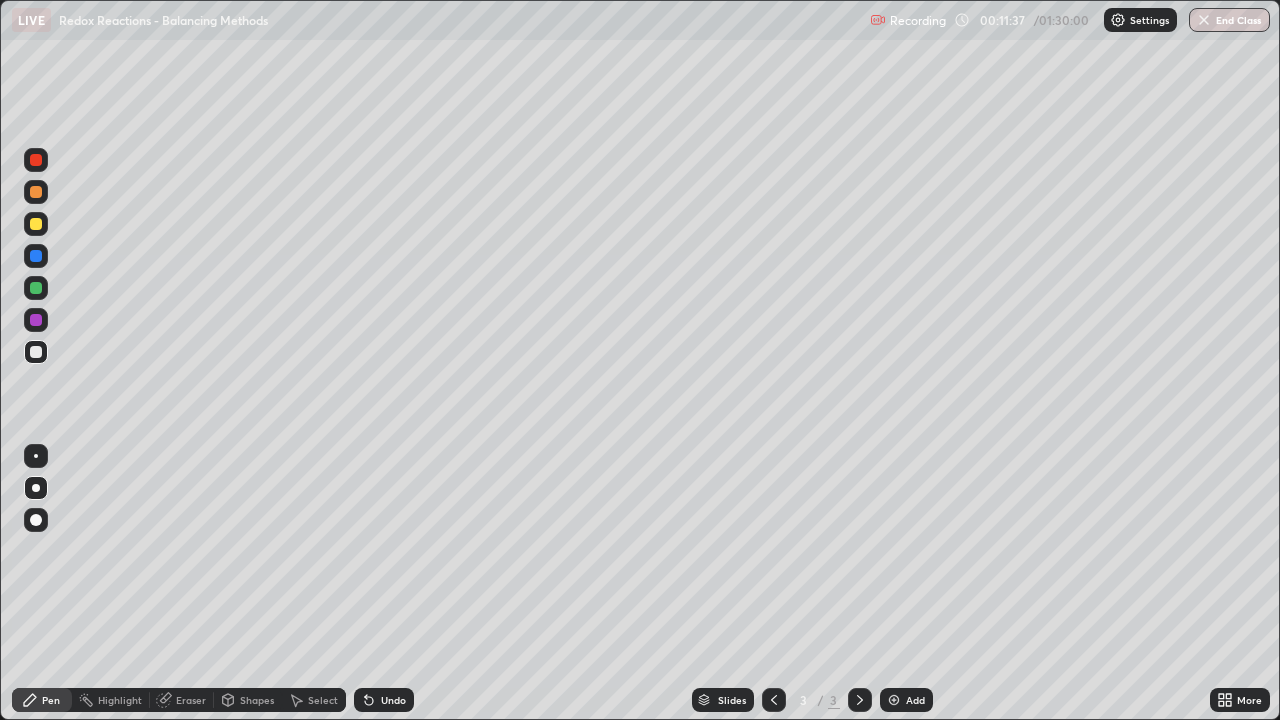 click at bounding box center [36, 192] 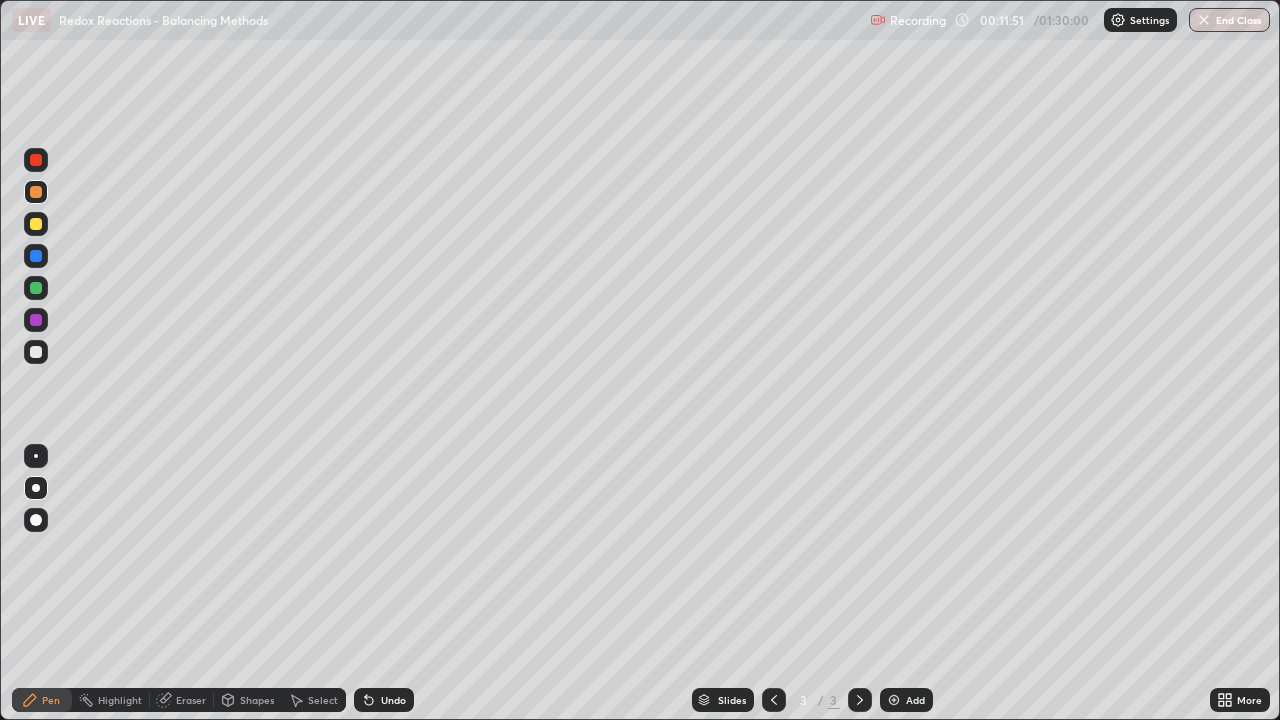 click at bounding box center [36, 288] 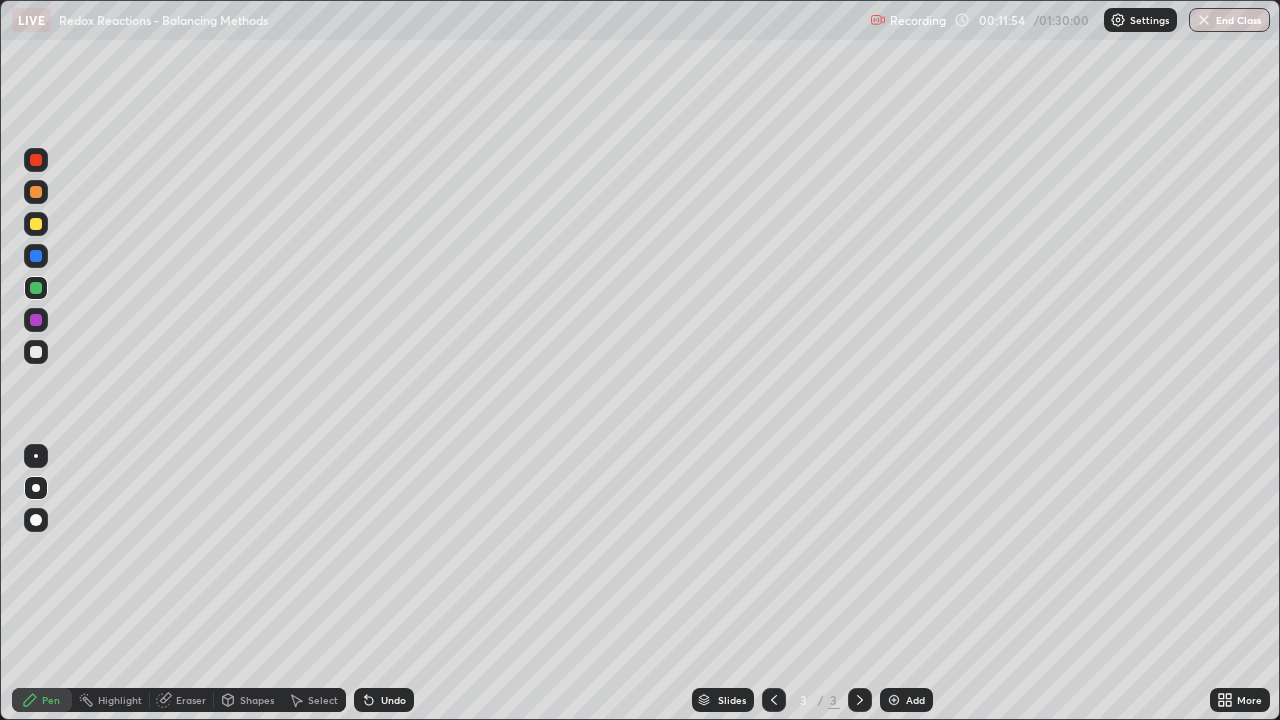 click at bounding box center [36, 352] 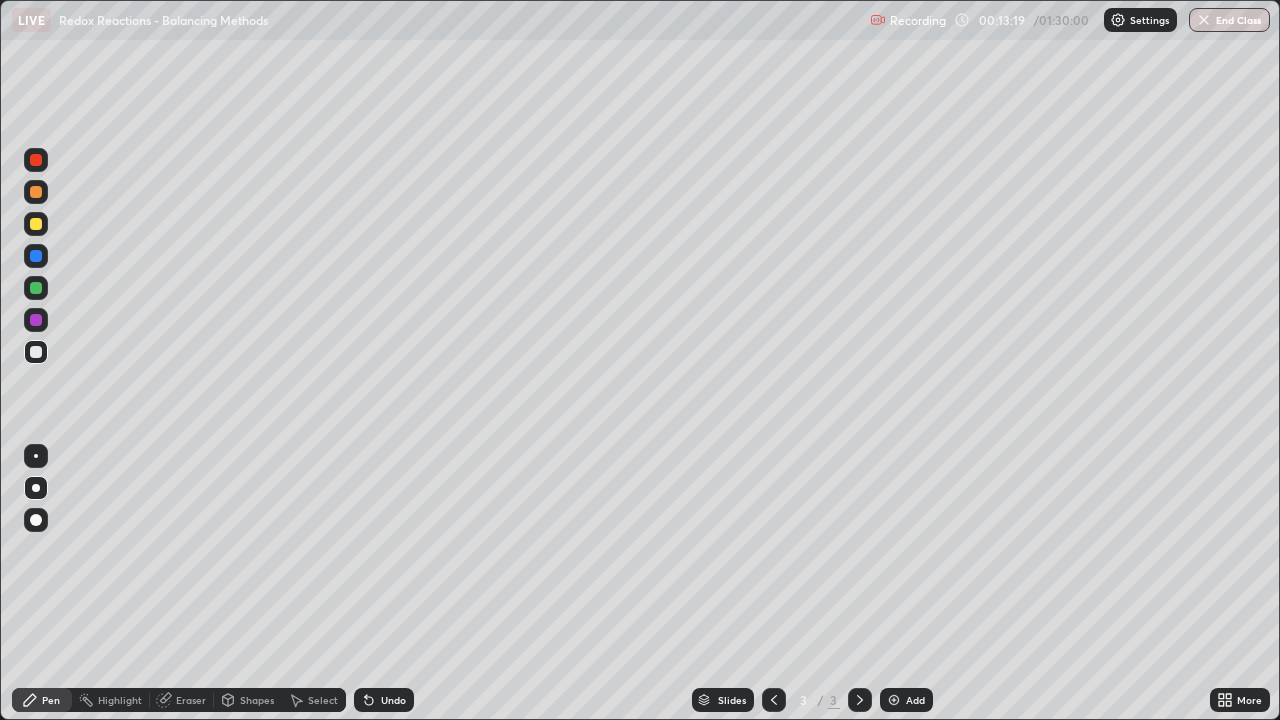 click on "Undo" at bounding box center [393, 700] 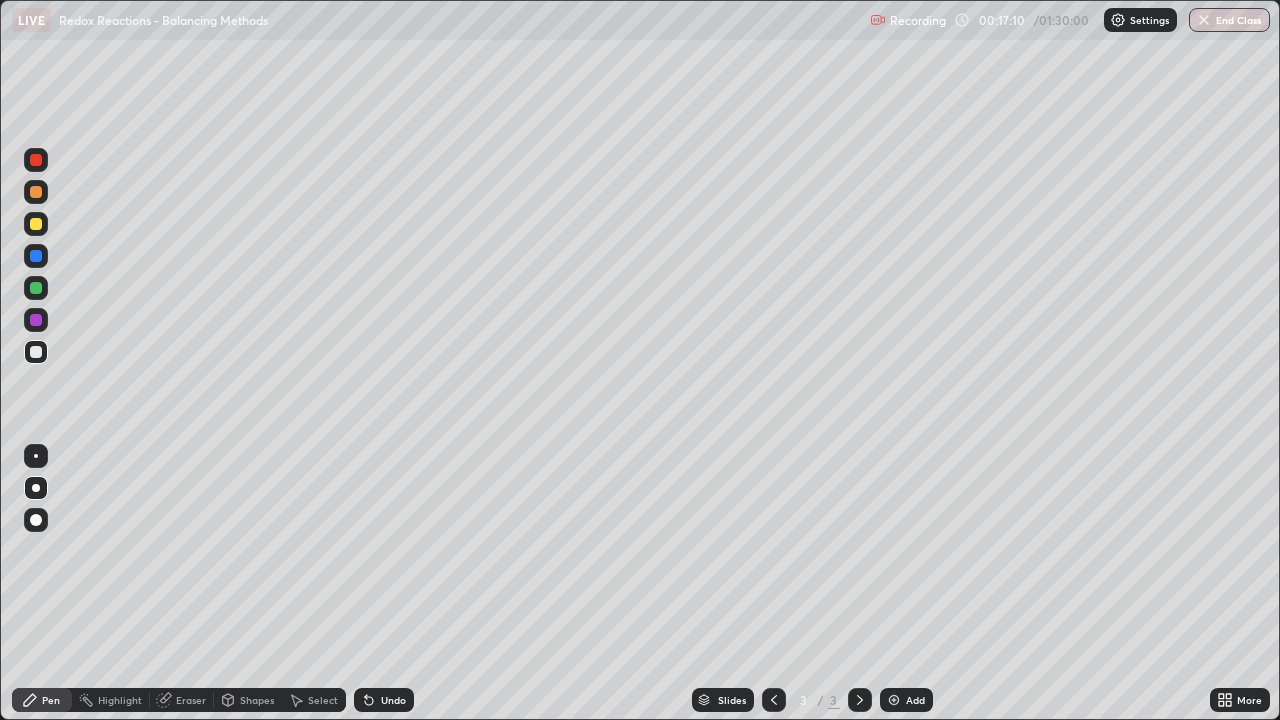 click on "Select" at bounding box center (323, 700) 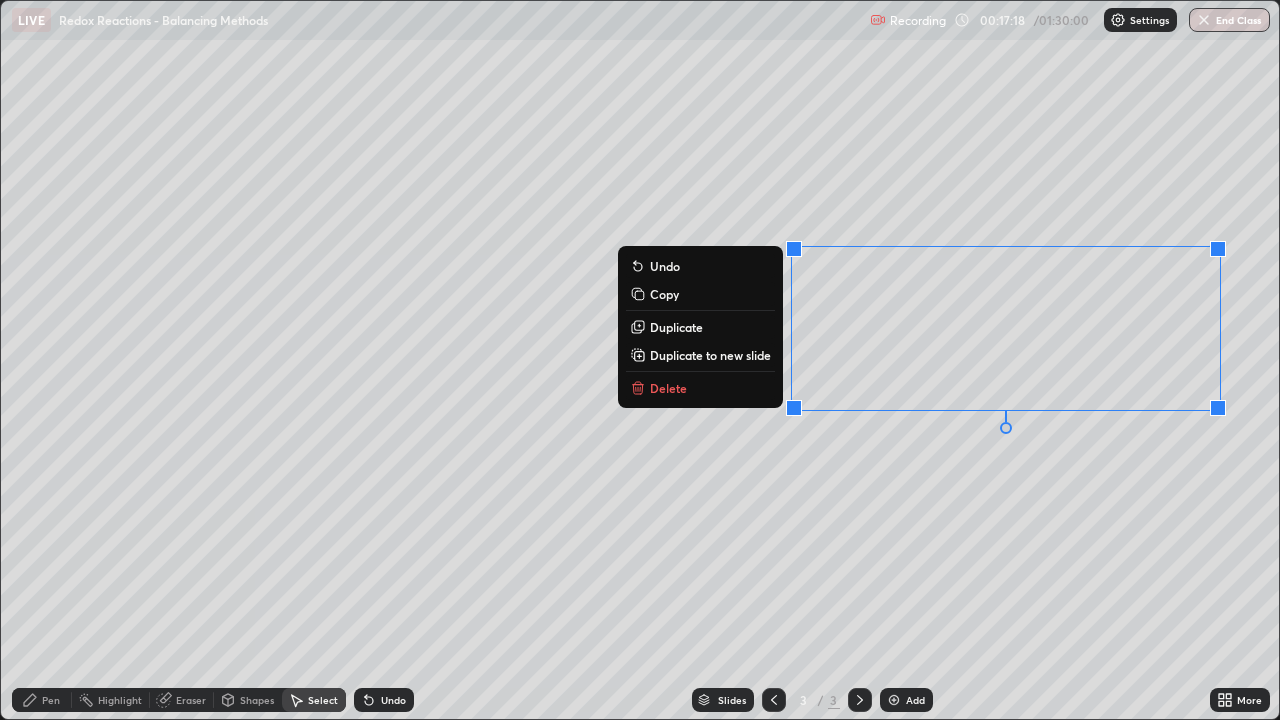 click on "Pen" at bounding box center [51, 700] 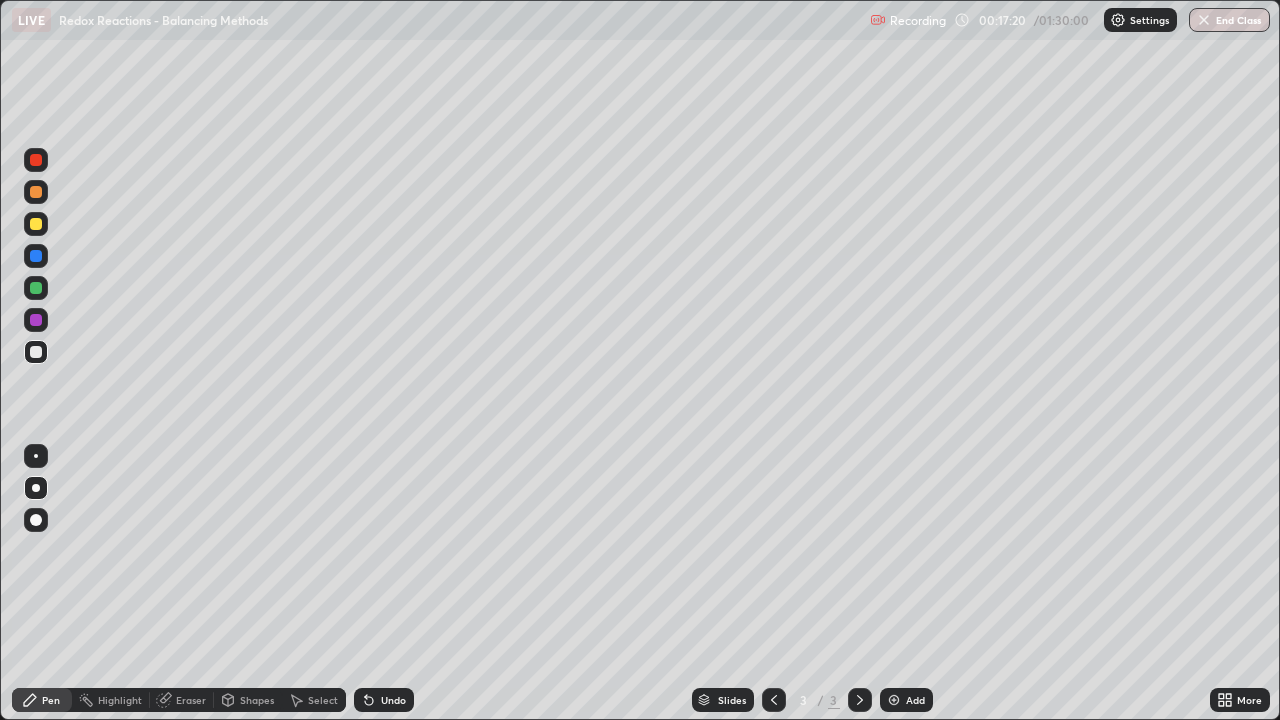 click on "Eraser" at bounding box center [191, 700] 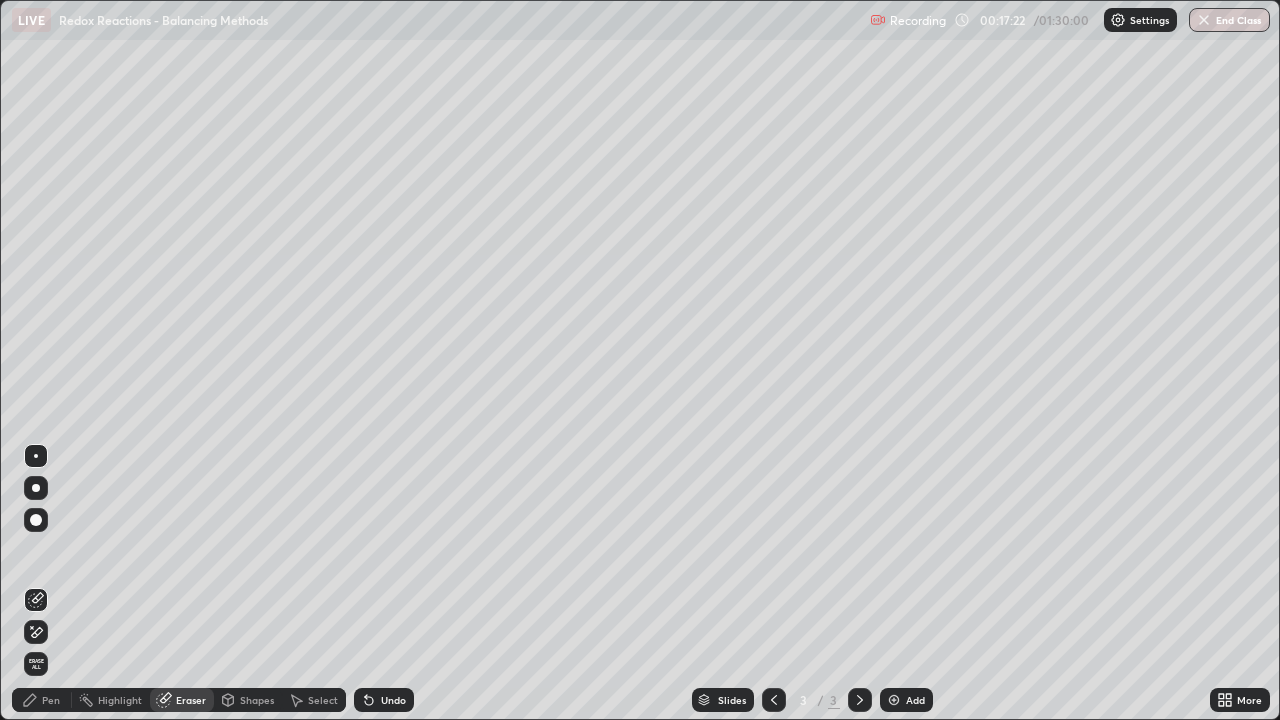 click on "Pen" at bounding box center [51, 700] 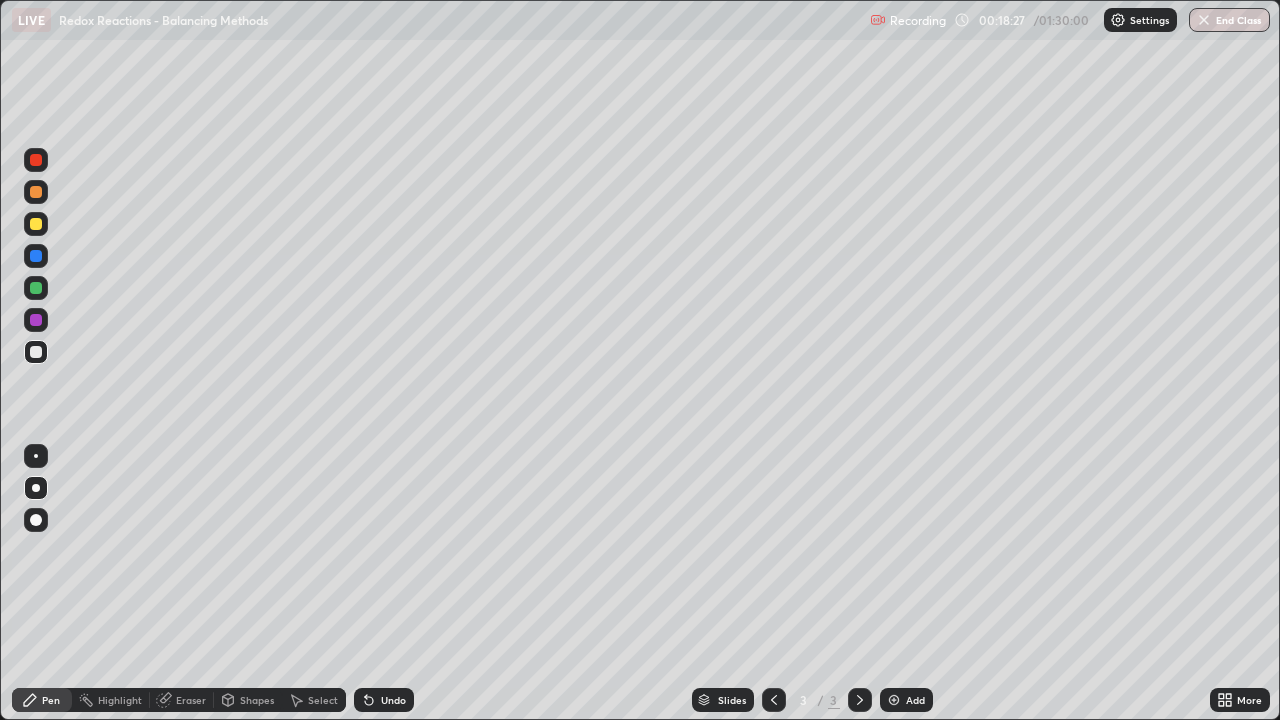 click at bounding box center (36, 256) 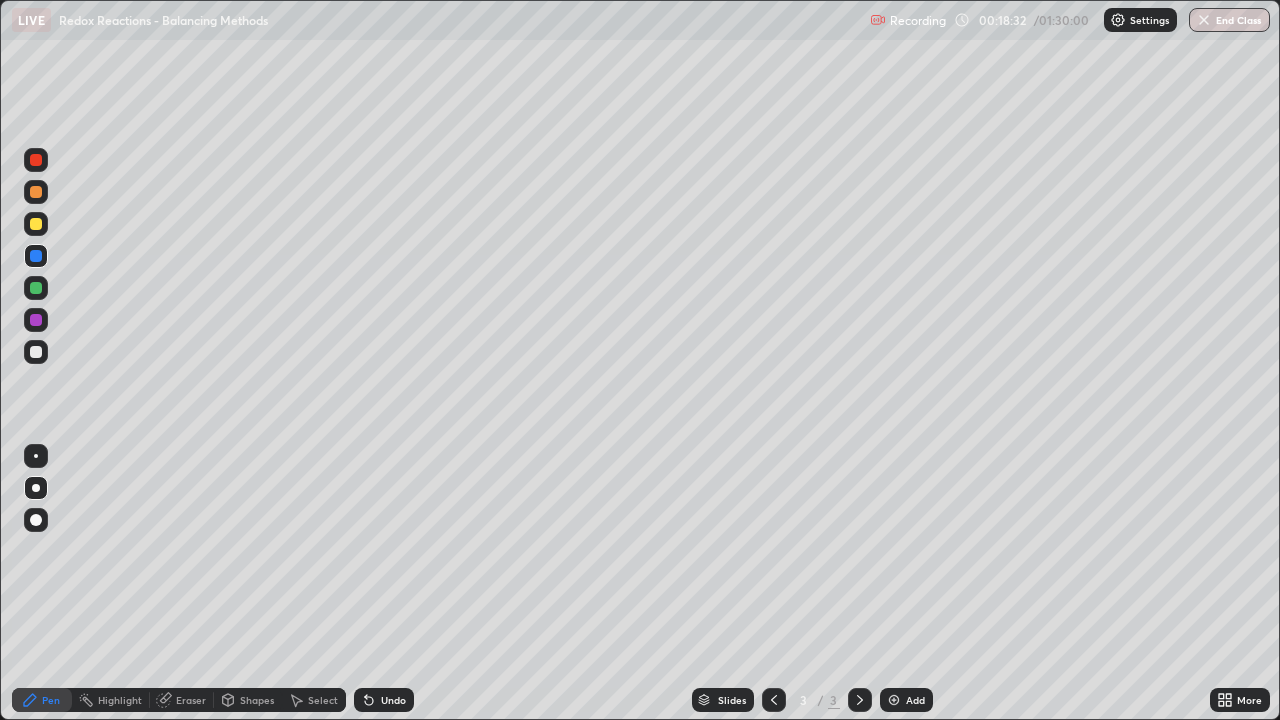 click on "Shapes" at bounding box center [257, 700] 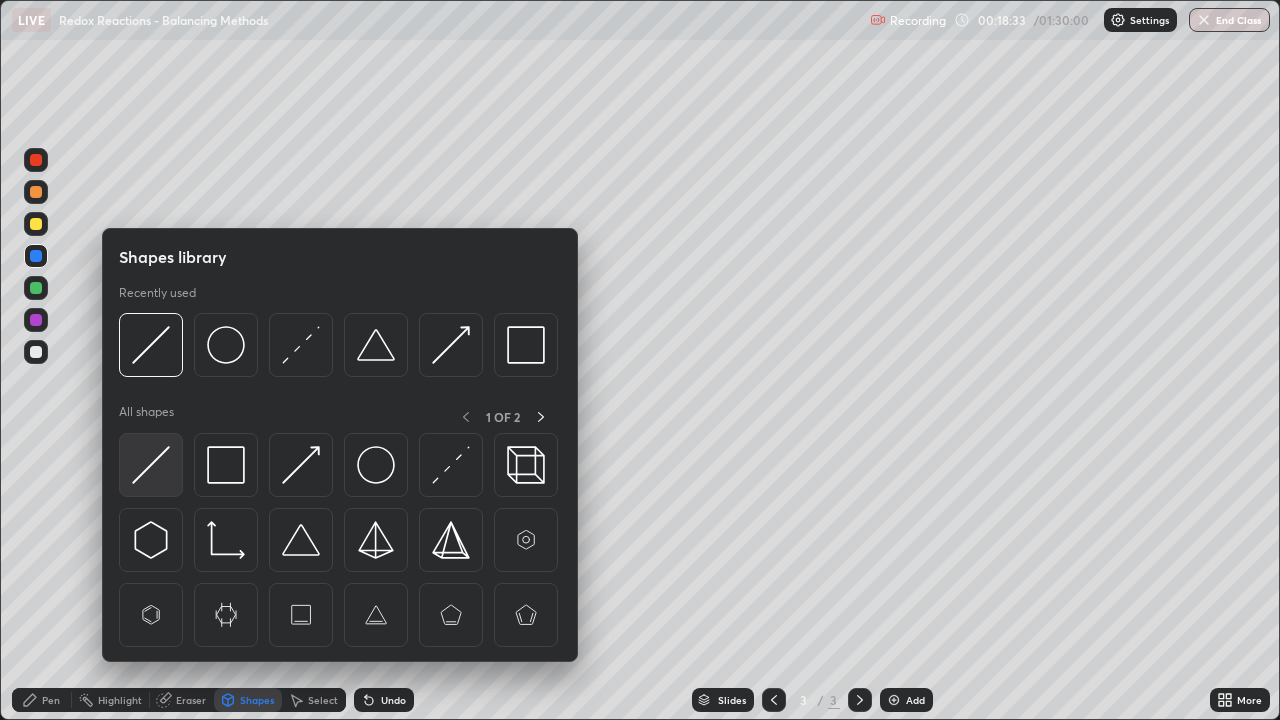 click at bounding box center [151, 465] 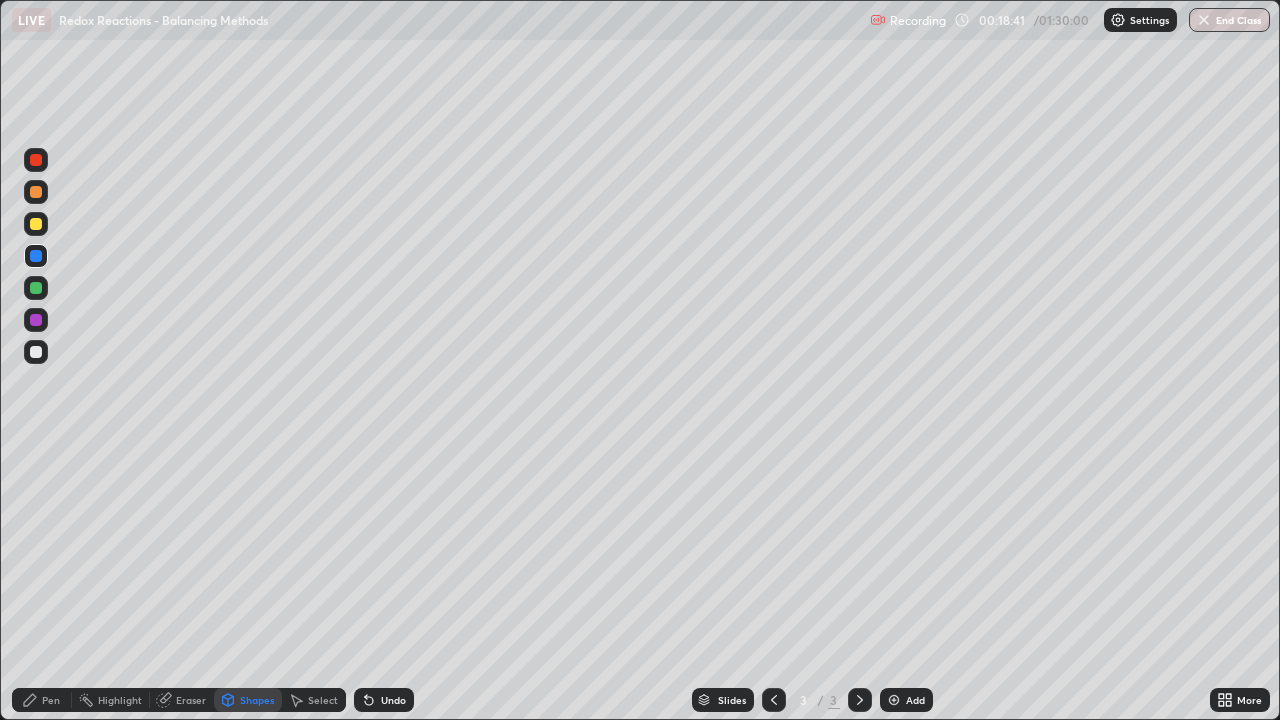 click on "Undo" at bounding box center [393, 700] 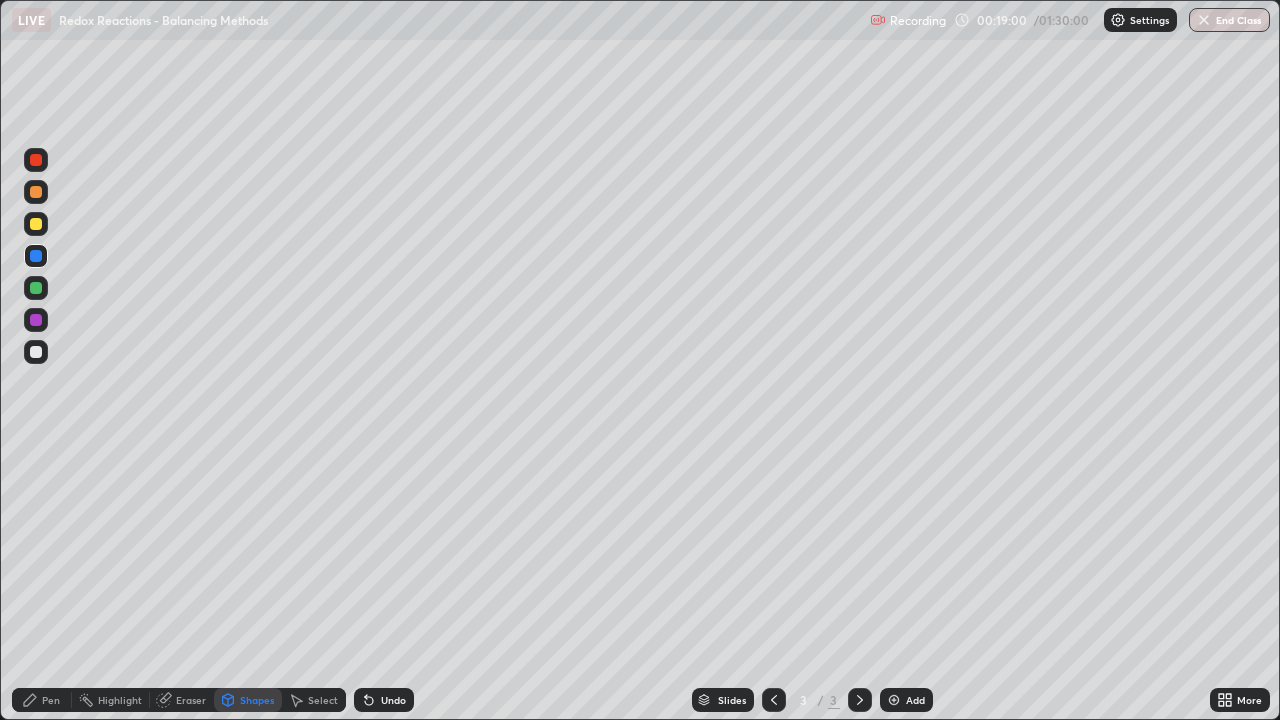 click on "Pen" at bounding box center [51, 700] 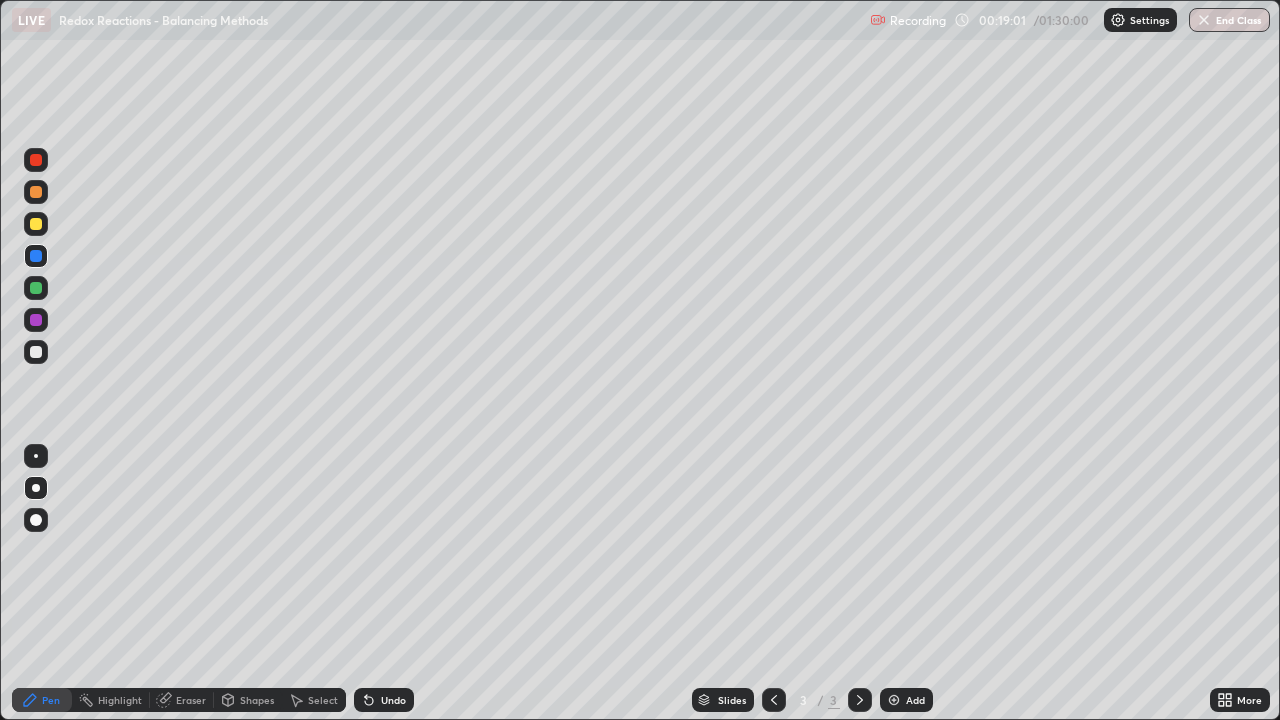click at bounding box center (36, 352) 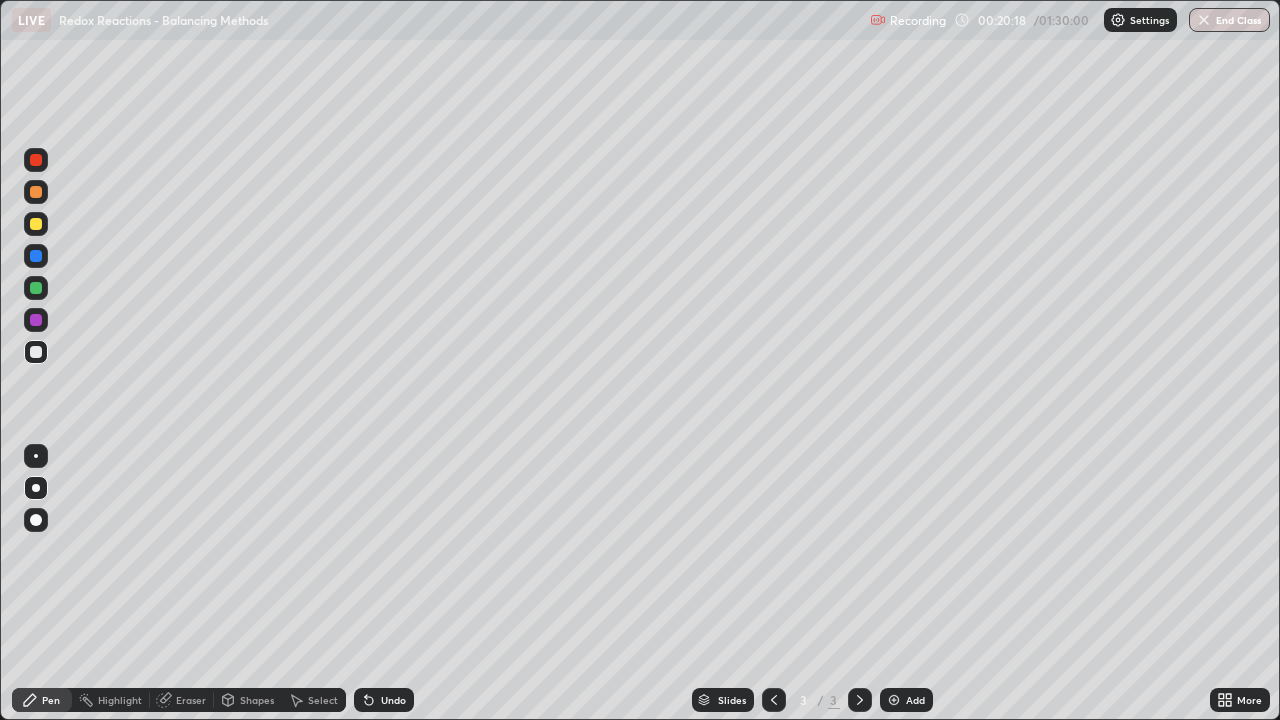 click at bounding box center [894, 700] 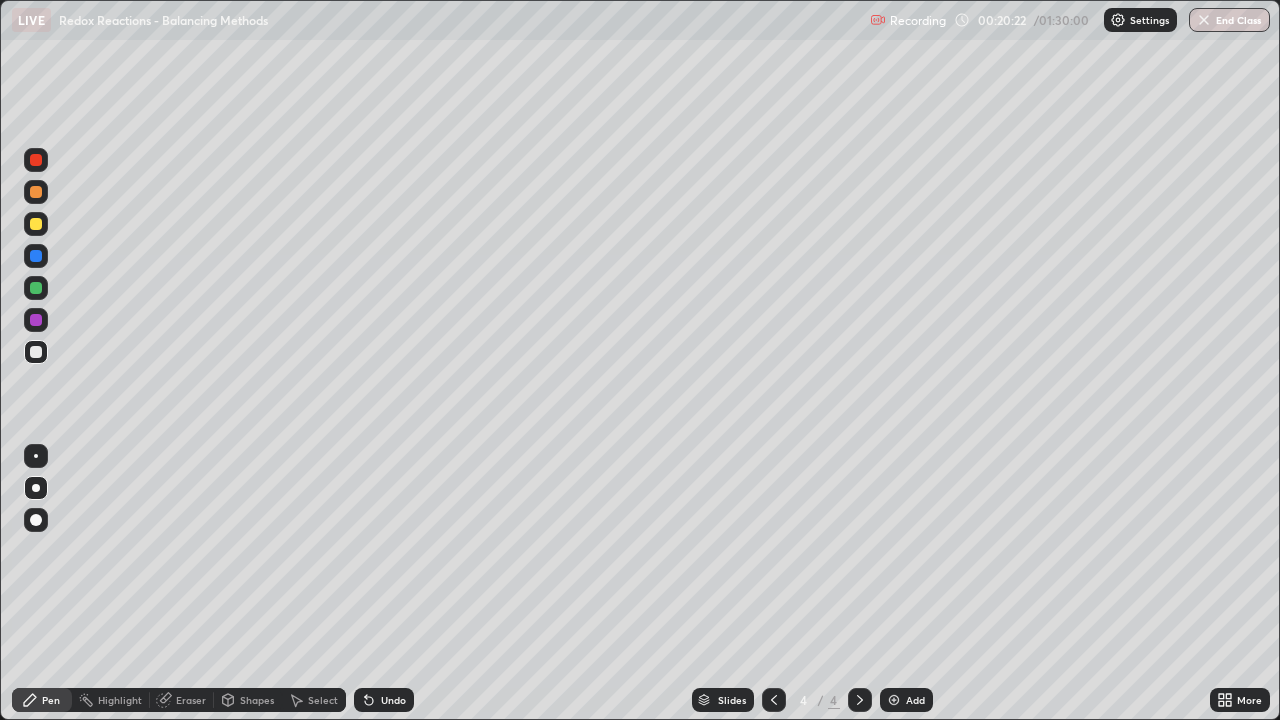 click 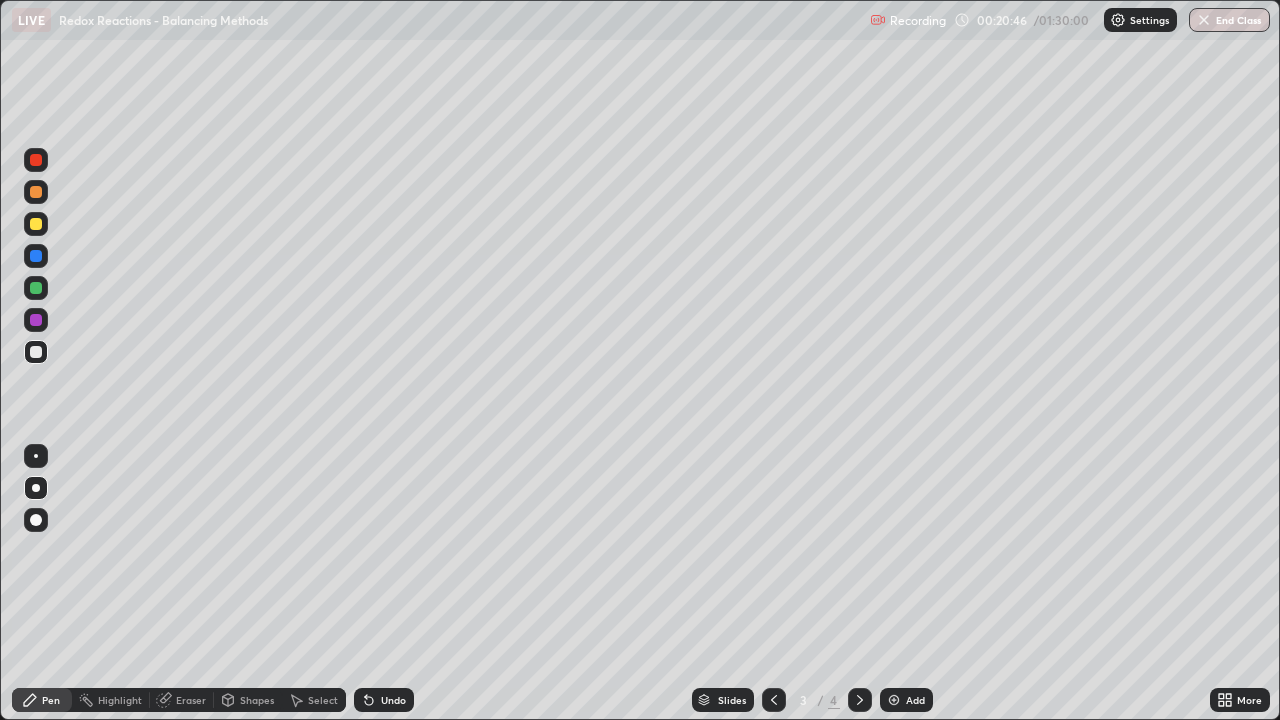 click 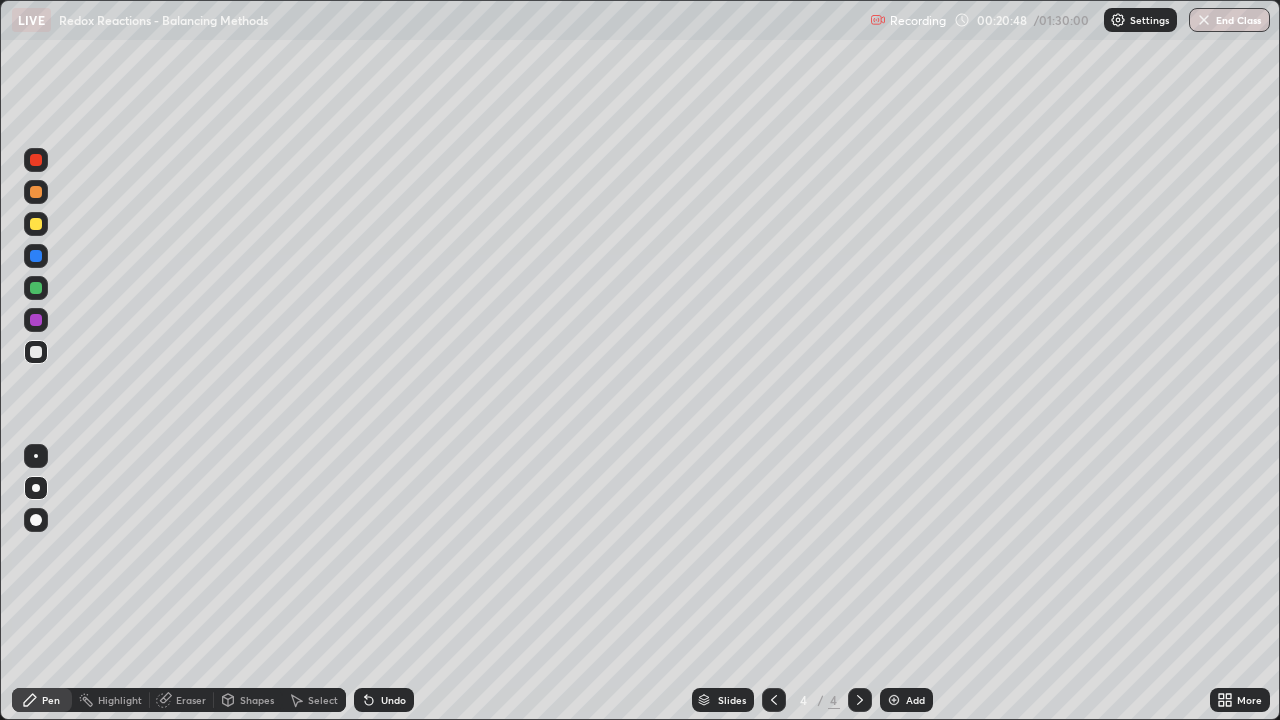 click at bounding box center [36, 192] 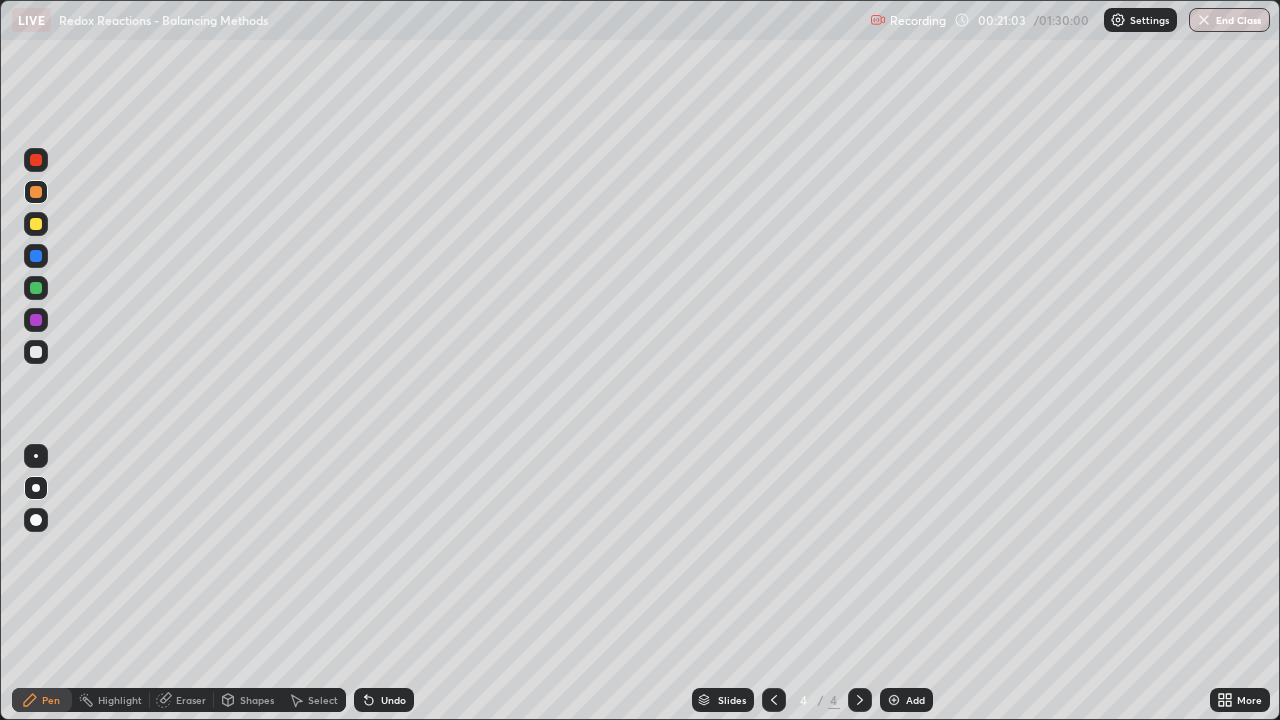 click at bounding box center (36, 352) 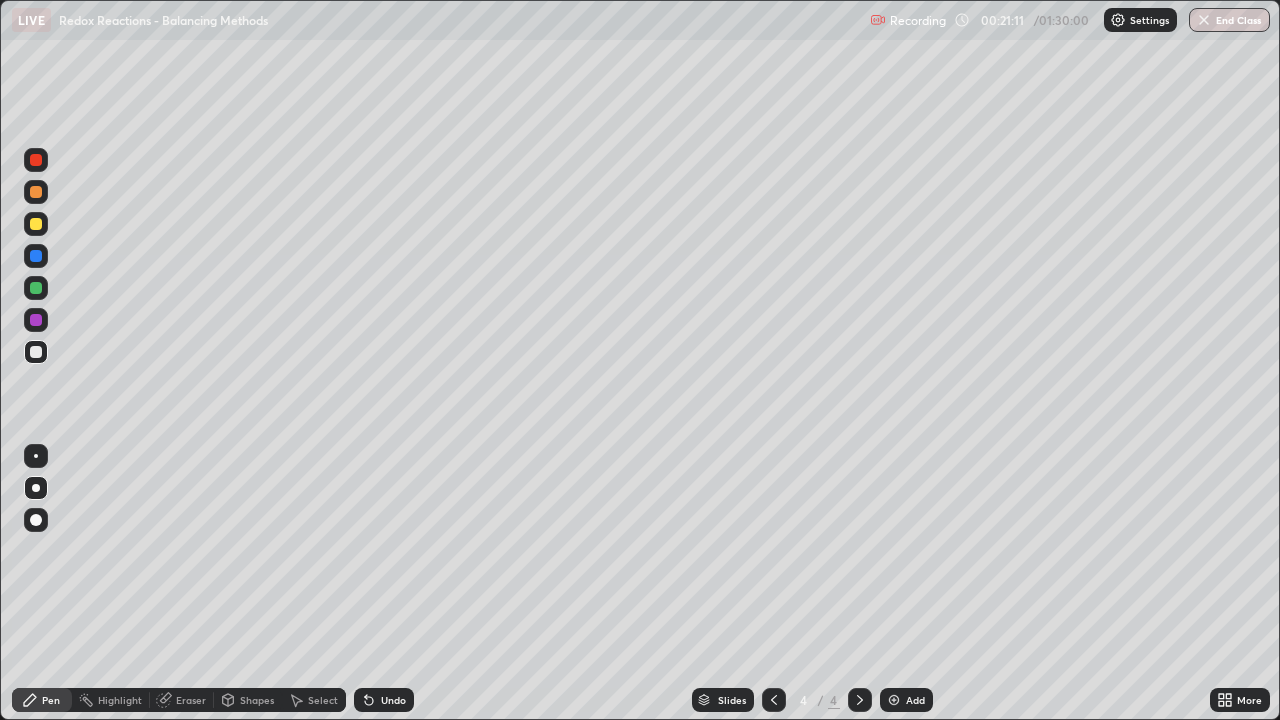 click at bounding box center [36, 288] 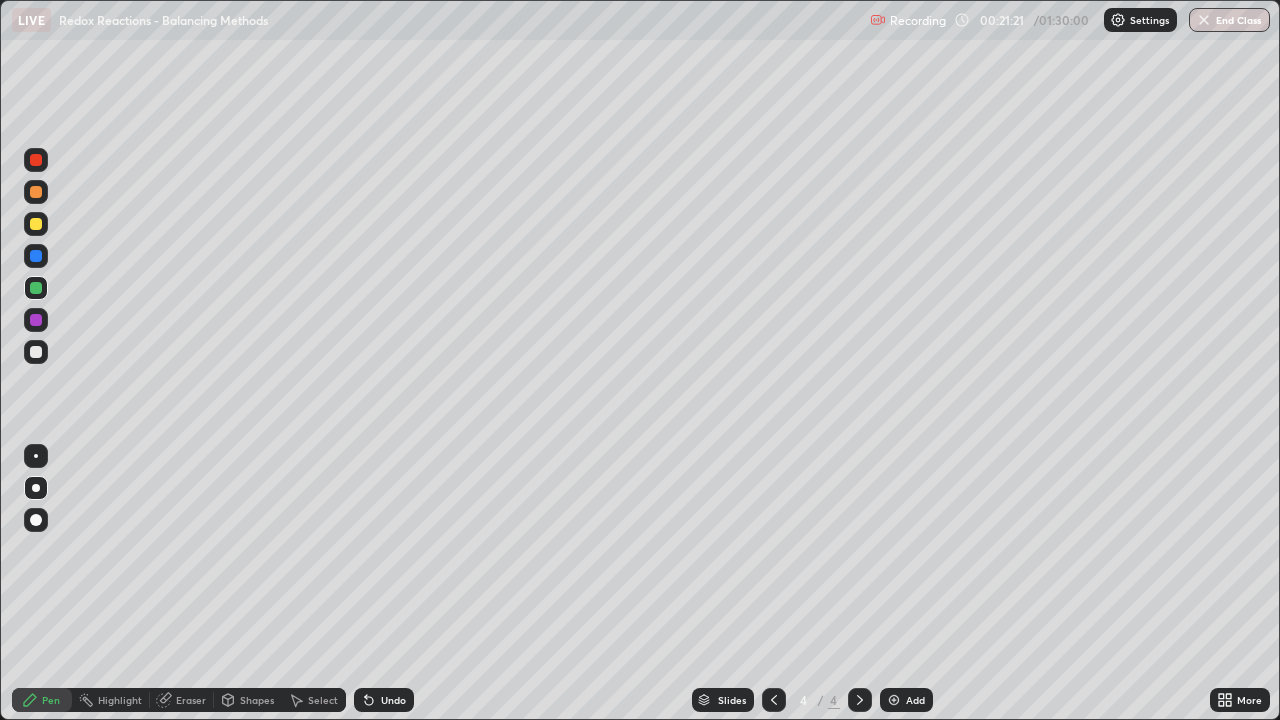 click at bounding box center [36, 352] 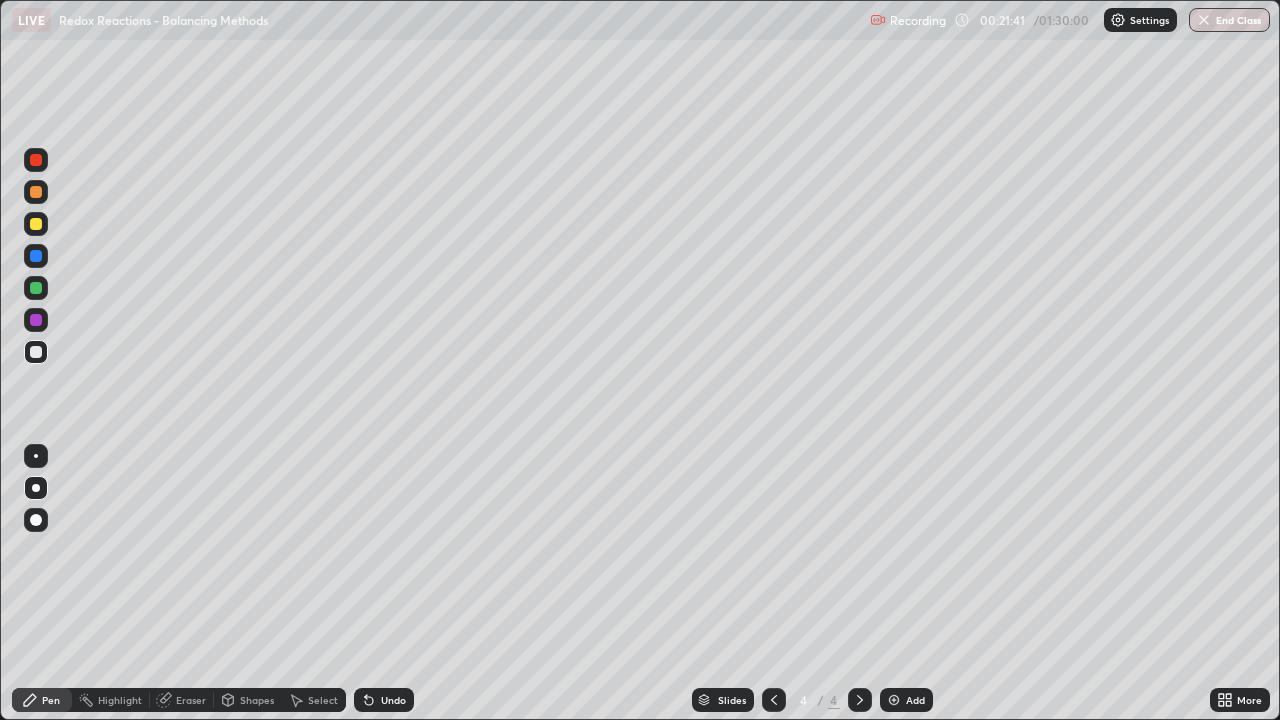 click at bounding box center (36, 224) 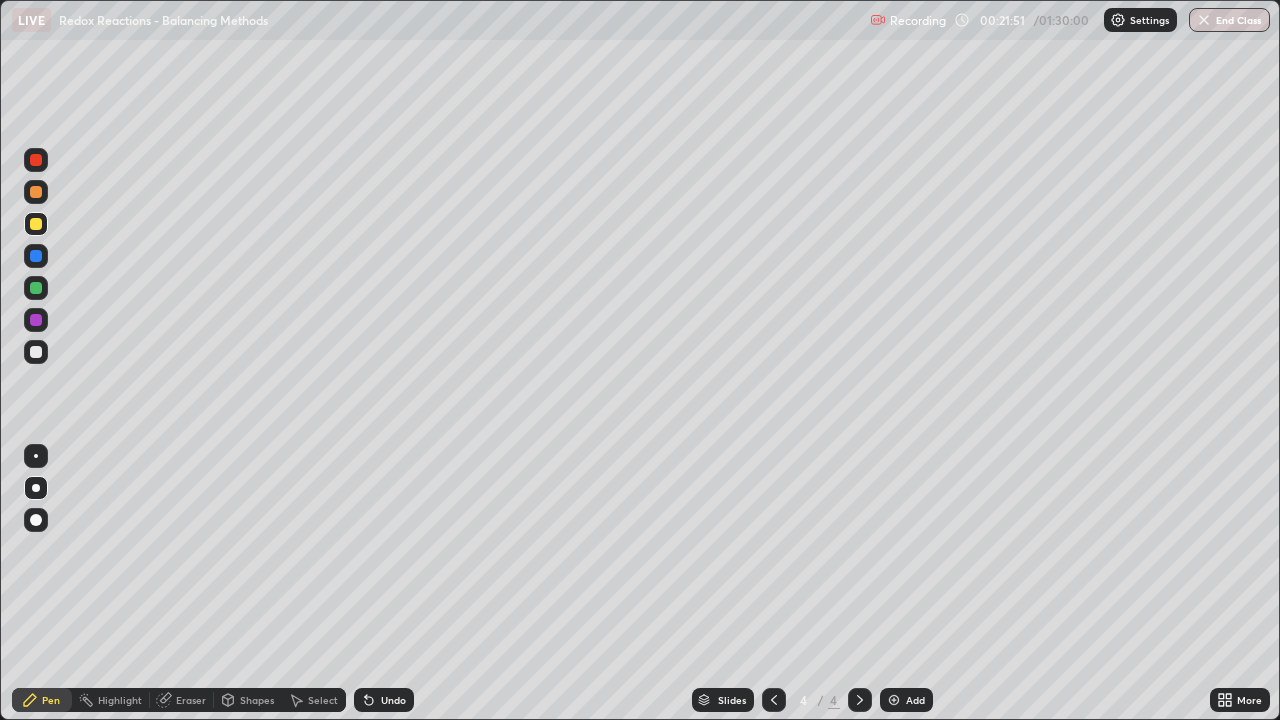 click at bounding box center (36, 352) 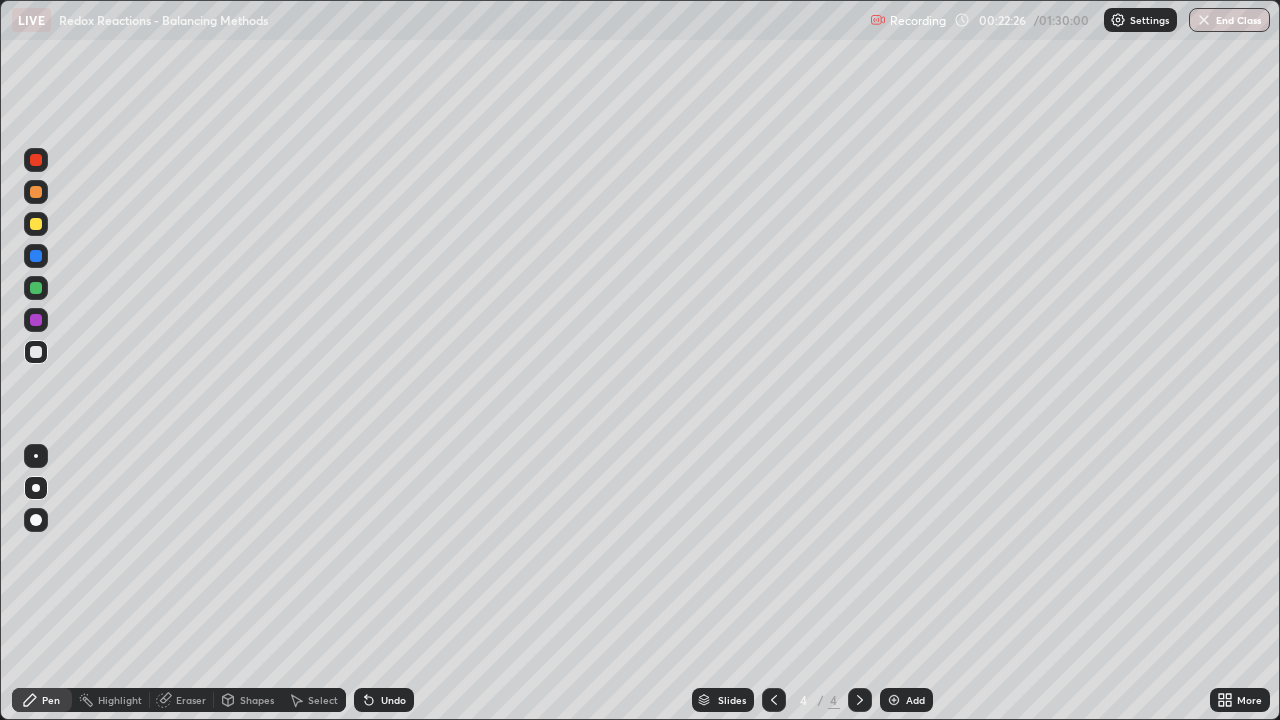 click on "Undo" at bounding box center [393, 700] 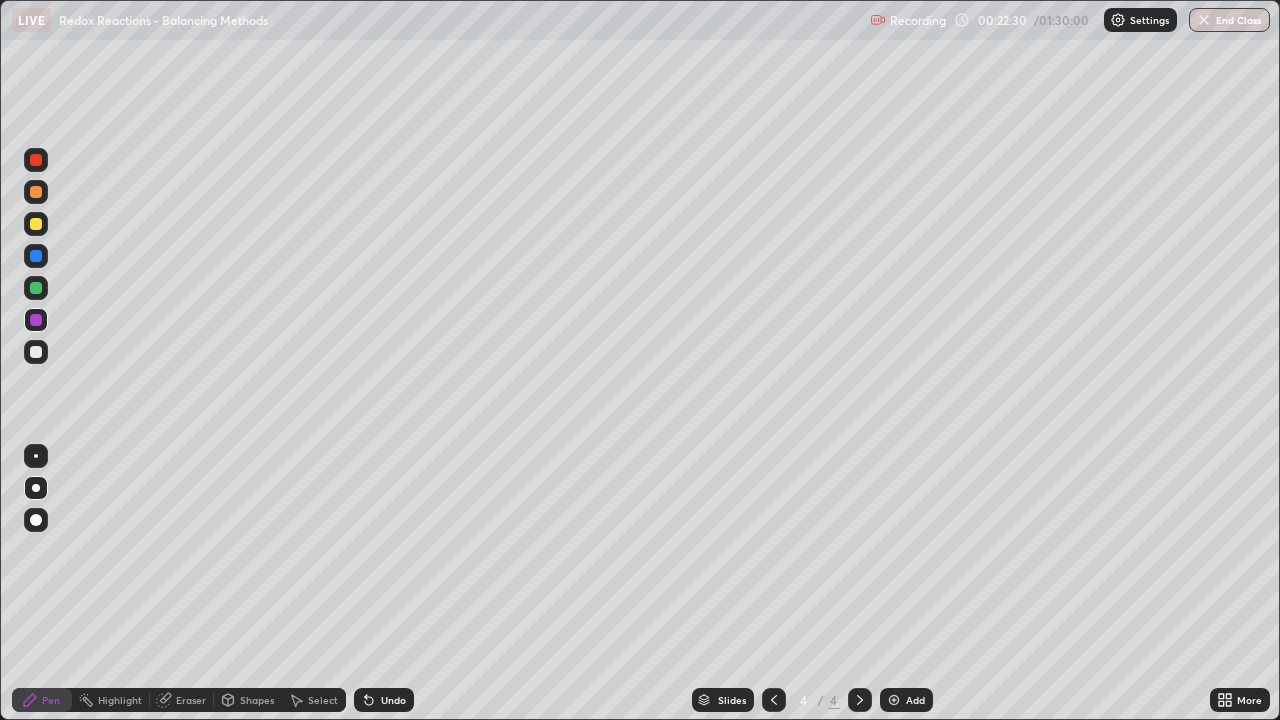 click at bounding box center (36, 352) 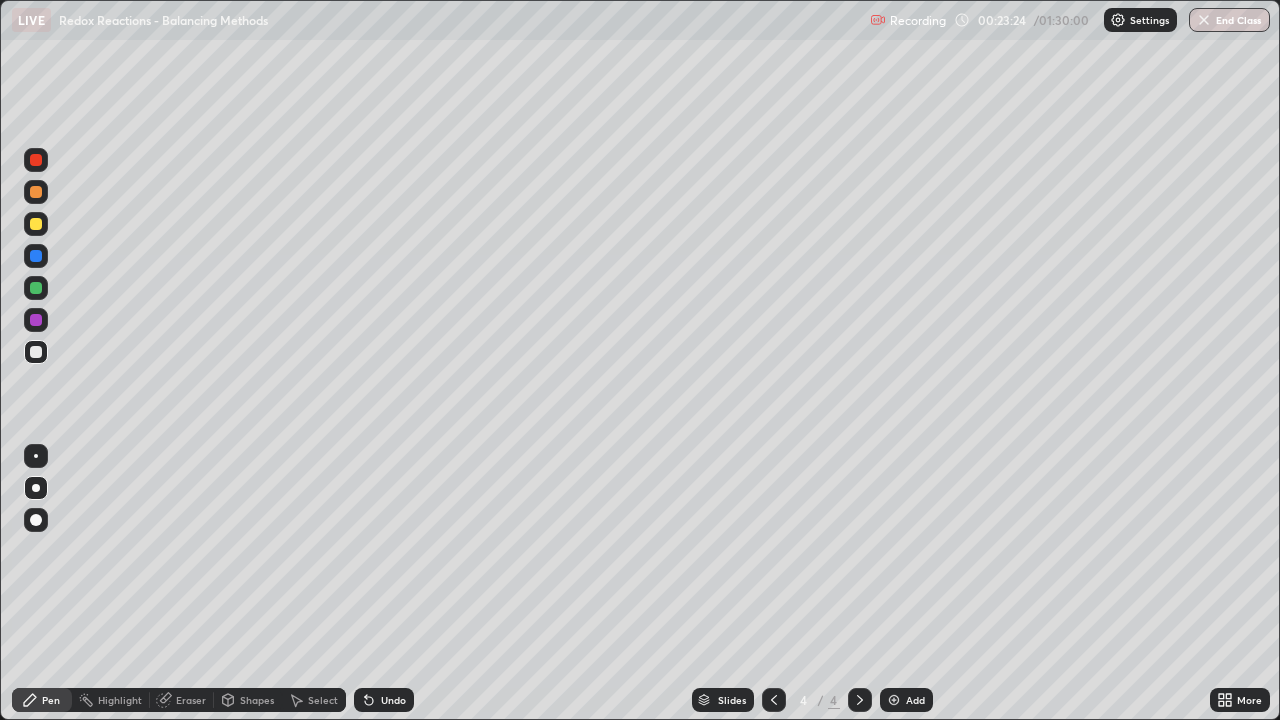 click at bounding box center (36, 224) 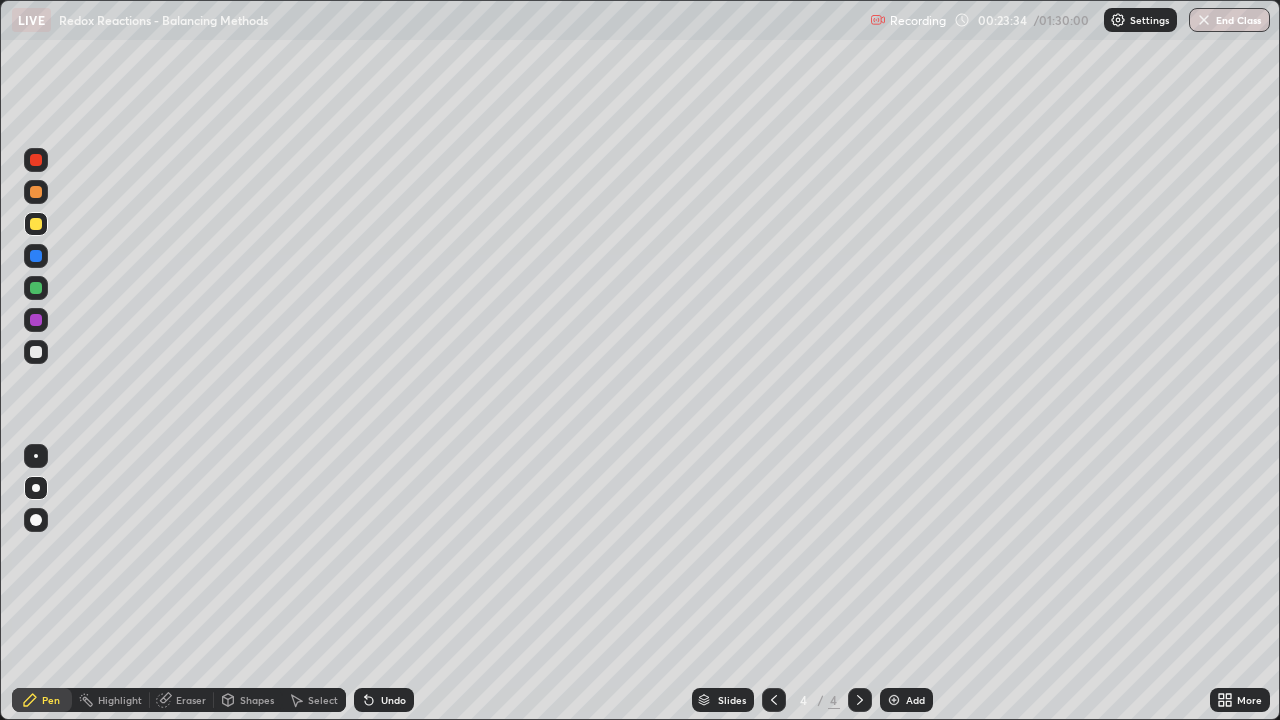 click on "Undo" at bounding box center (393, 700) 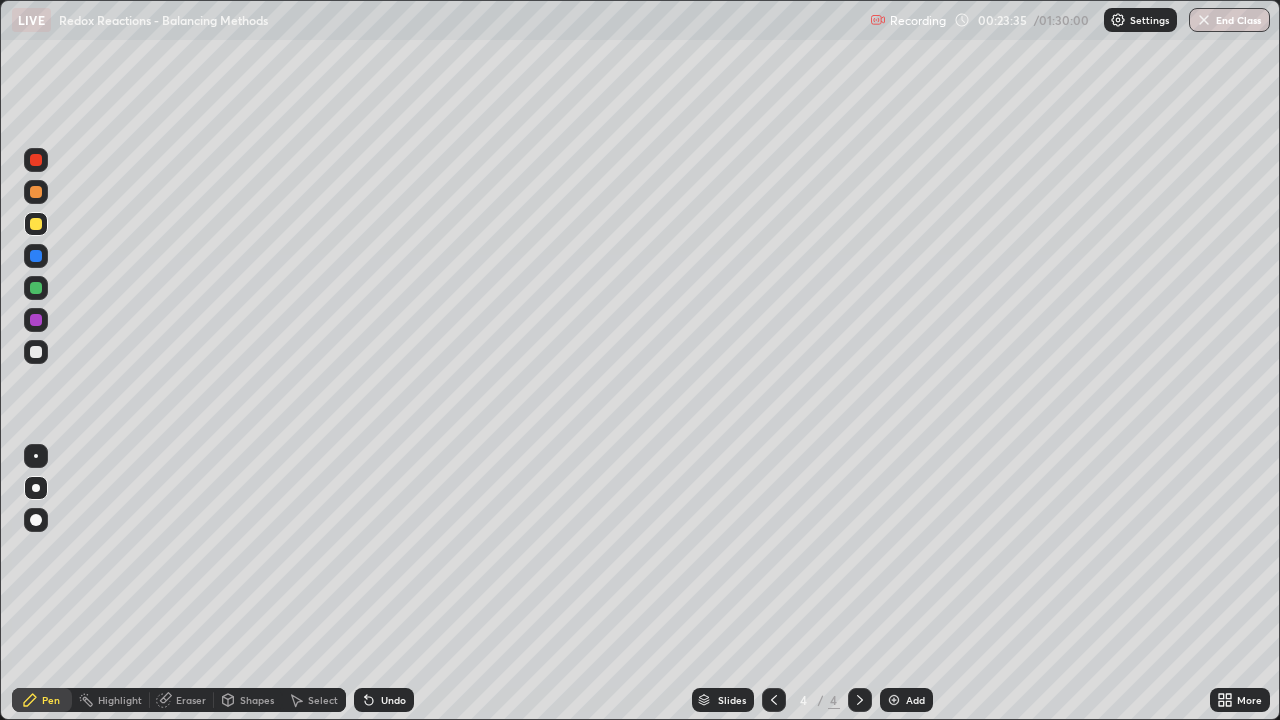 click on "Undo" at bounding box center [393, 700] 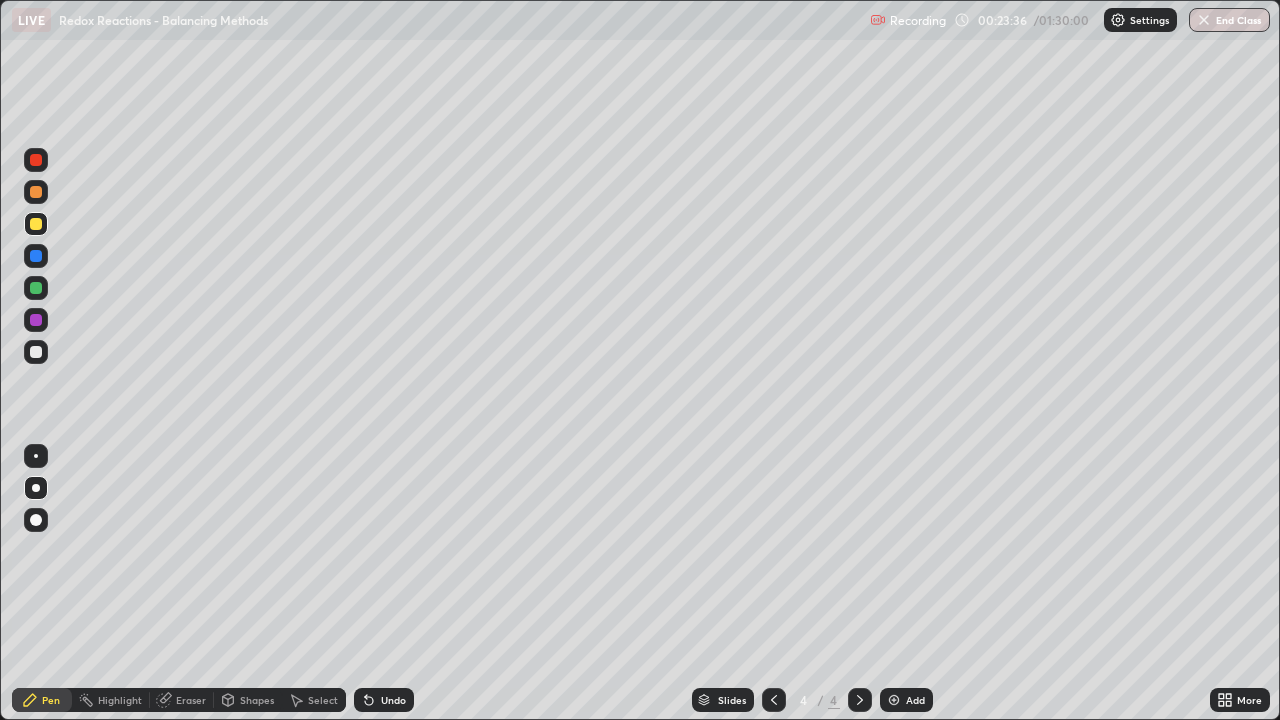 click on "Undo" at bounding box center (384, 700) 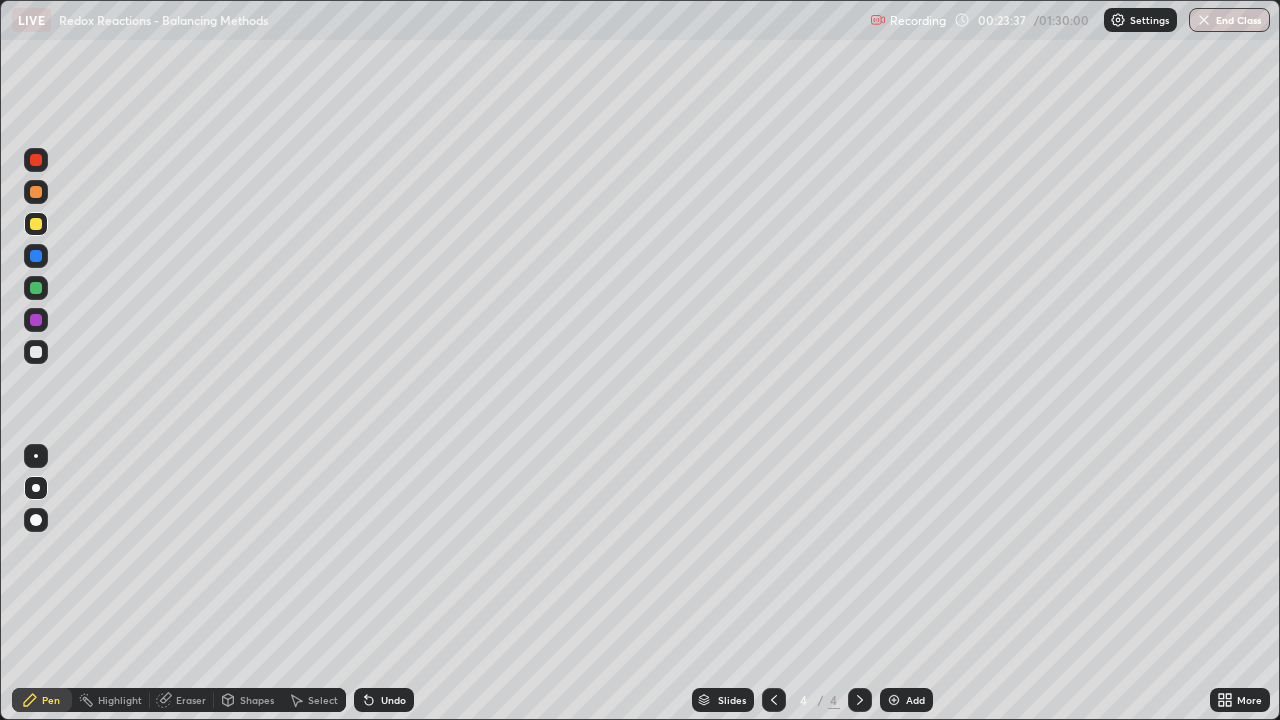 click 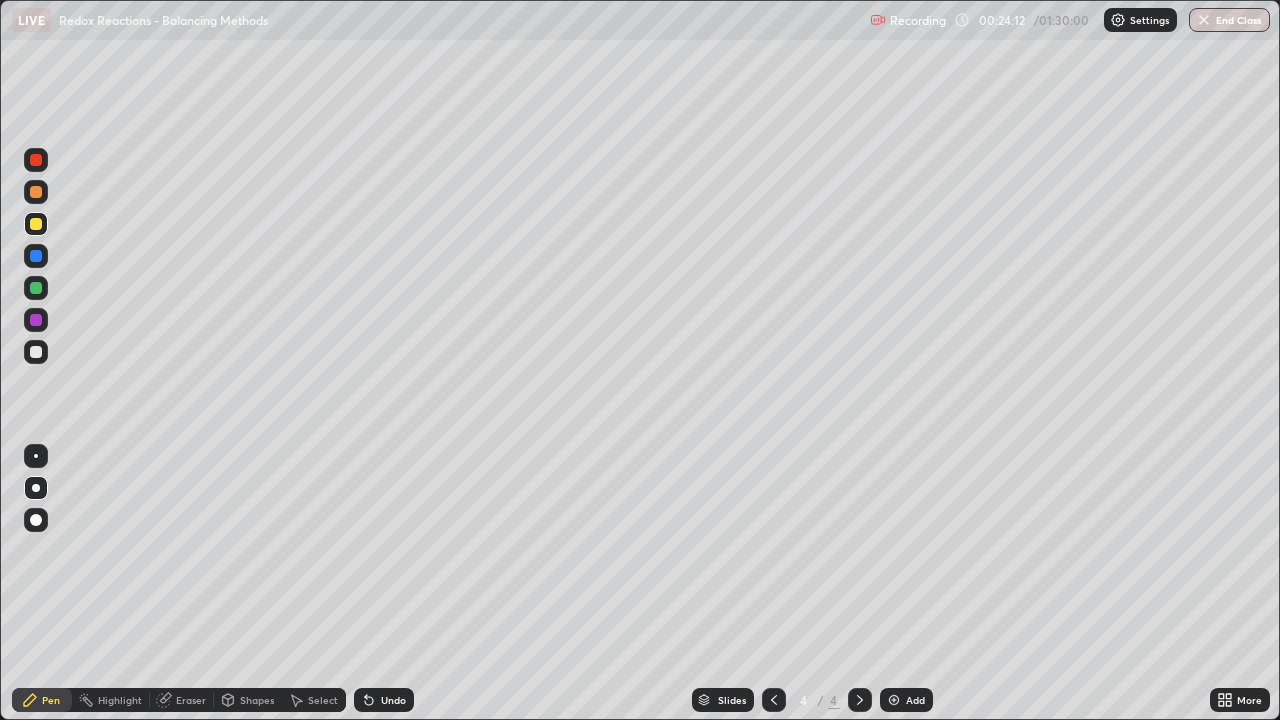 click at bounding box center [36, 352] 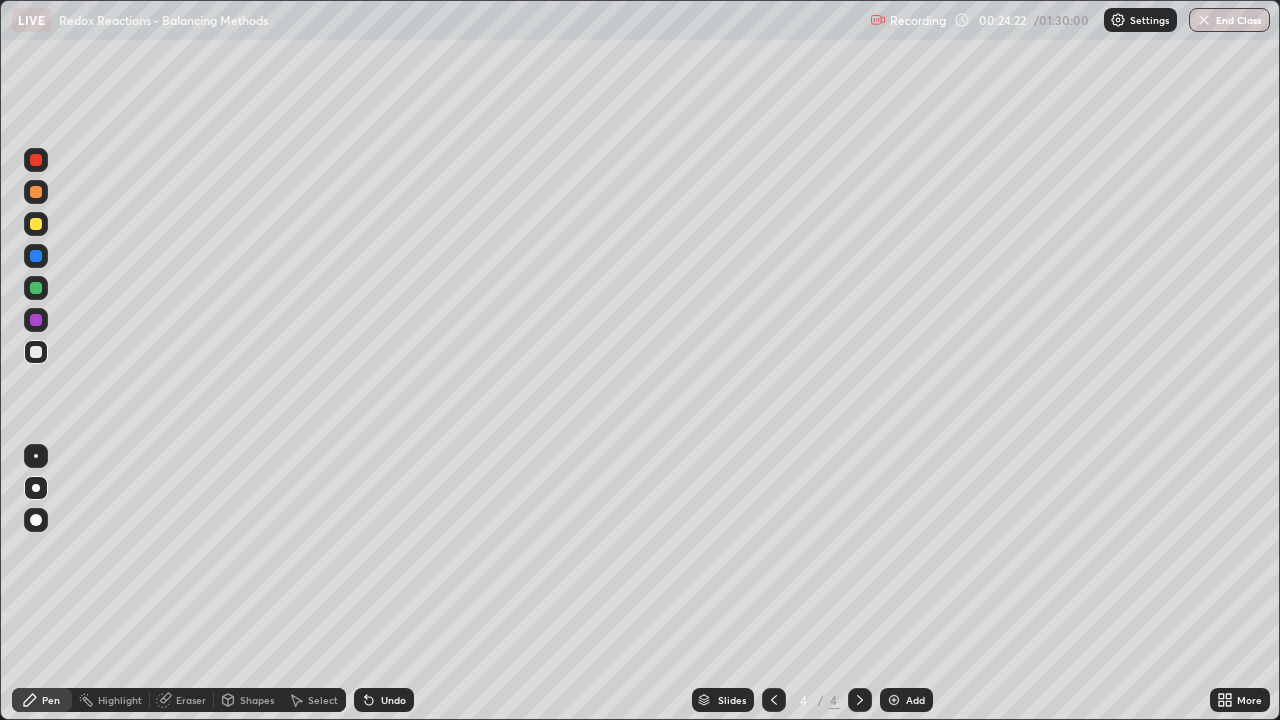 click on "Undo" at bounding box center (393, 700) 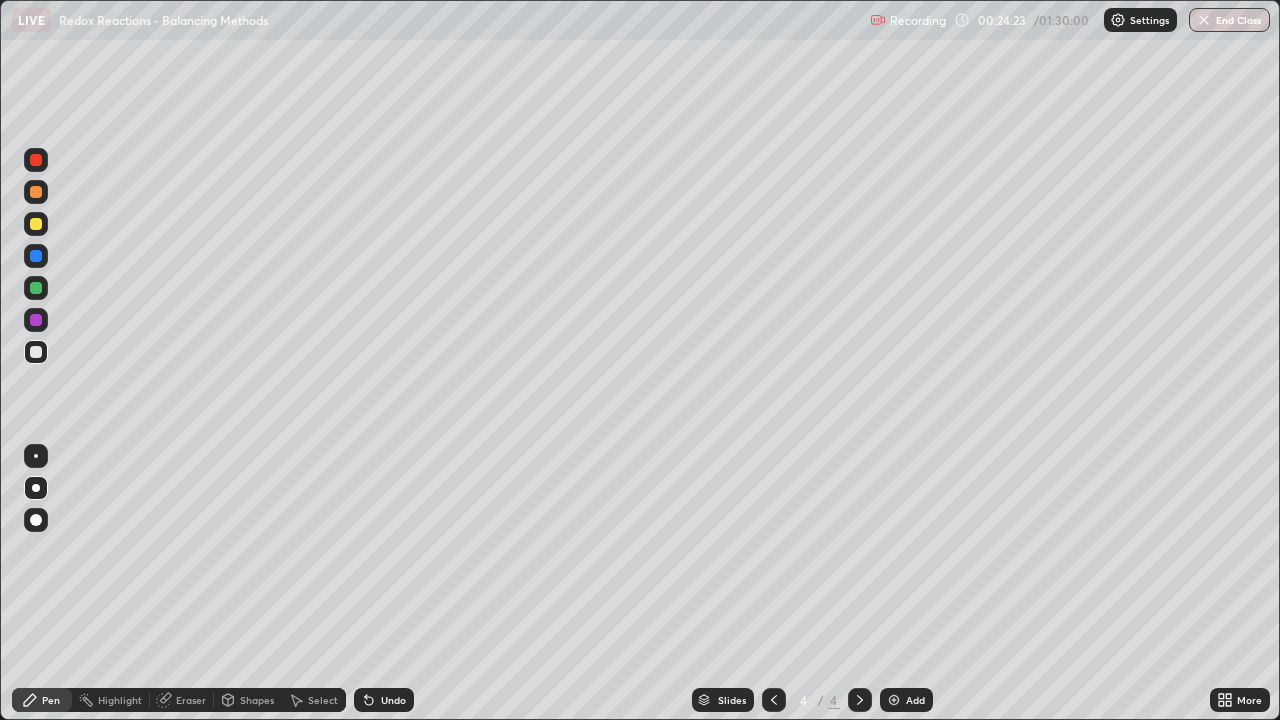 click on "Undo" at bounding box center (393, 700) 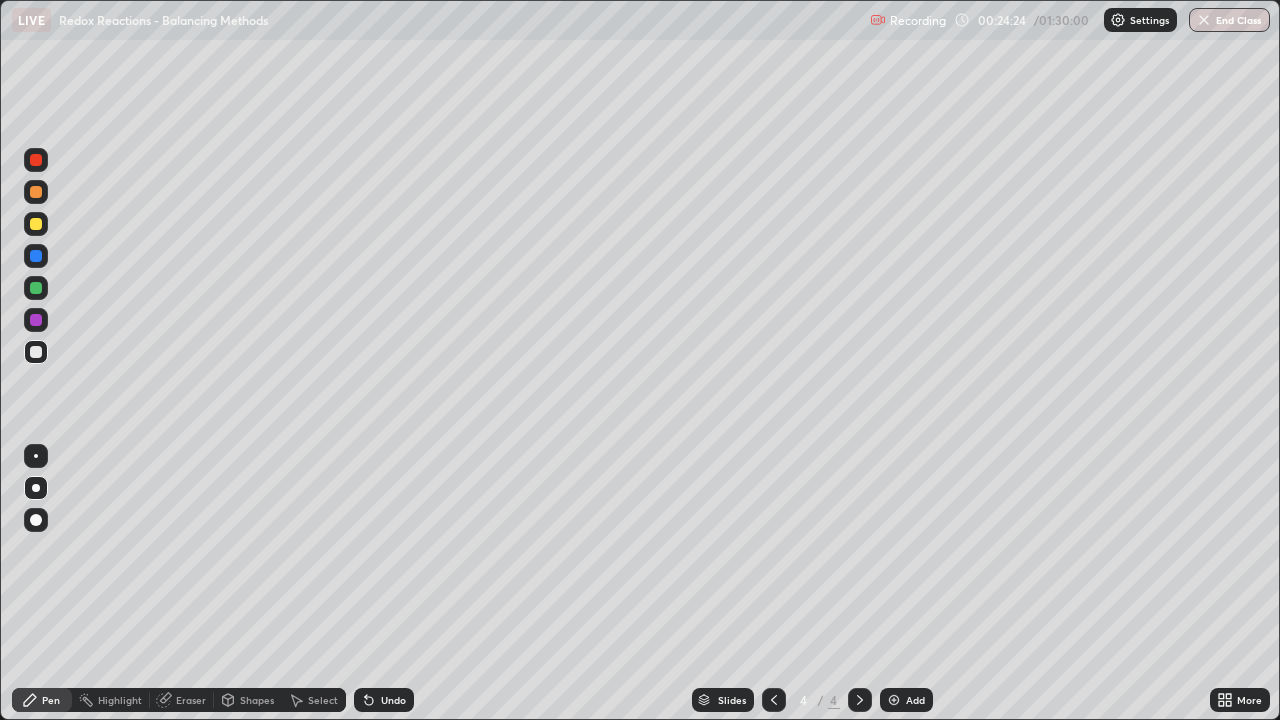 click on "Eraser" at bounding box center [191, 700] 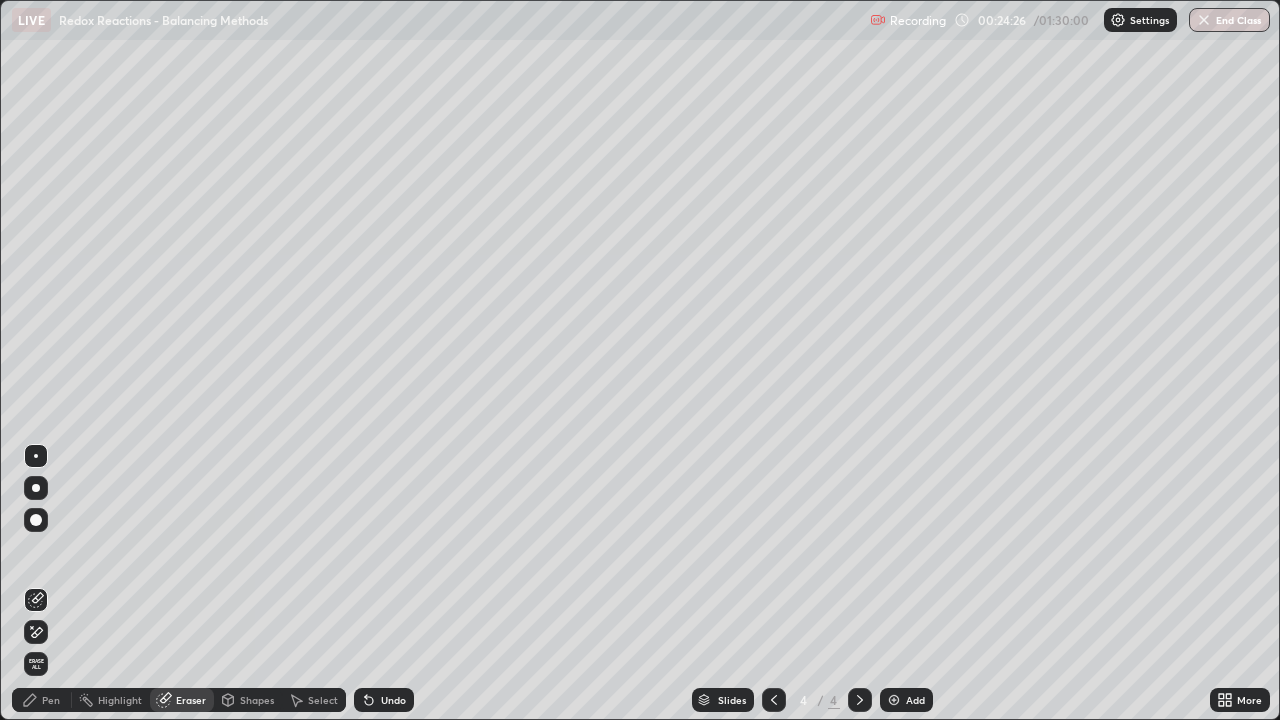 click on "Pen" at bounding box center (51, 700) 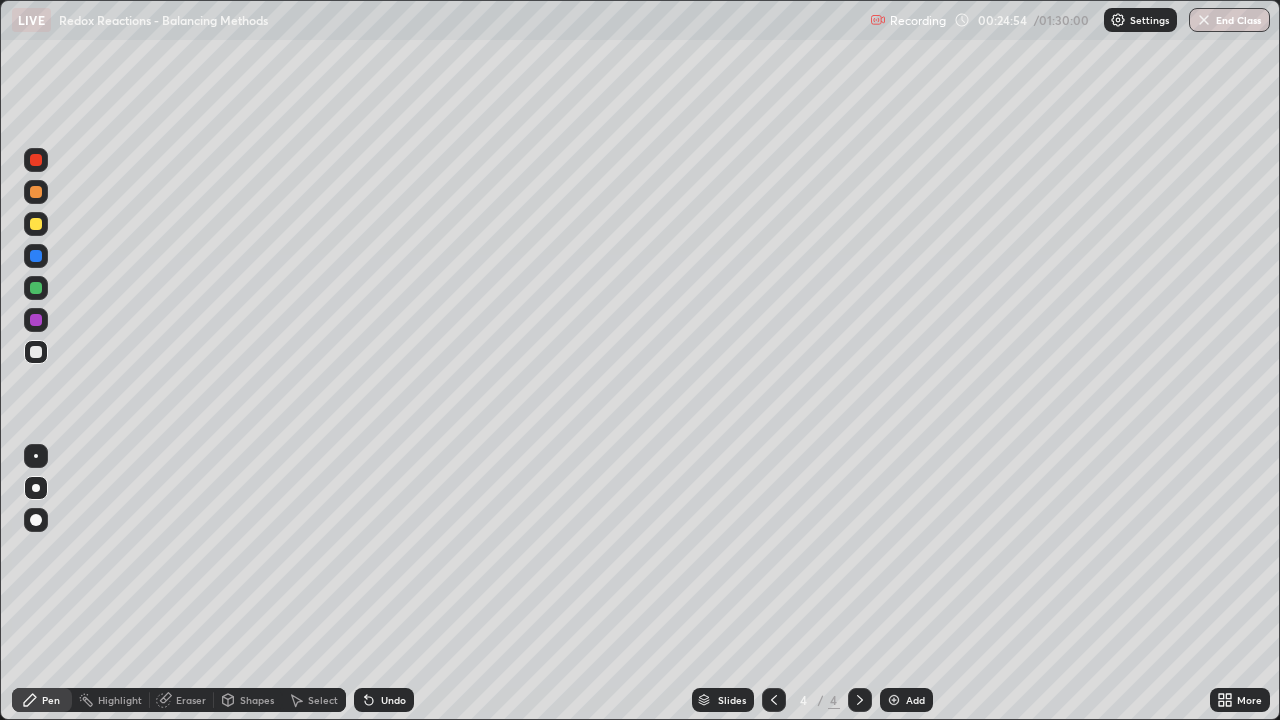 click at bounding box center [36, 224] 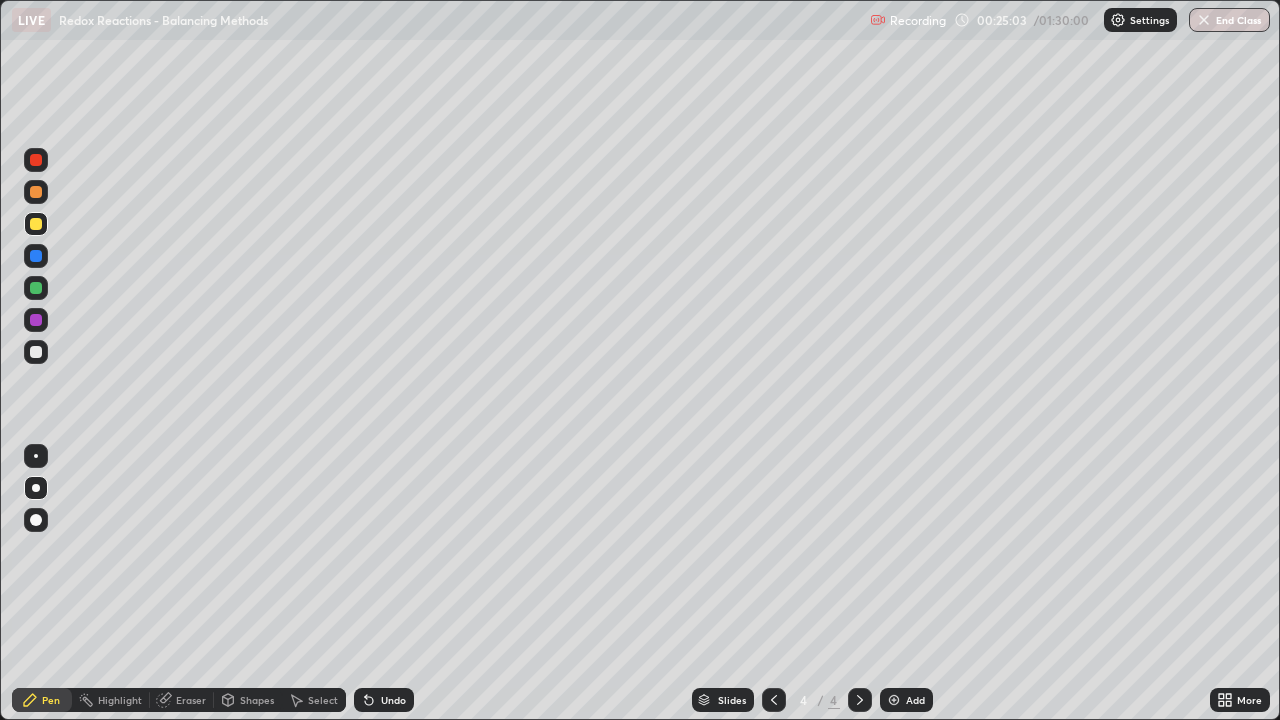 click at bounding box center (36, 352) 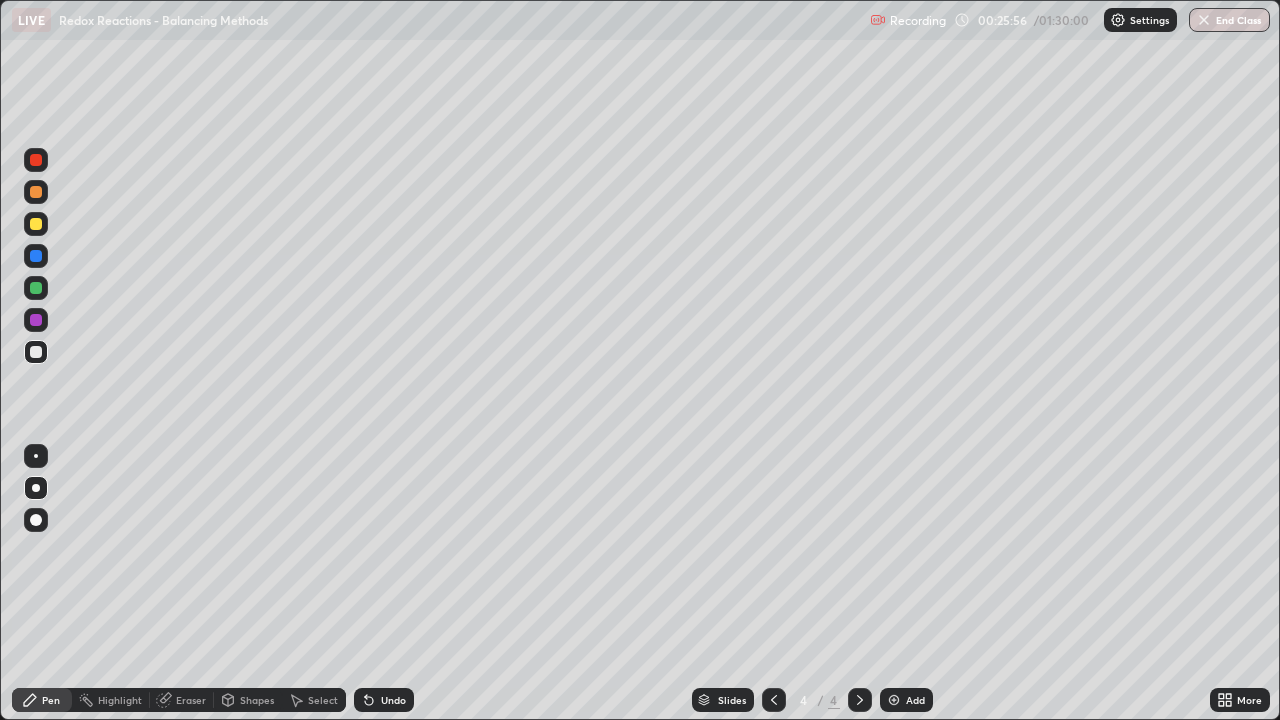 click at bounding box center [36, 320] 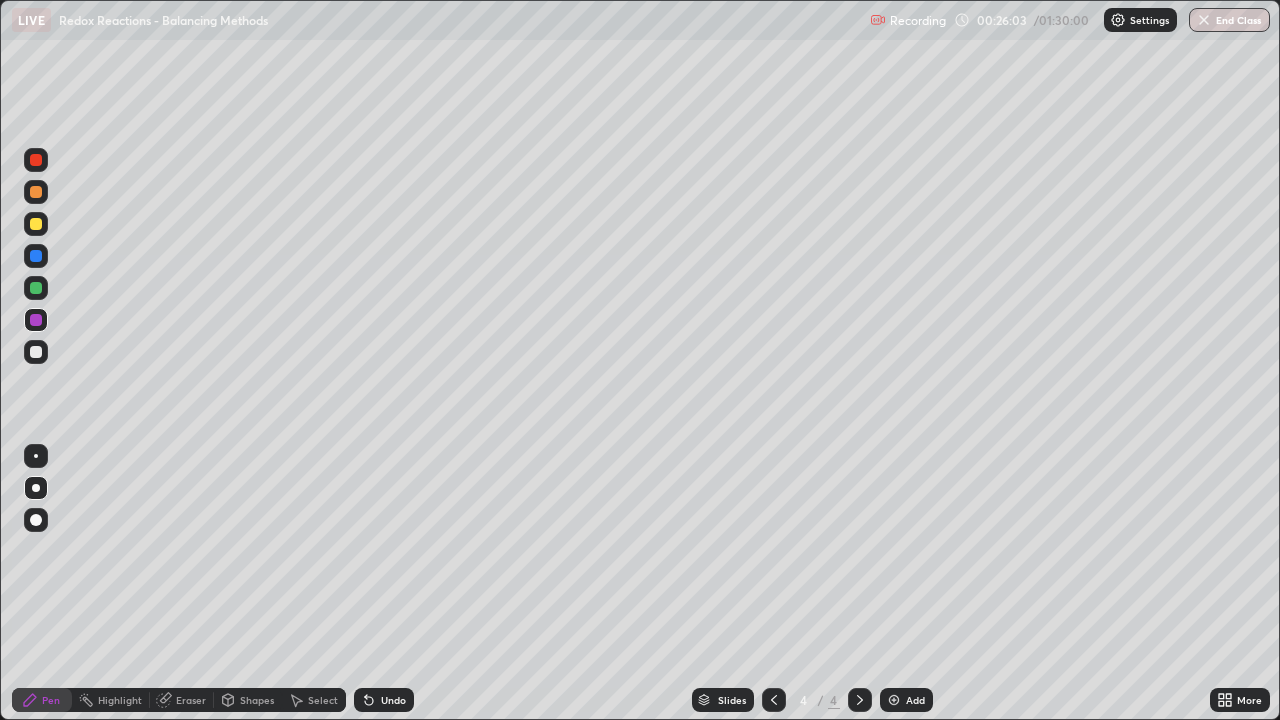 click at bounding box center (36, 352) 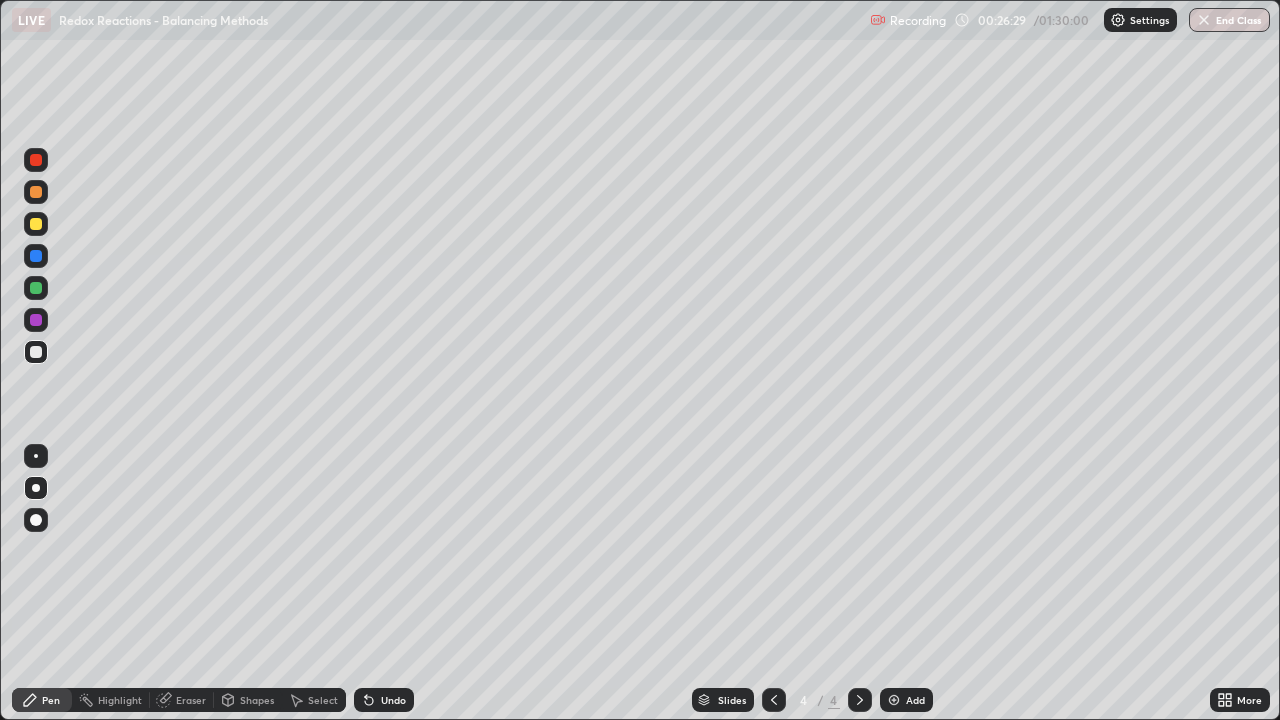 click at bounding box center (36, 320) 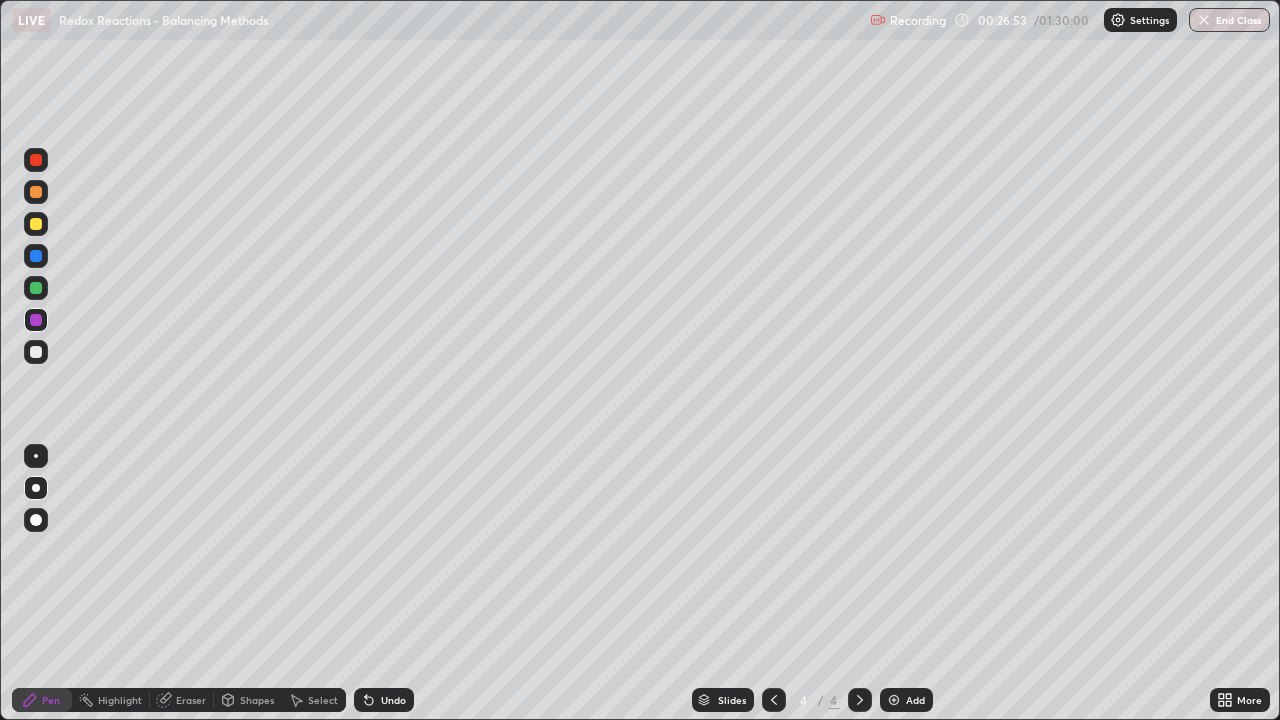 click at bounding box center [36, 352] 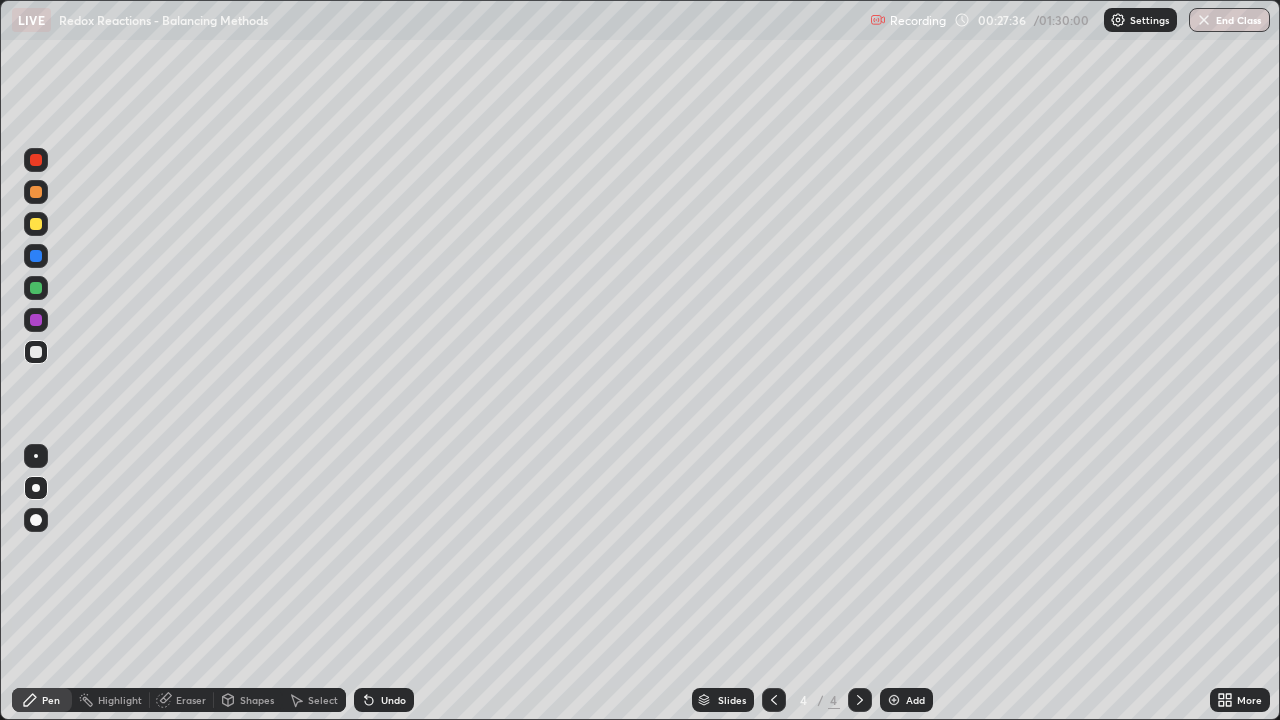 click at bounding box center [36, 256] 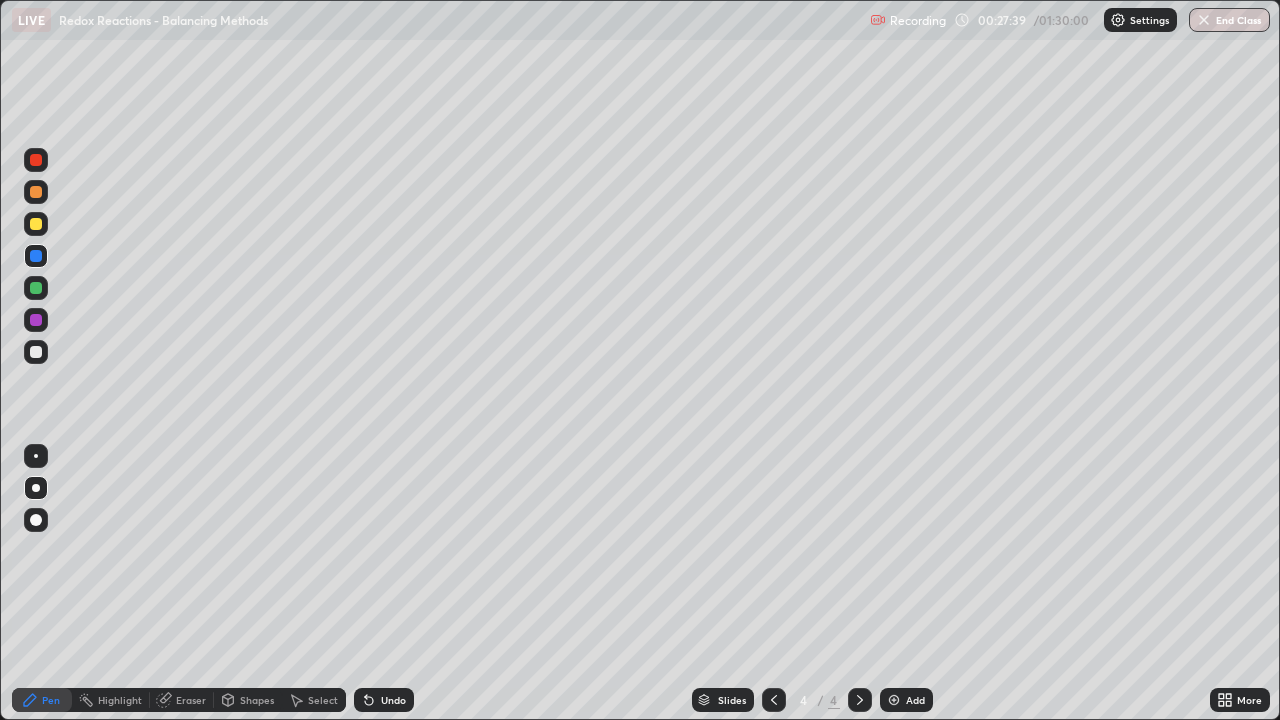 click at bounding box center [36, 352] 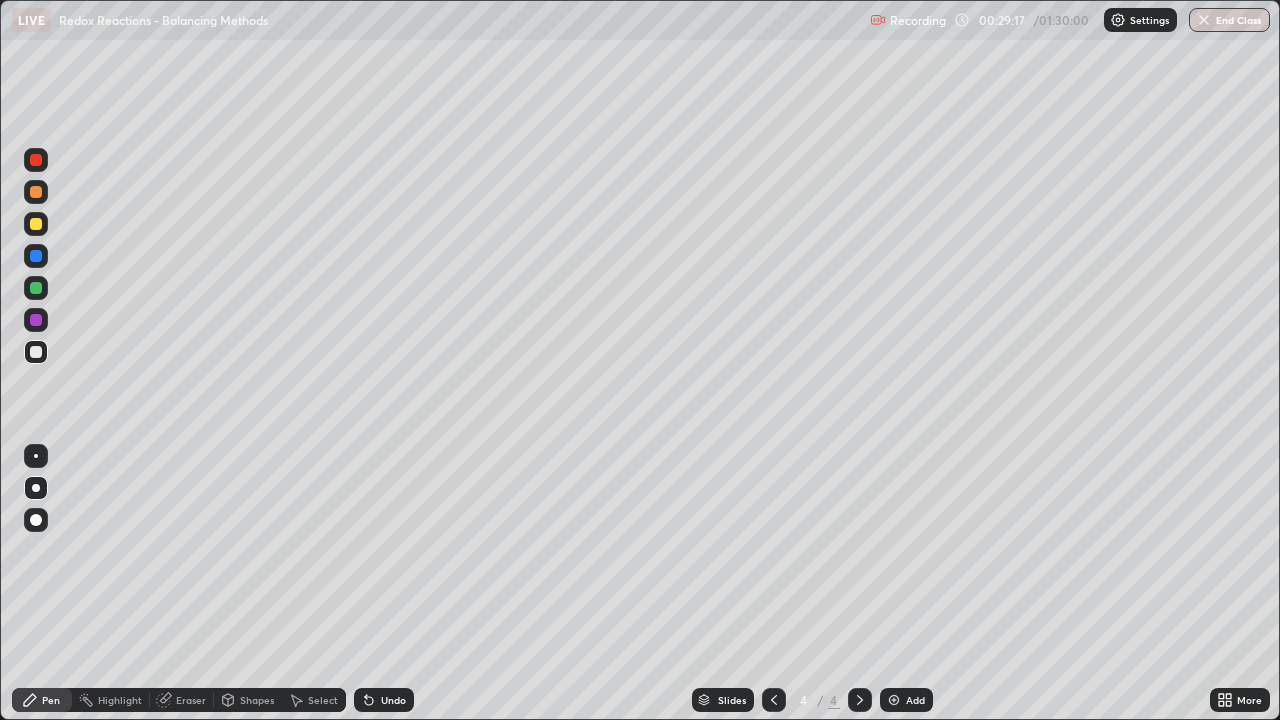 click at bounding box center [894, 700] 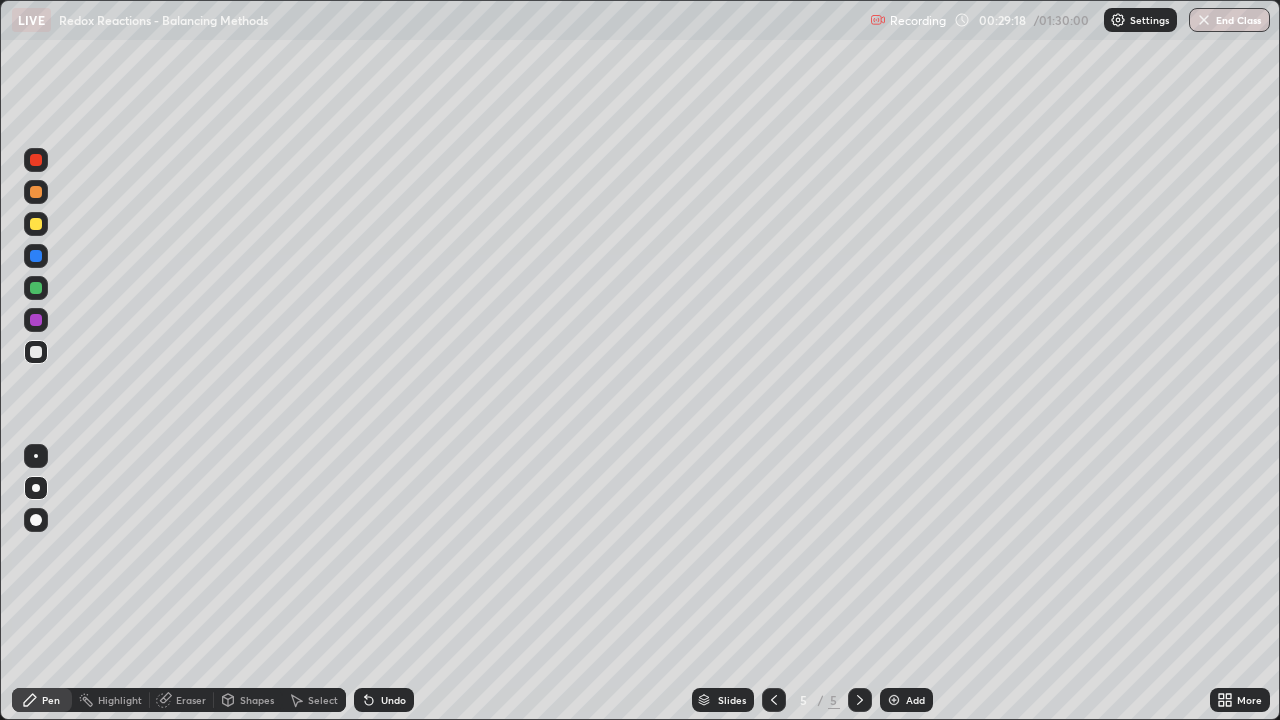 click at bounding box center [36, 192] 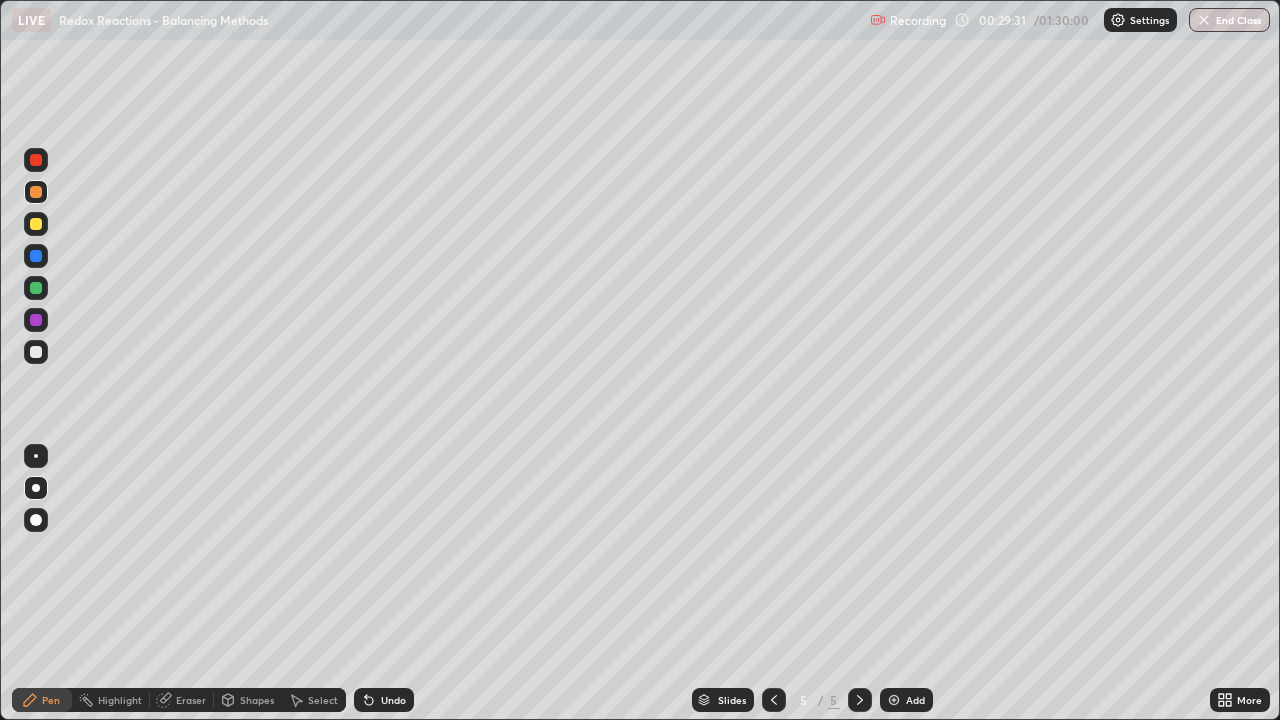 click at bounding box center (36, 256) 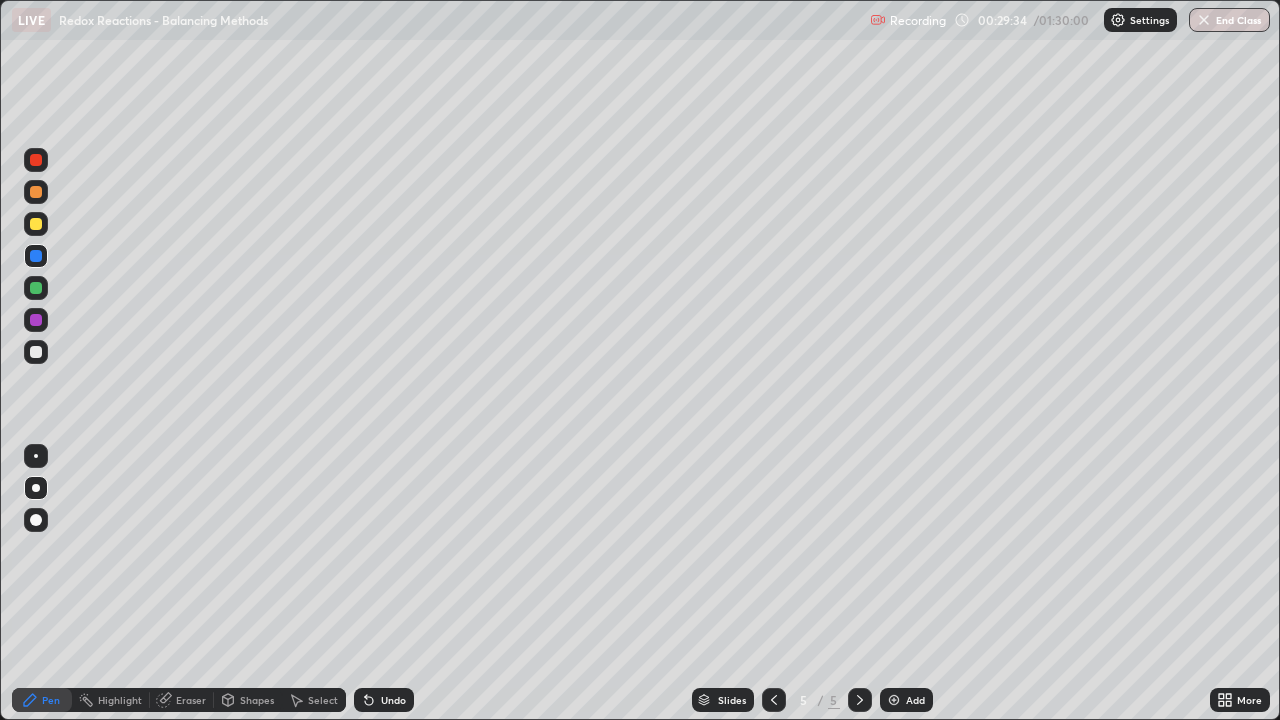 click at bounding box center [774, 700] 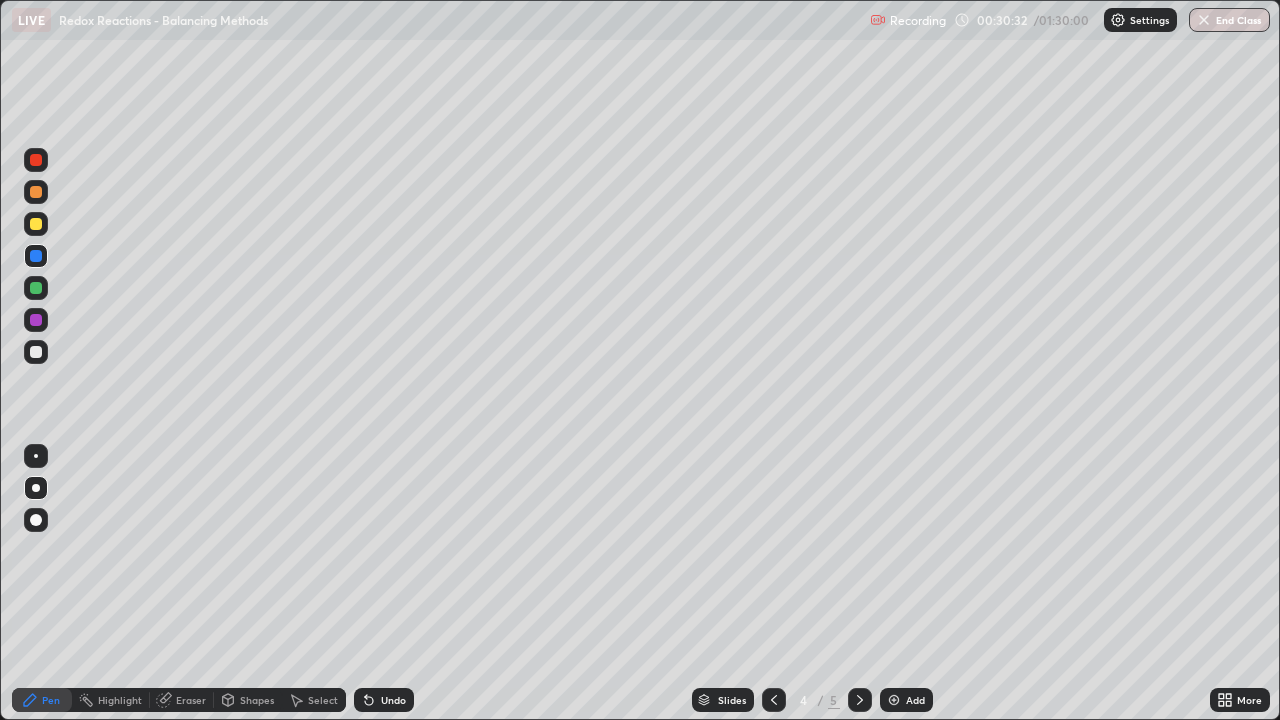 click 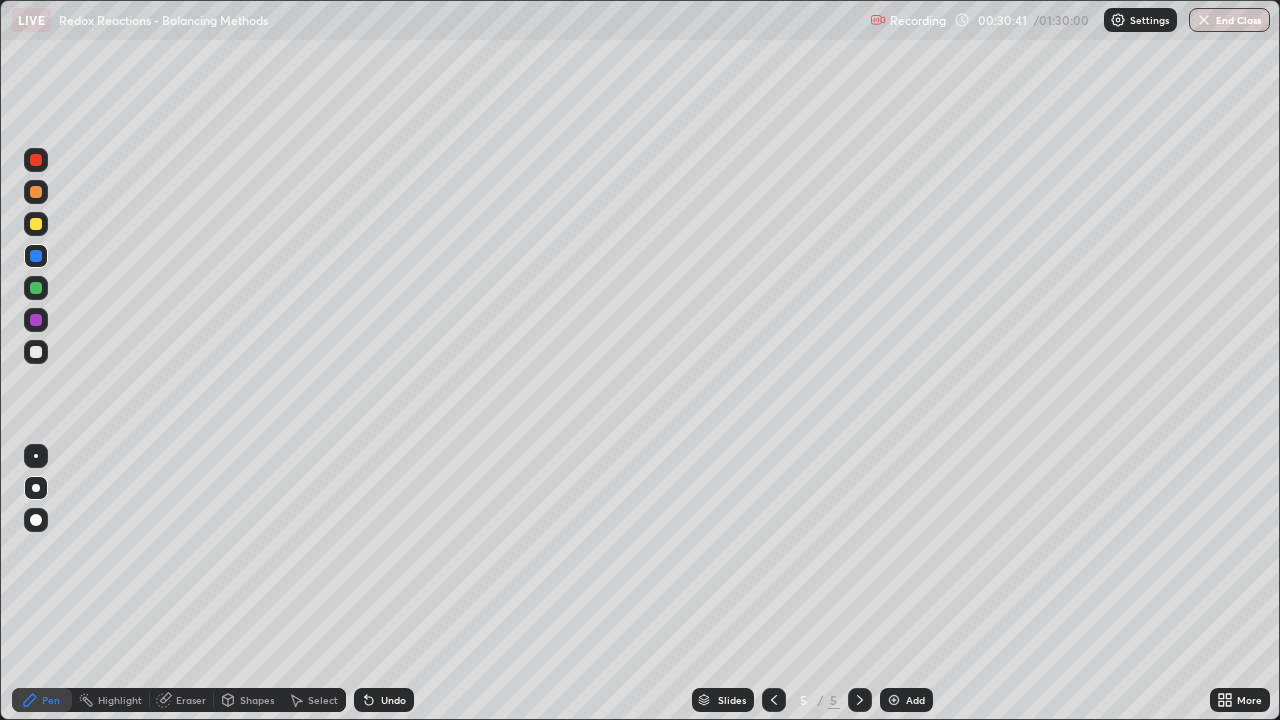 click on "Undo" at bounding box center [384, 700] 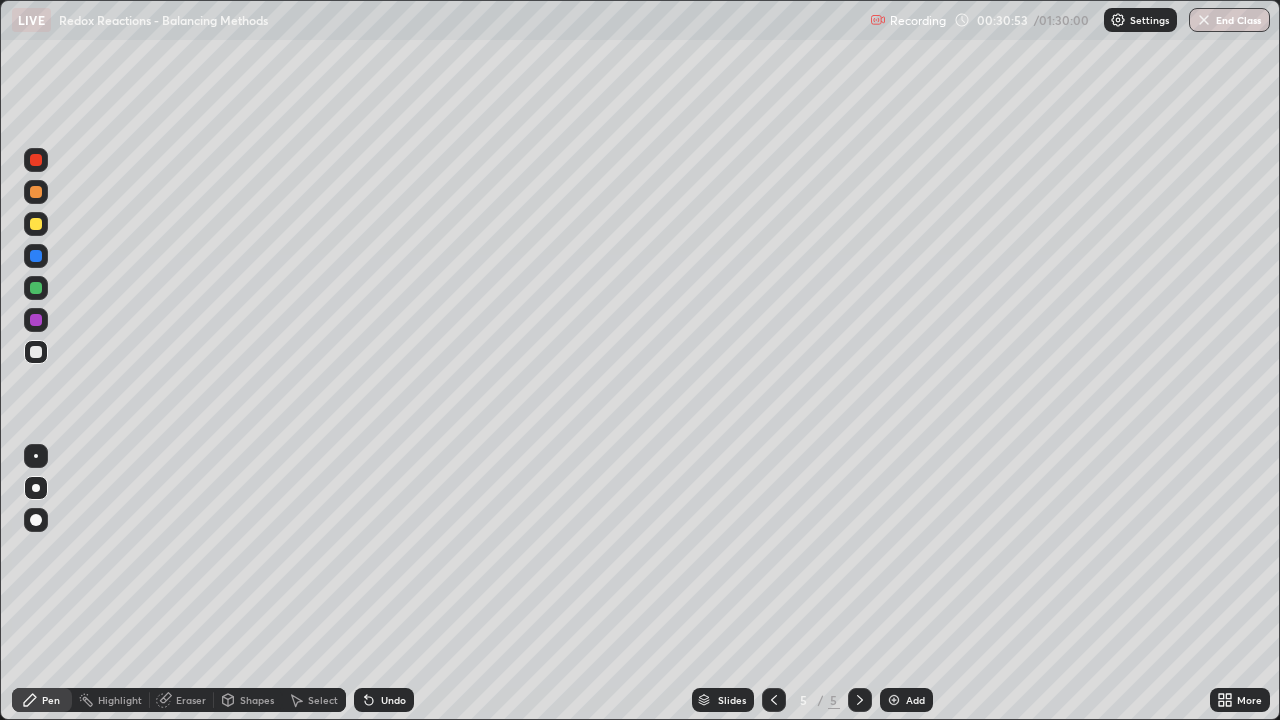 click at bounding box center [36, 288] 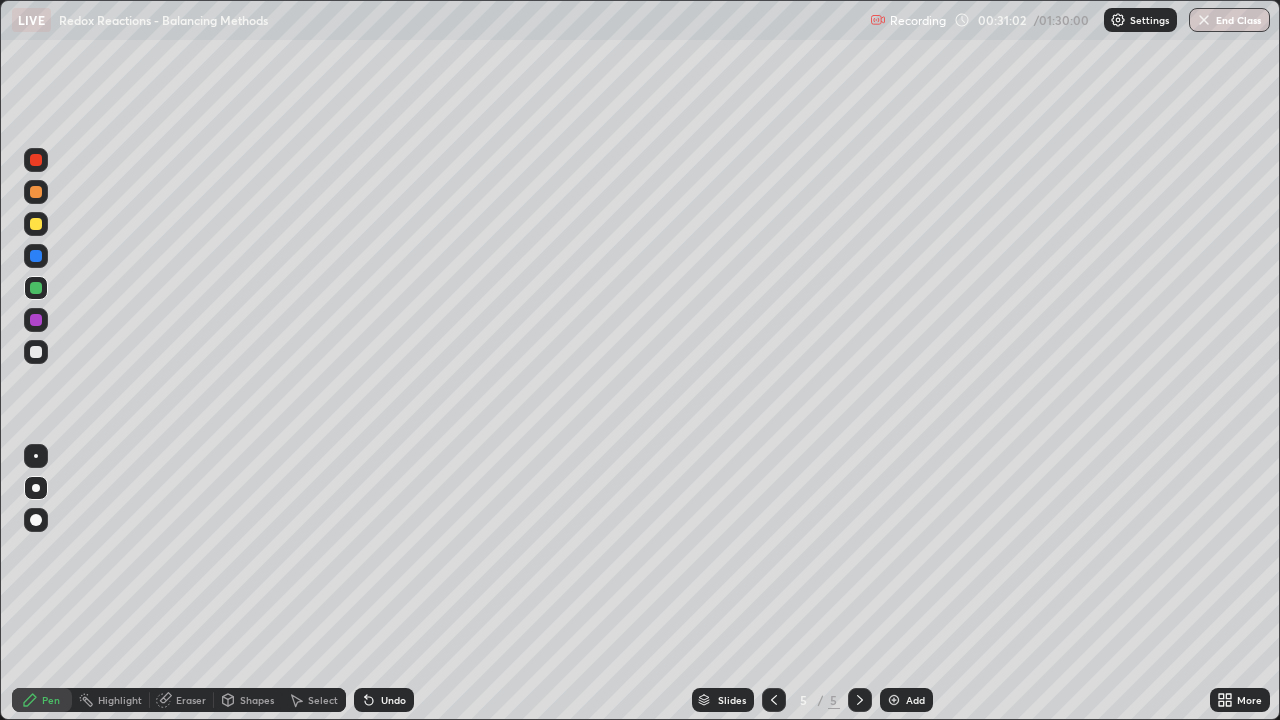 click at bounding box center [36, 352] 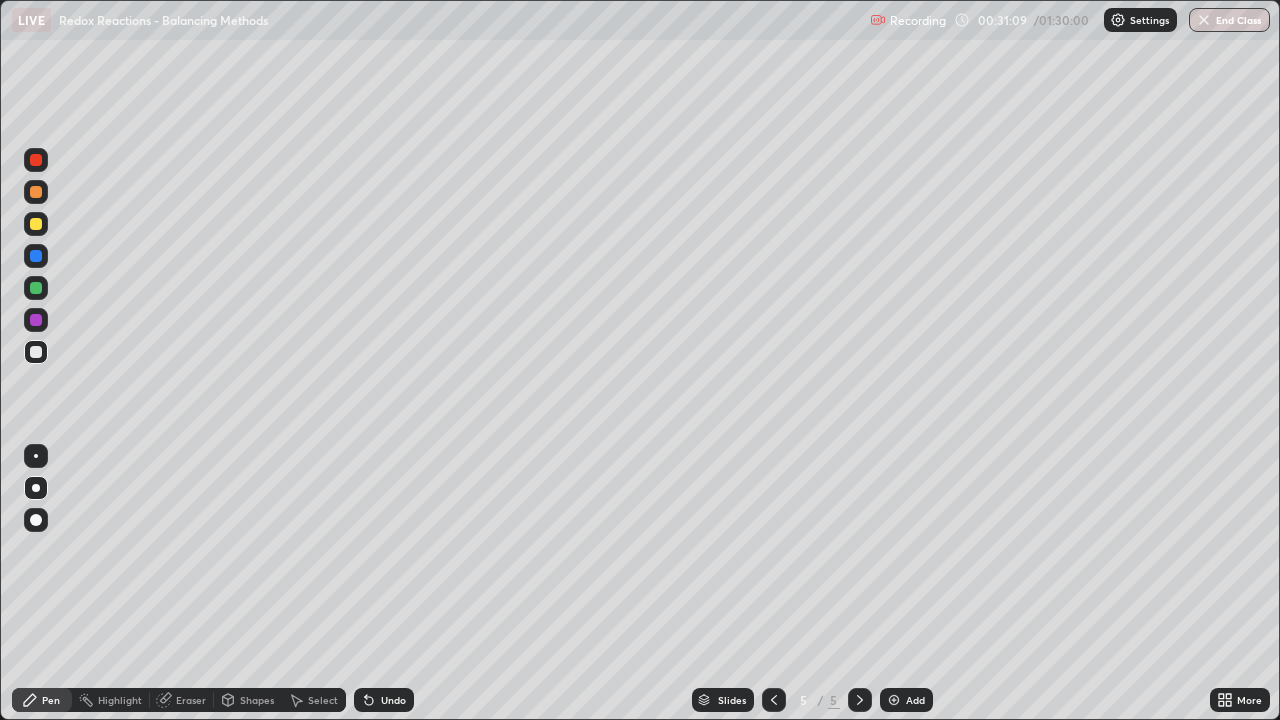 click at bounding box center (36, 224) 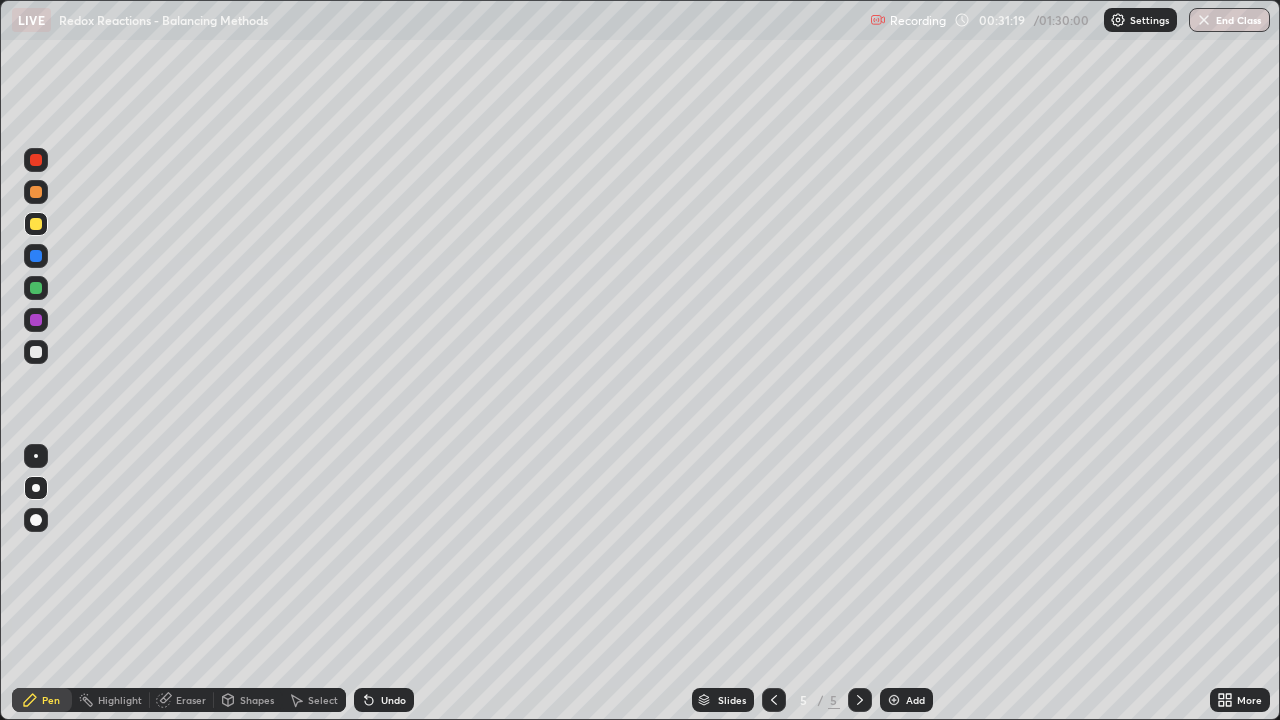 click at bounding box center (36, 352) 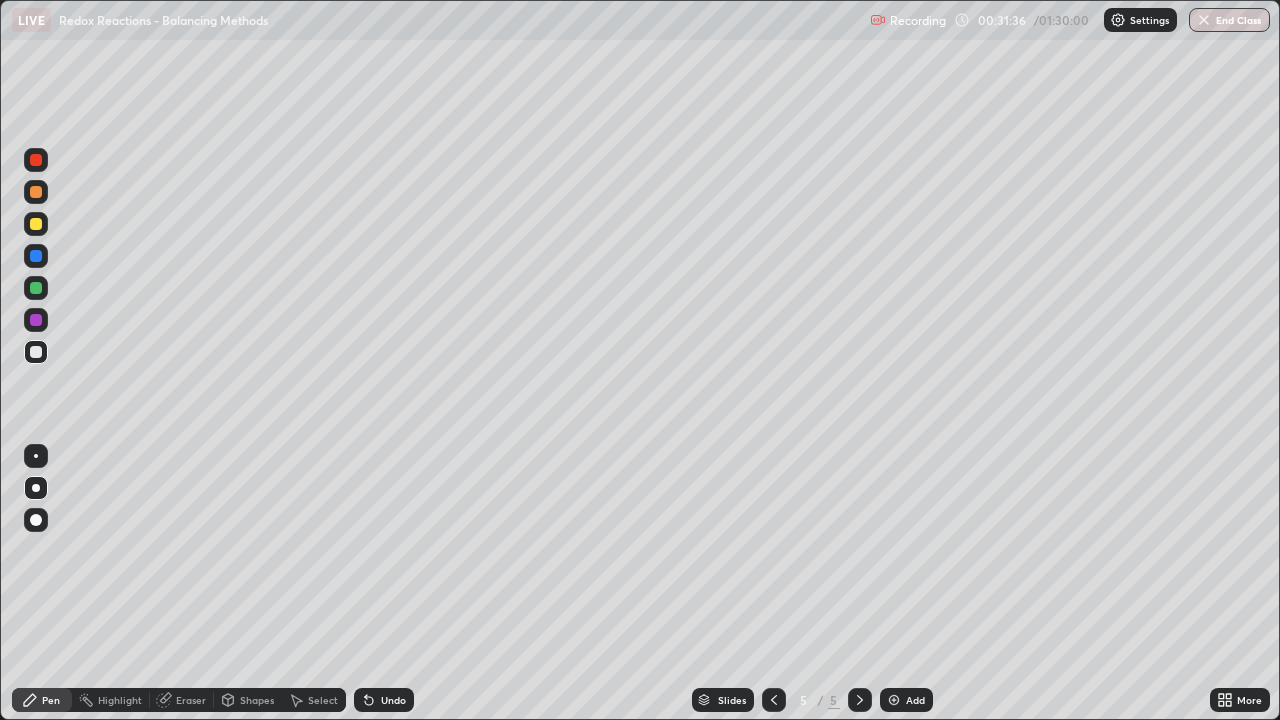 click at bounding box center [36, 320] 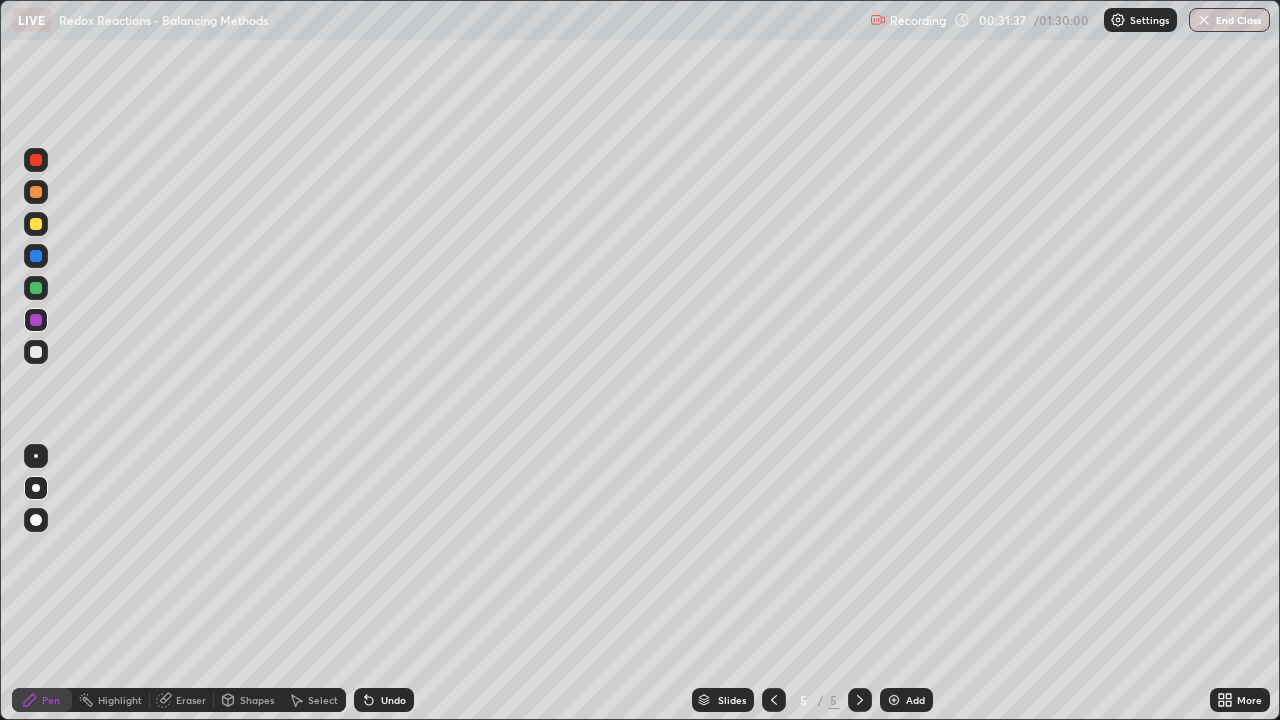 click at bounding box center [36, 352] 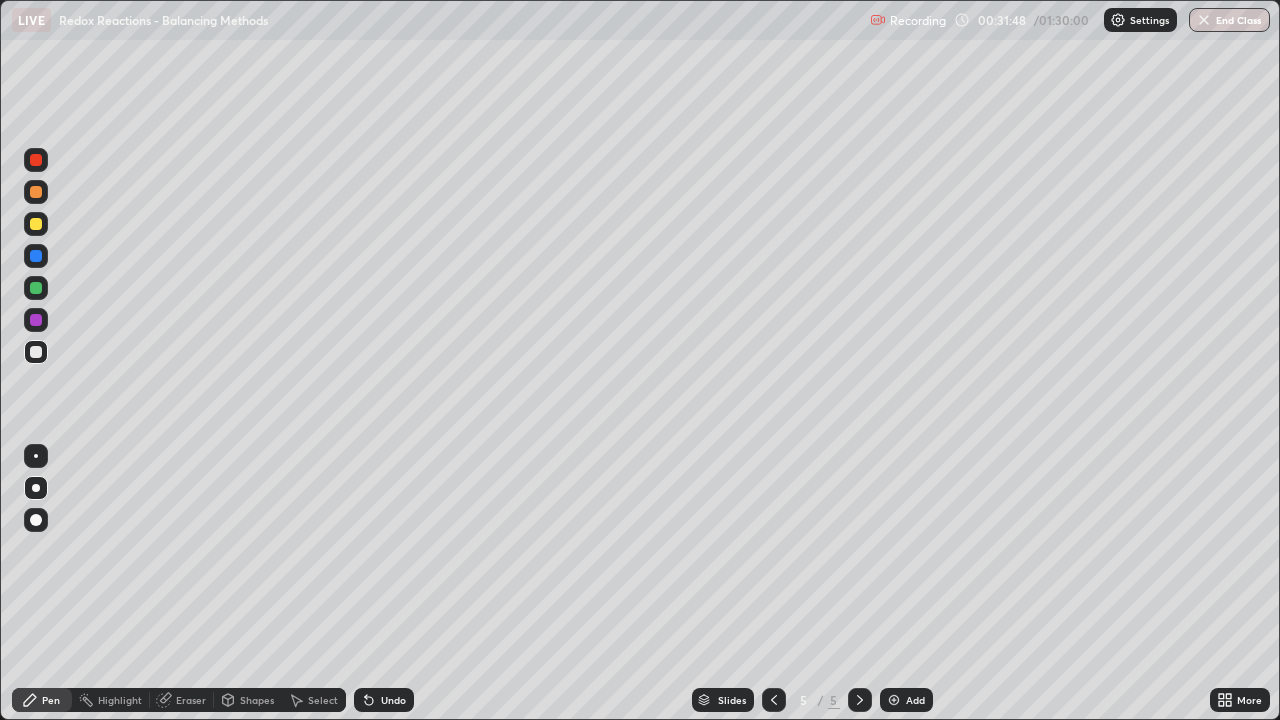 click at bounding box center (36, 352) 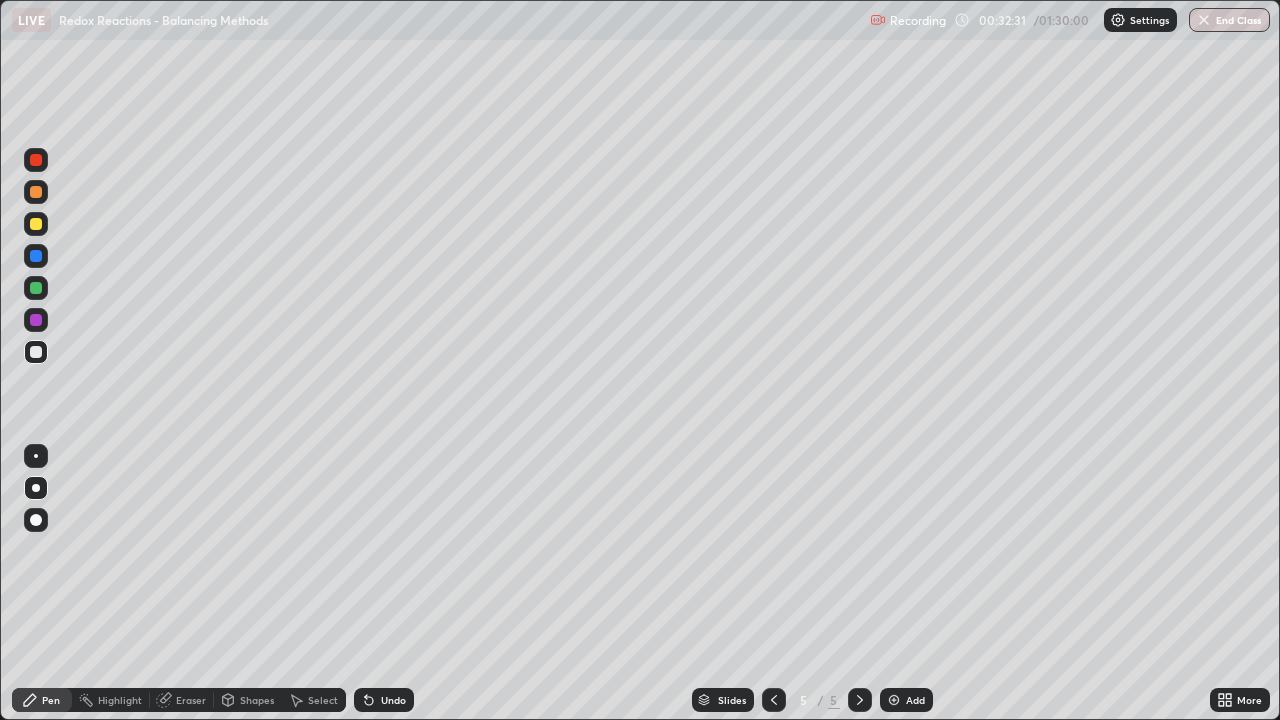 click at bounding box center (36, 224) 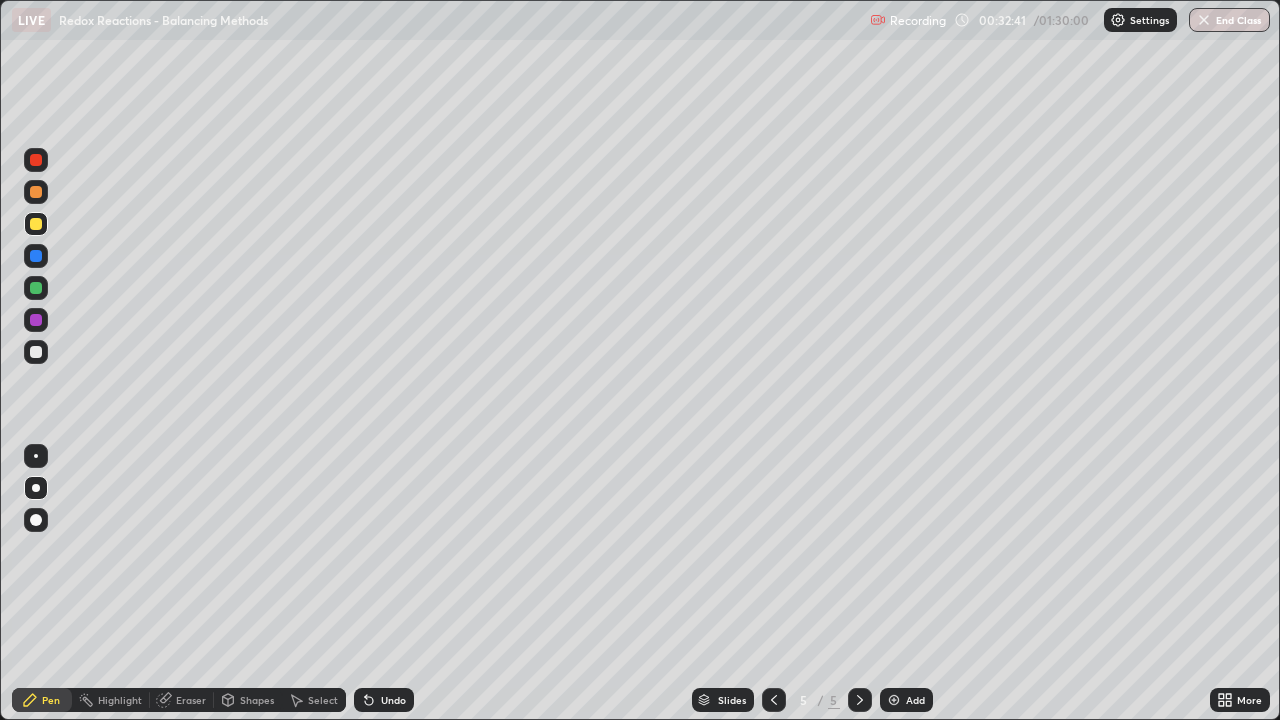 click at bounding box center (36, 352) 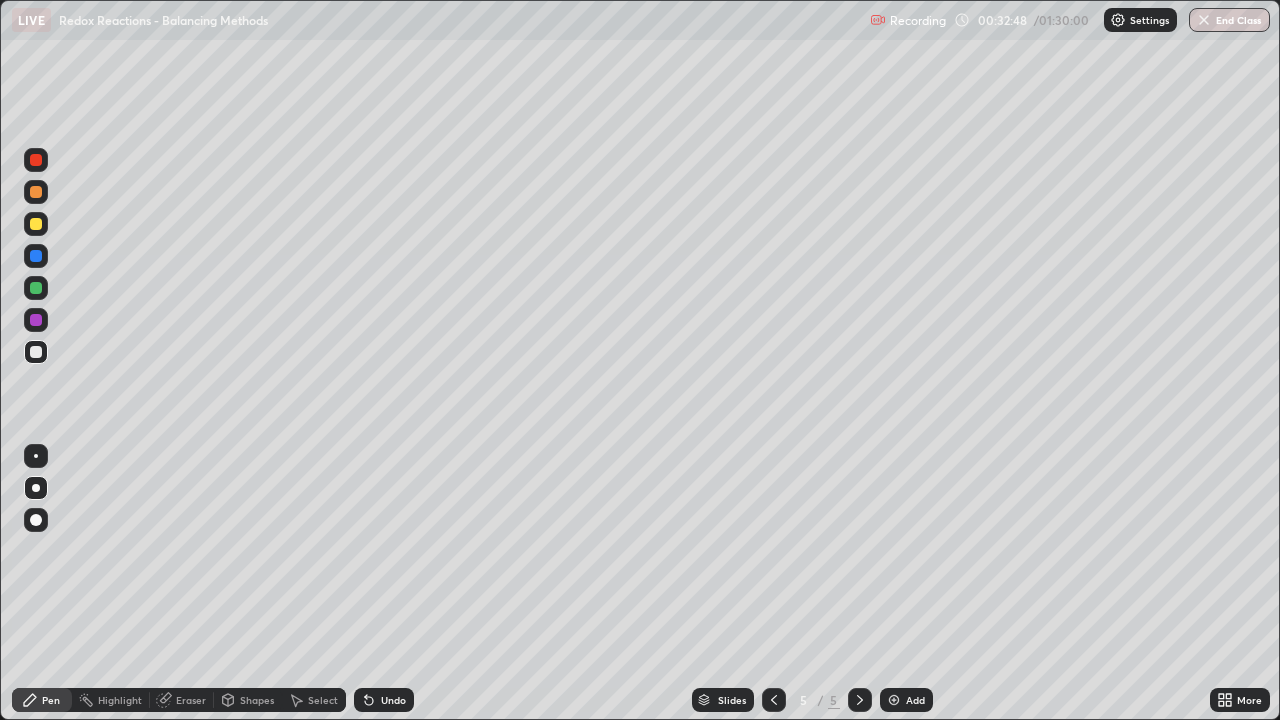 click on "Undo" at bounding box center [384, 700] 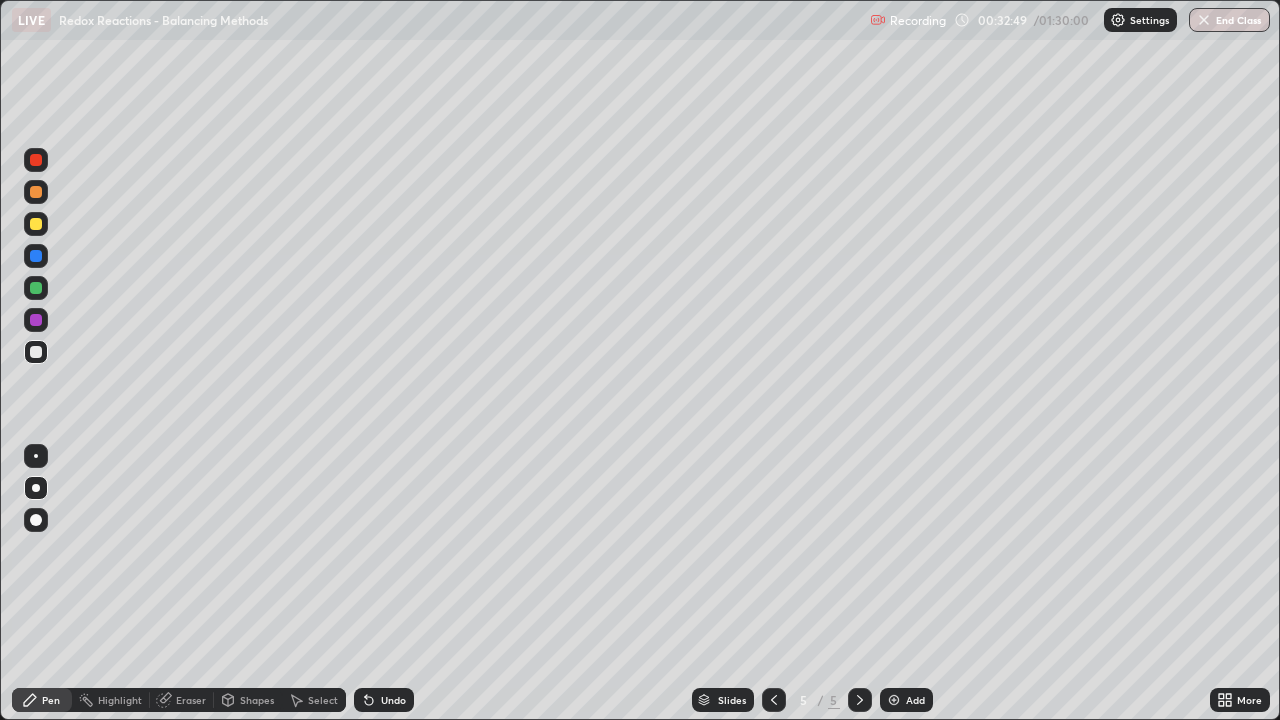 click at bounding box center [36, 224] 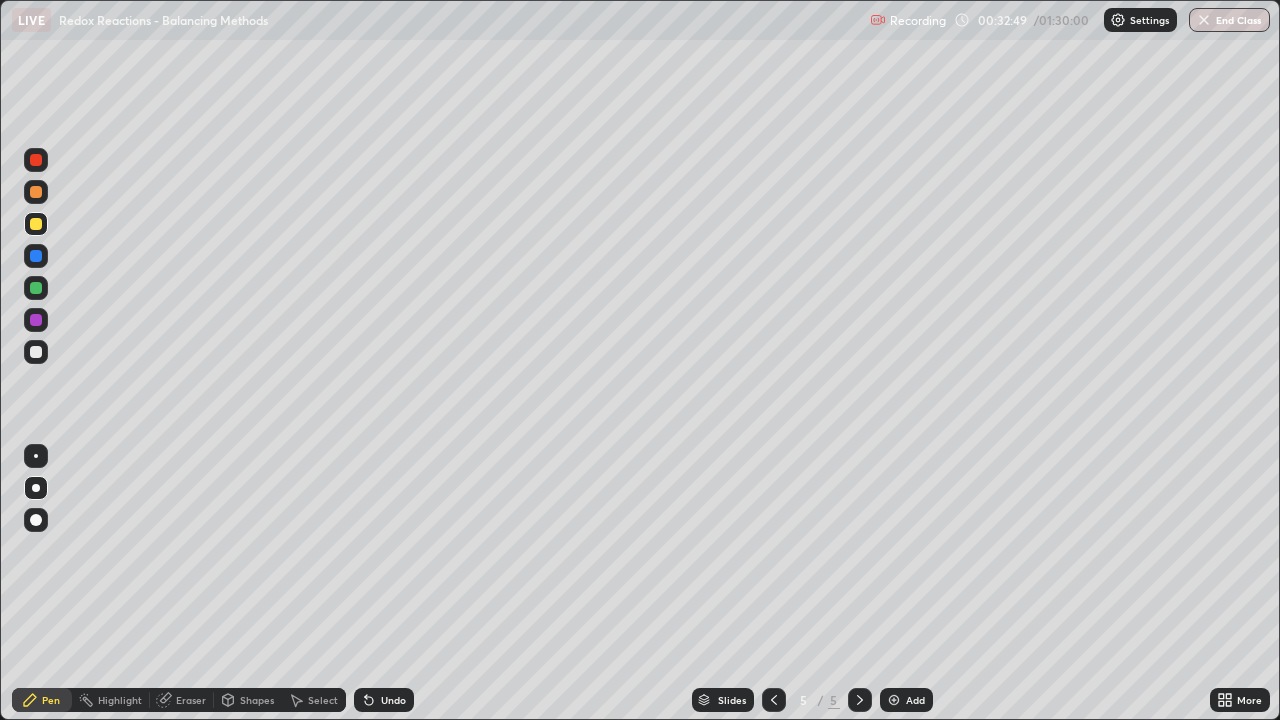 click at bounding box center (36, 288) 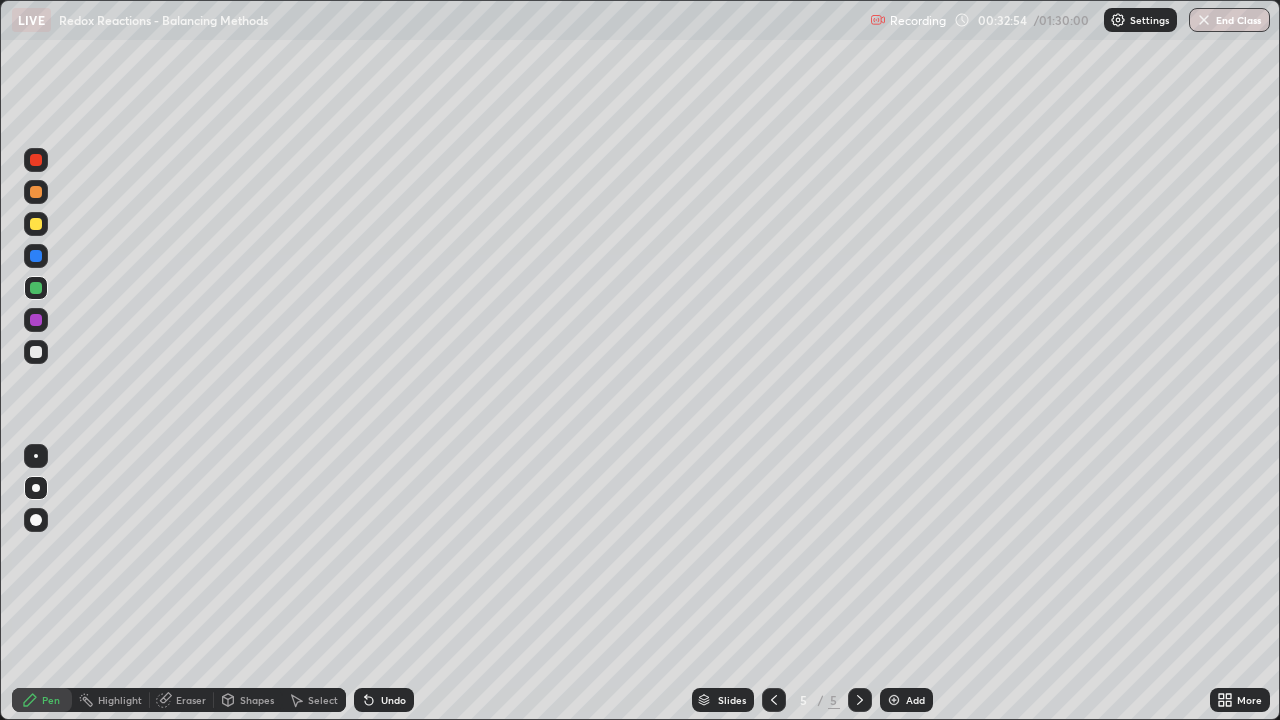 click on "Undo" at bounding box center [393, 700] 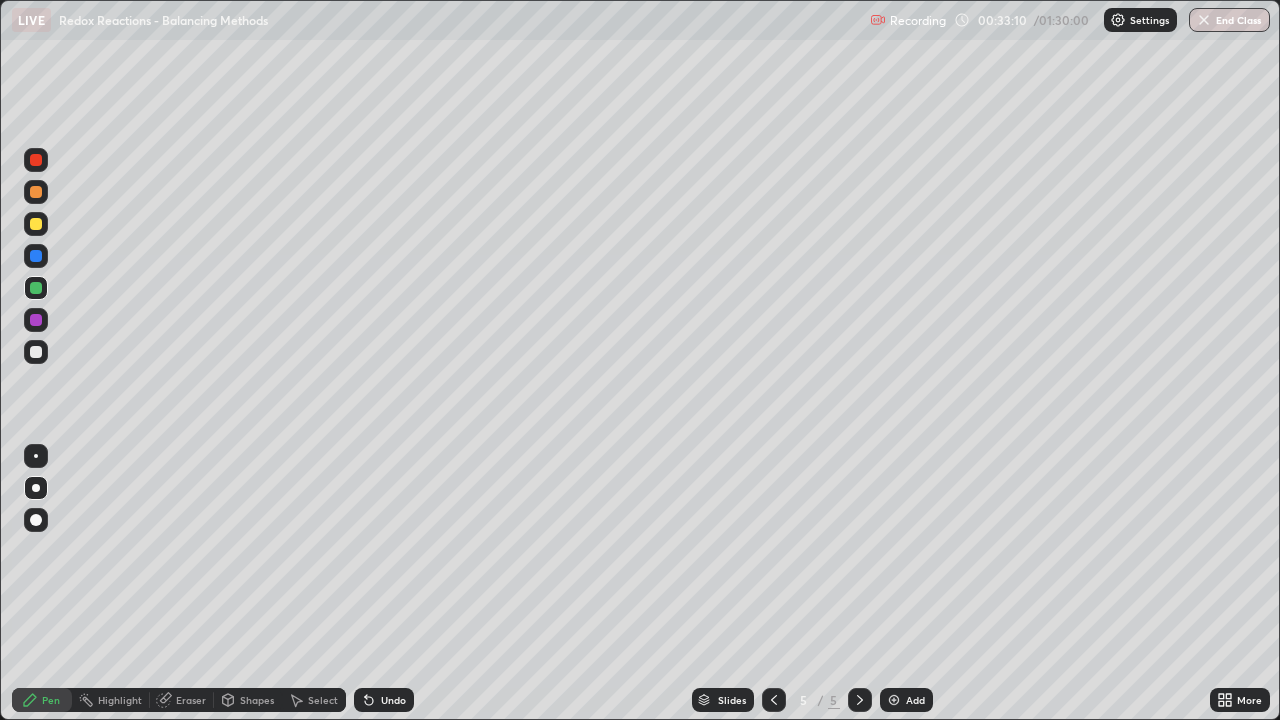 click at bounding box center (36, 352) 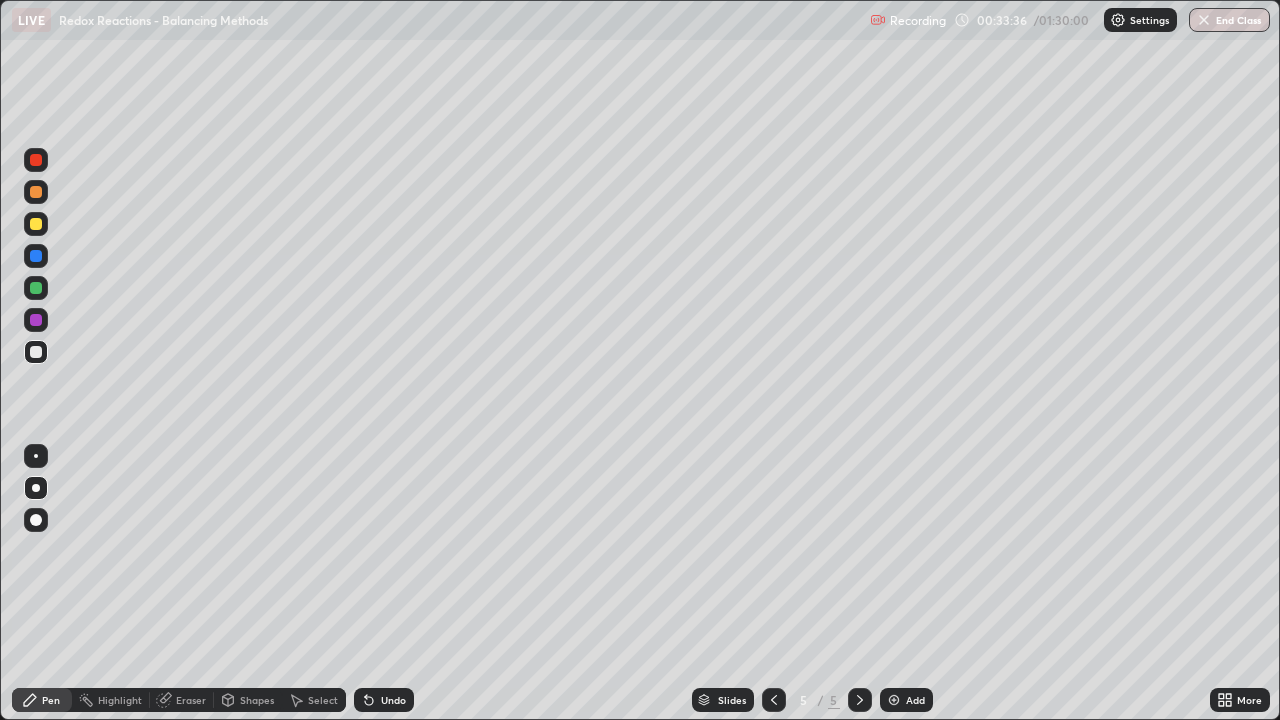 click at bounding box center [36, 224] 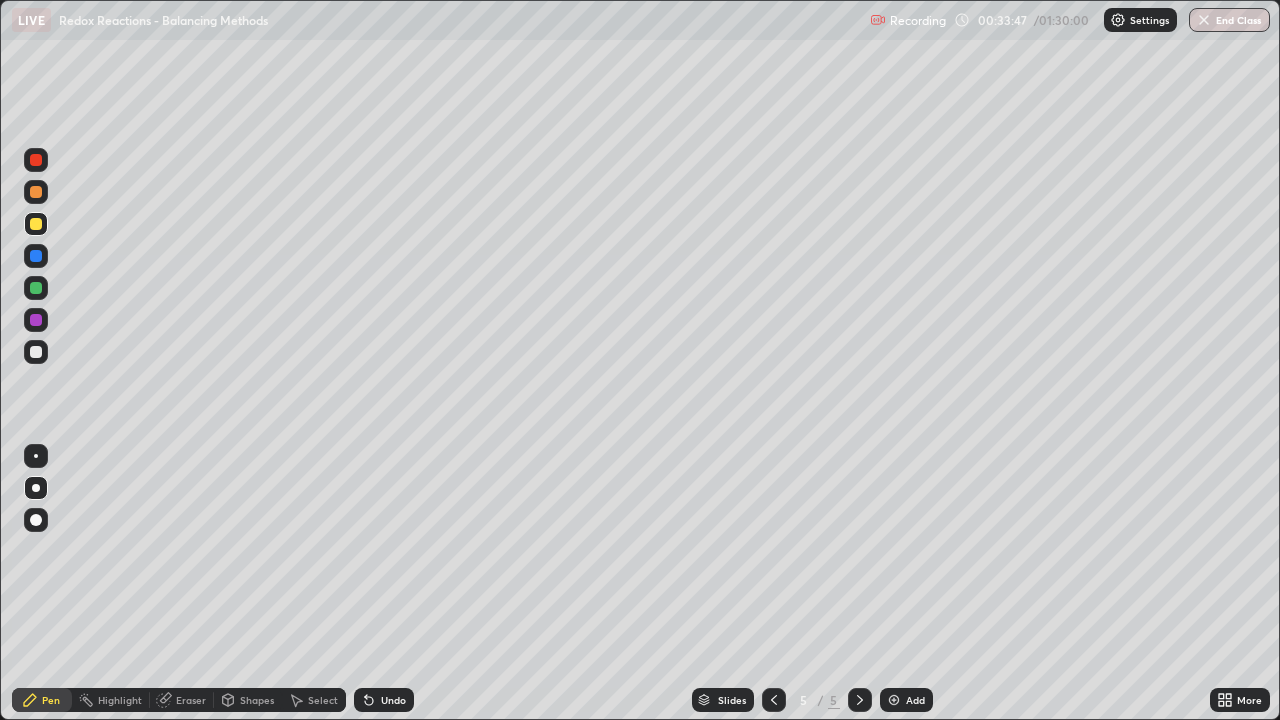 click at bounding box center (36, 352) 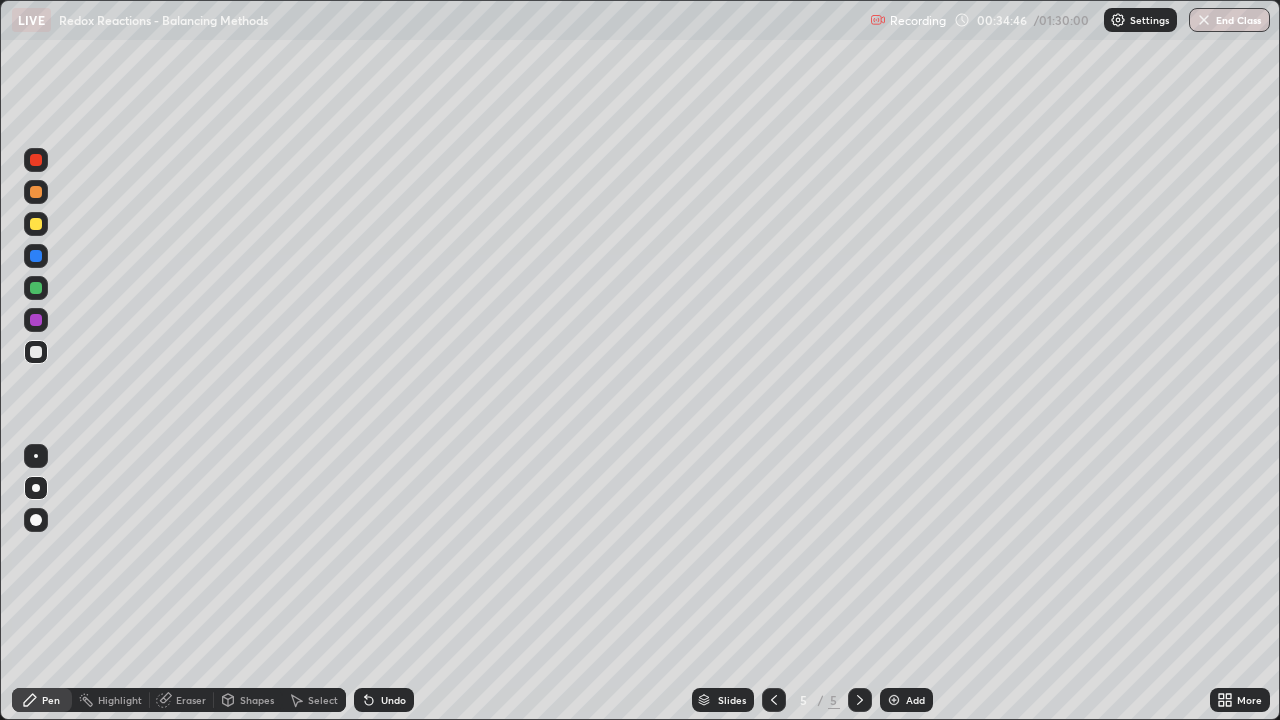 click at bounding box center (36, 320) 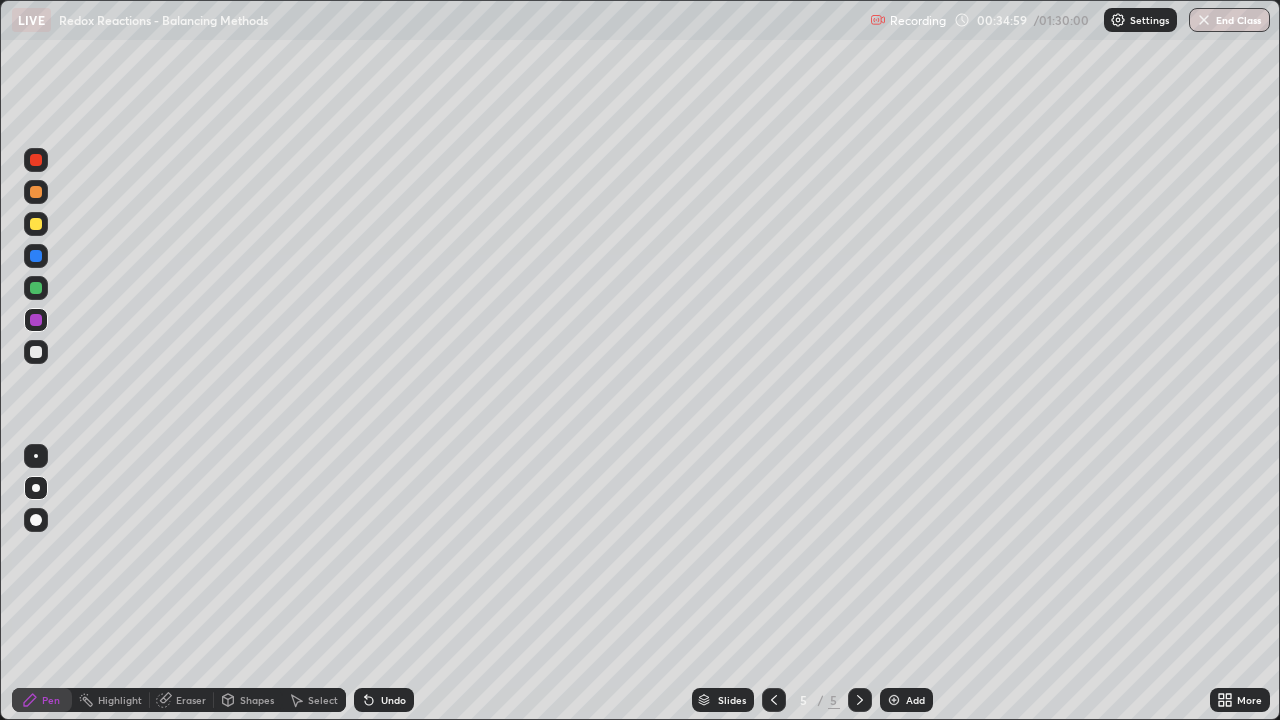click at bounding box center [36, 352] 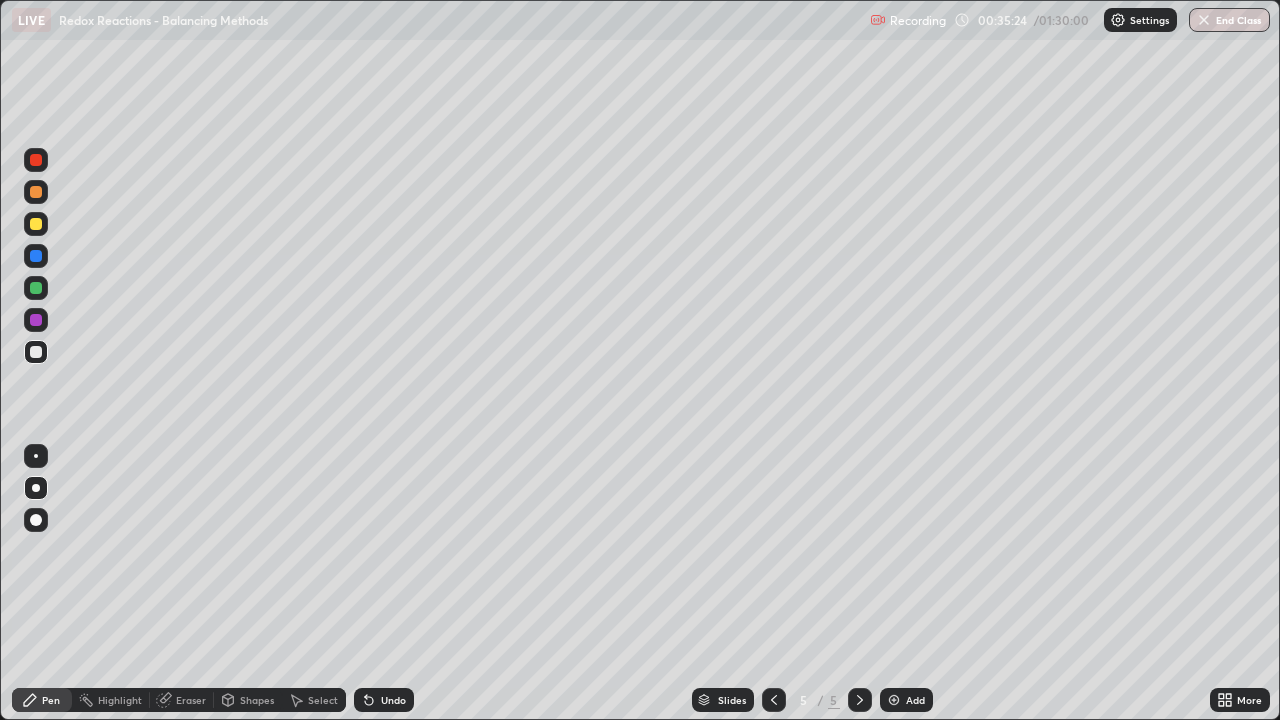 click at bounding box center (36, 320) 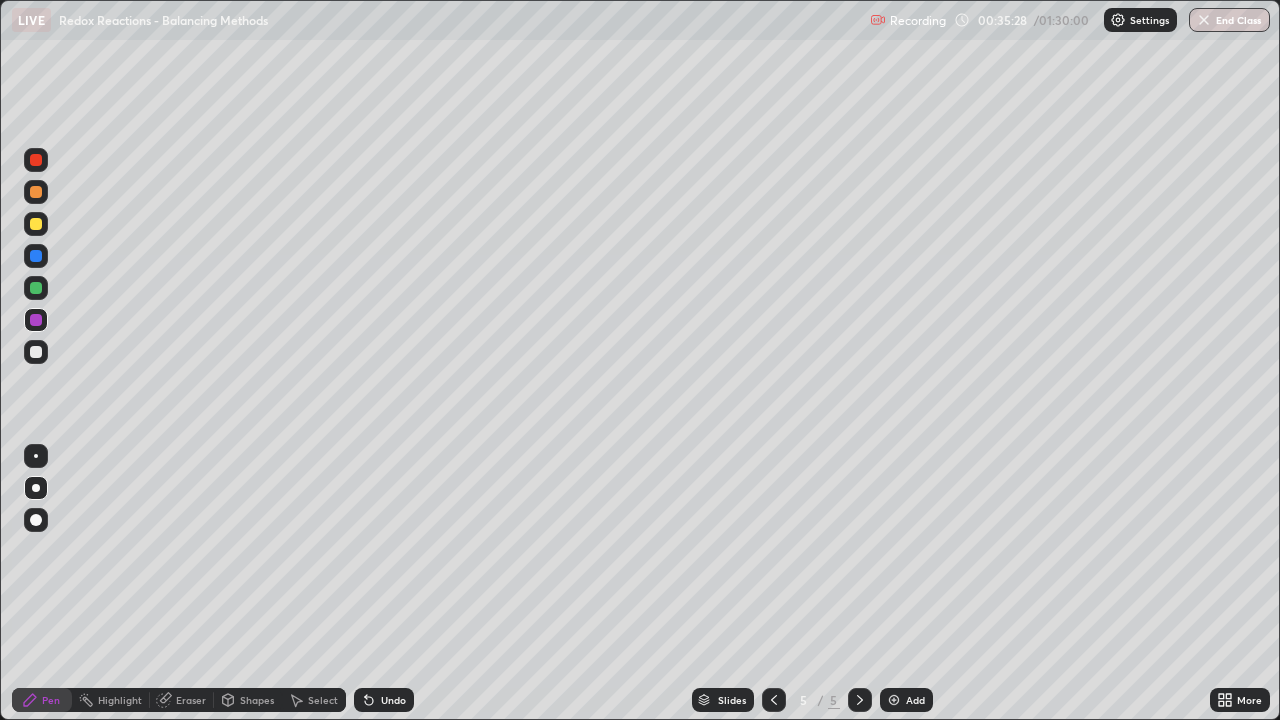 click at bounding box center (36, 352) 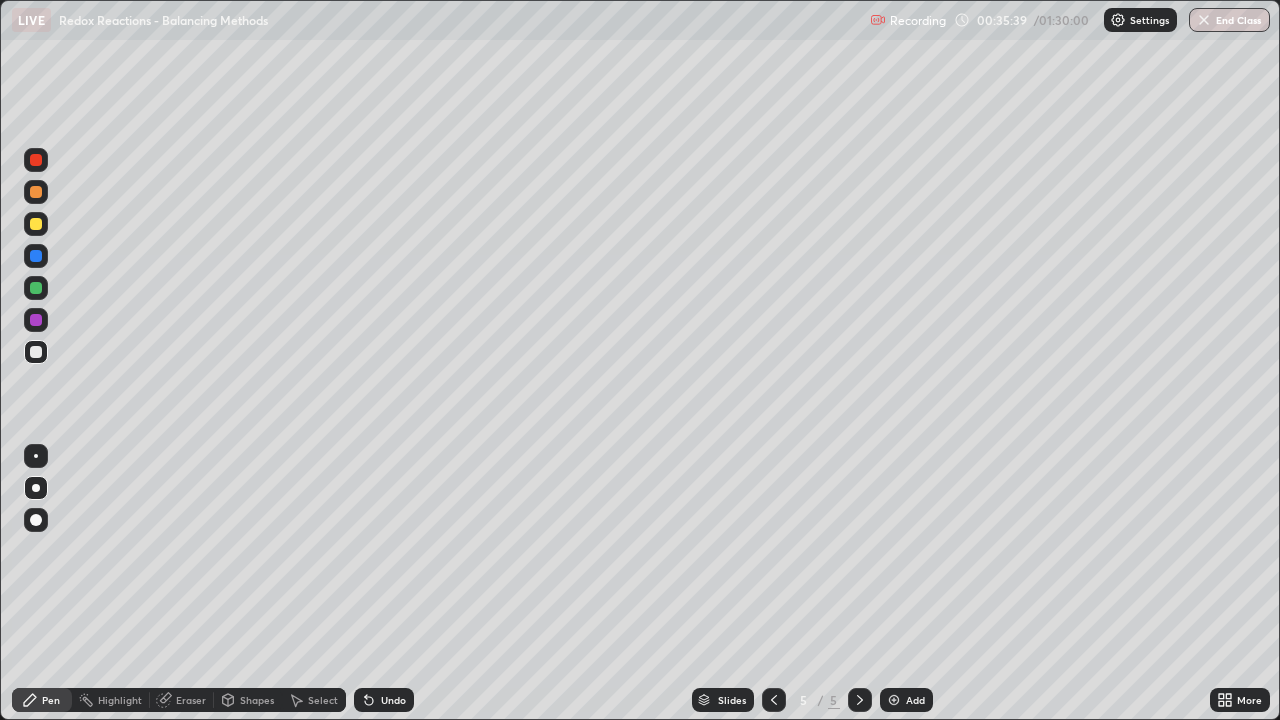 click at bounding box center [36, 320] 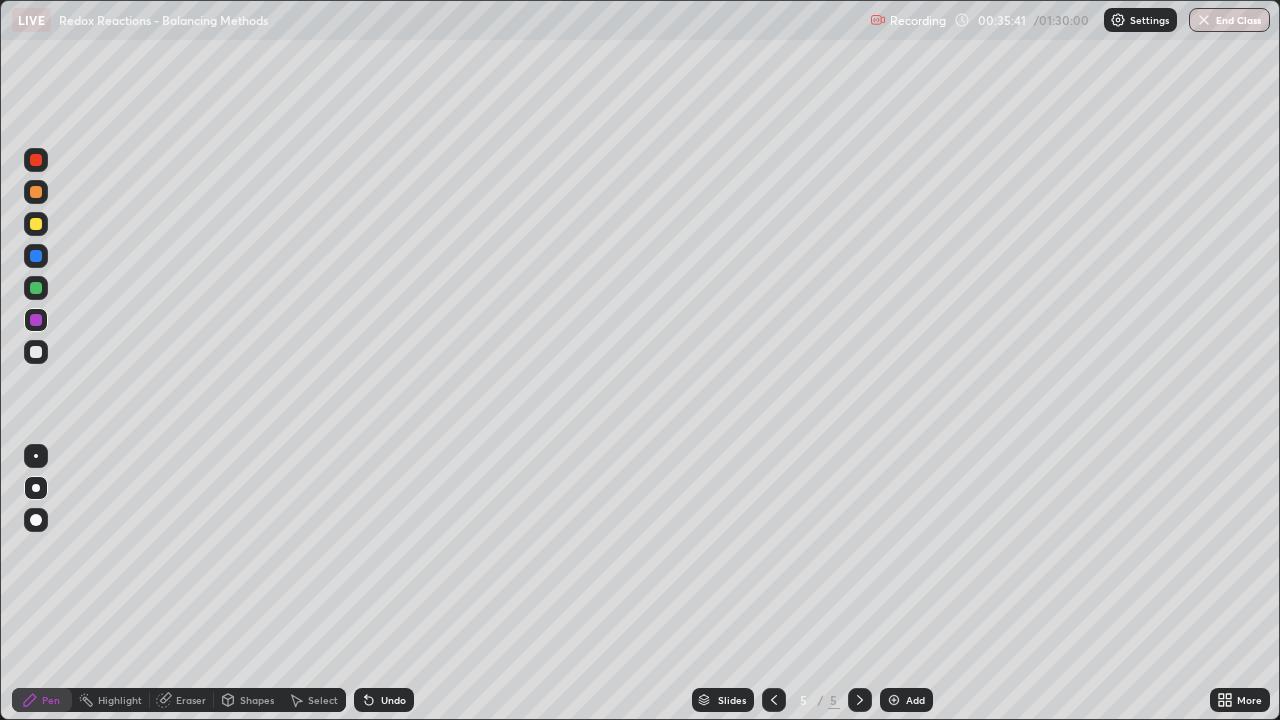click at bounding box center (36, 352) 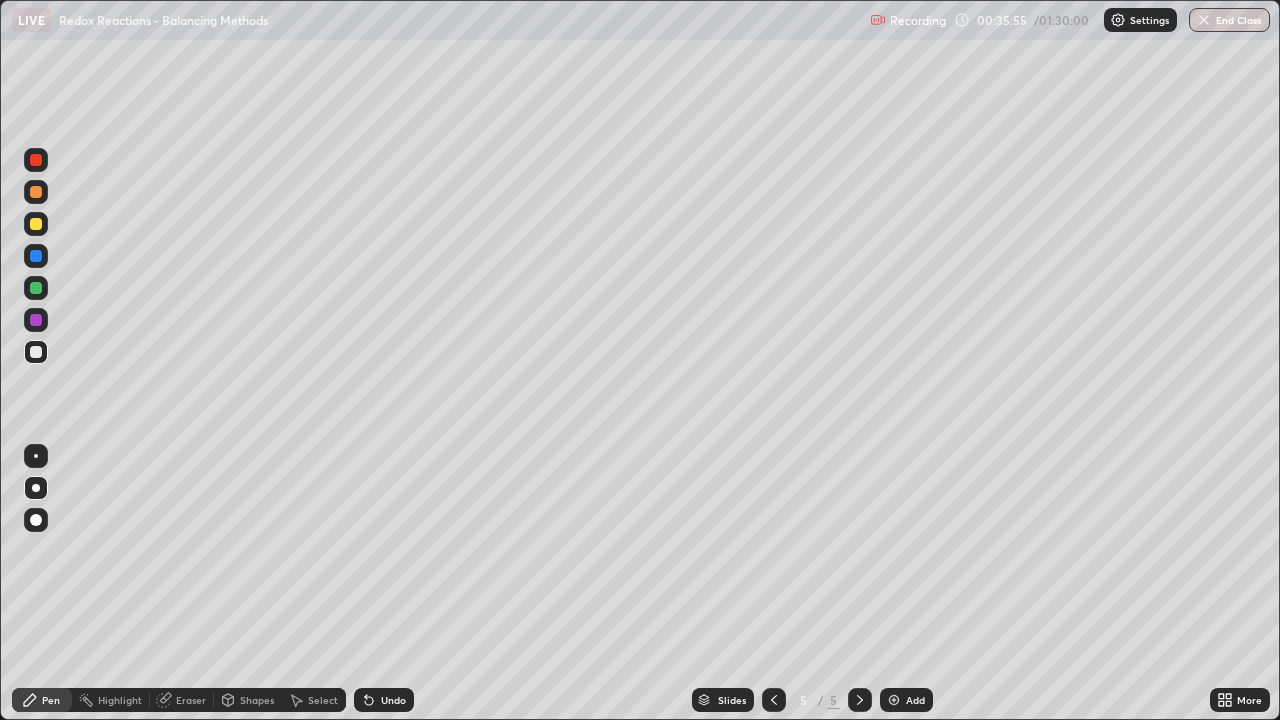 click at bounding box center (36, 320) 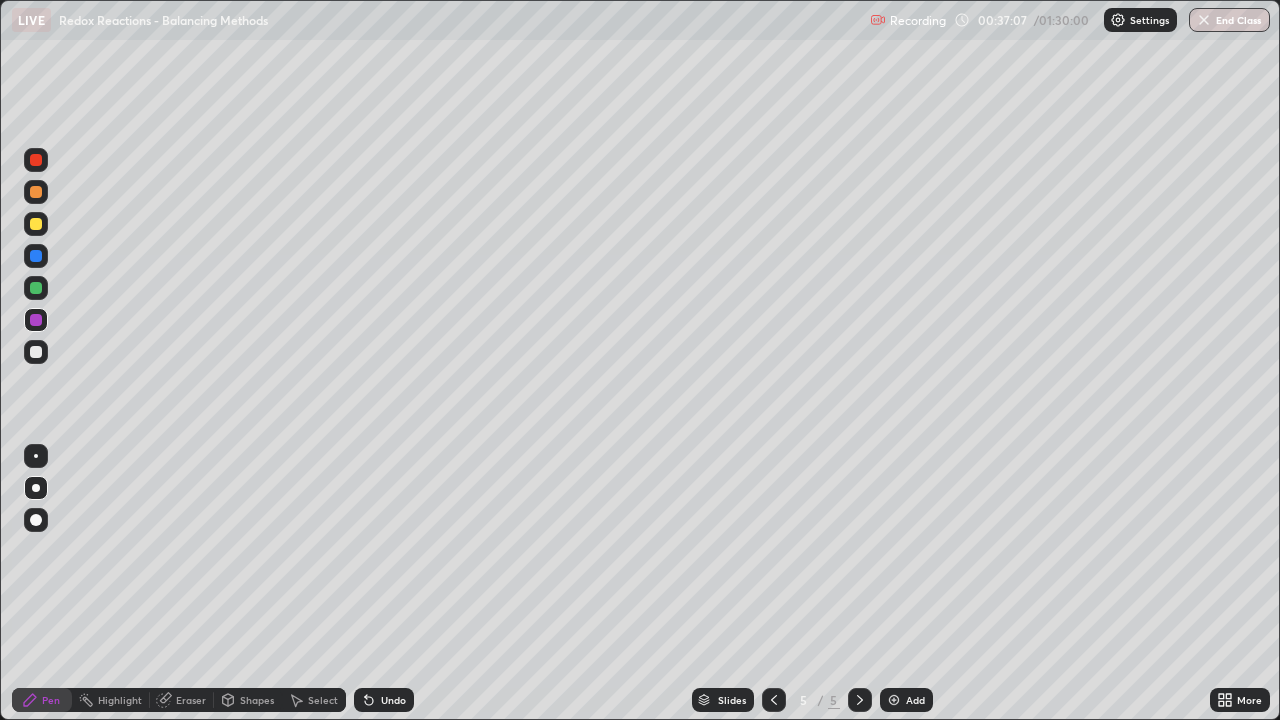 click 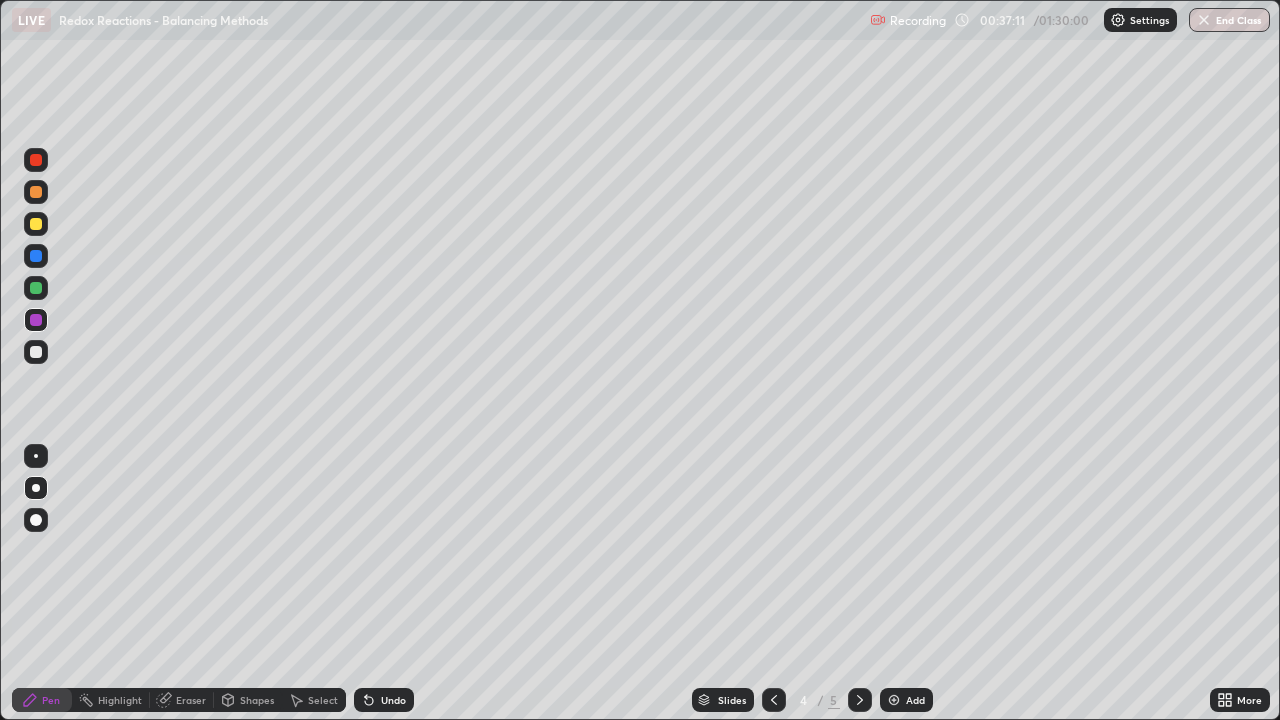 click 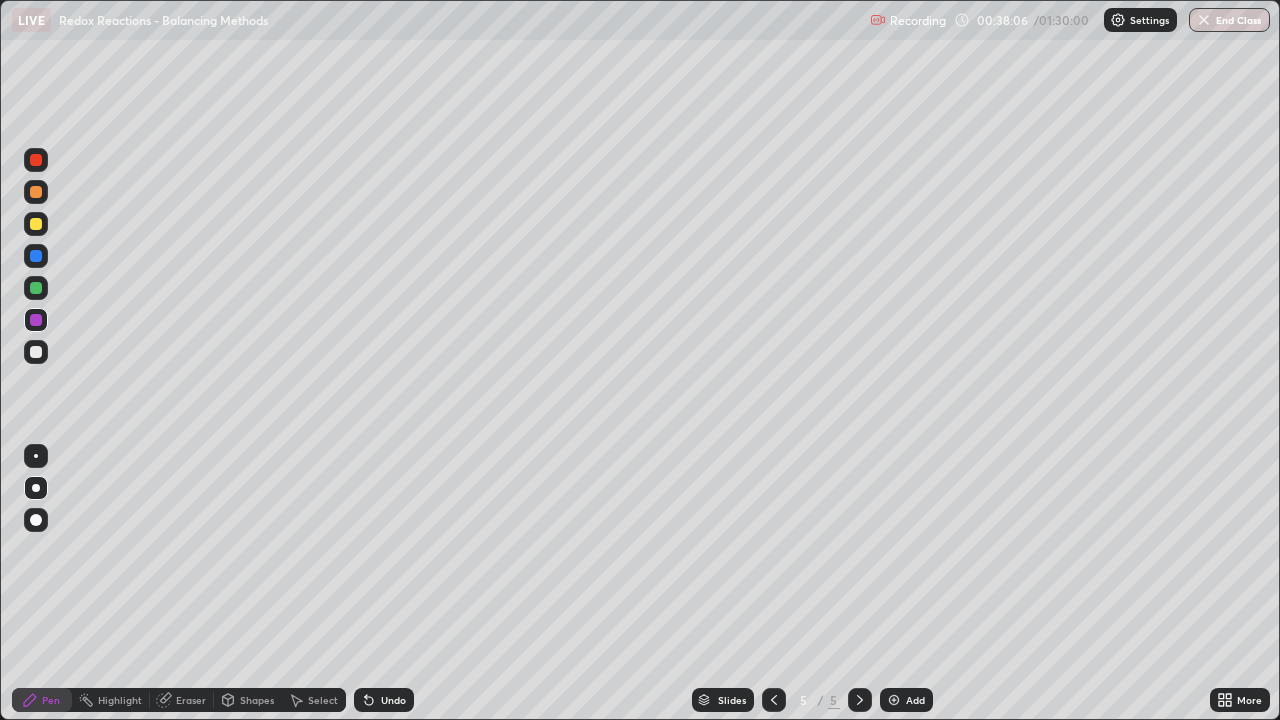 click 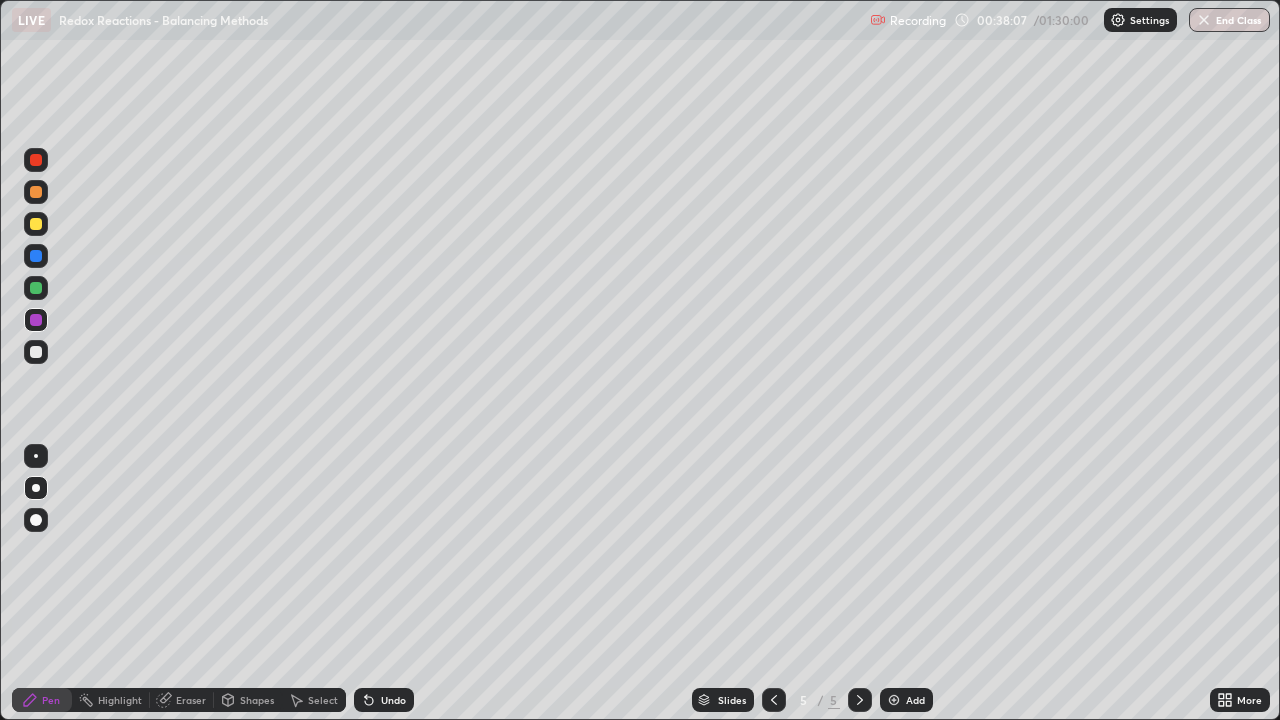 click on "Undo" at bounding box center [393, 700] 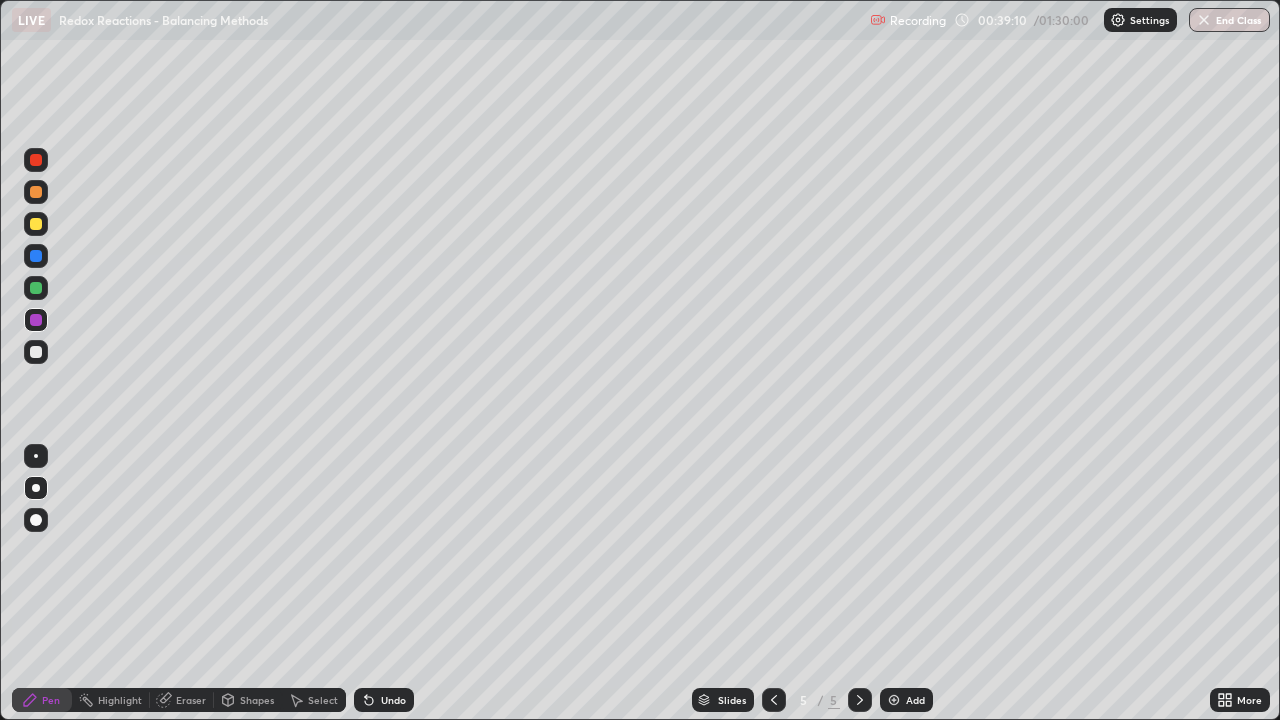 click at bounding box center [894, 700] 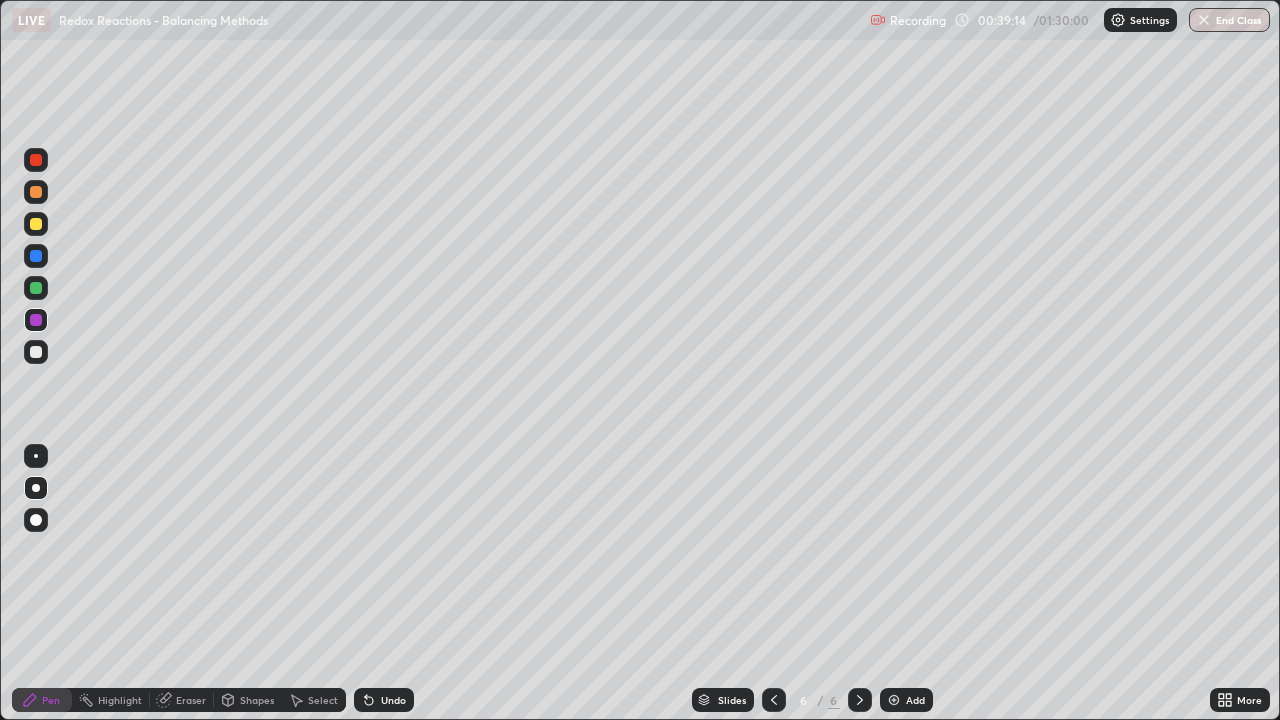click 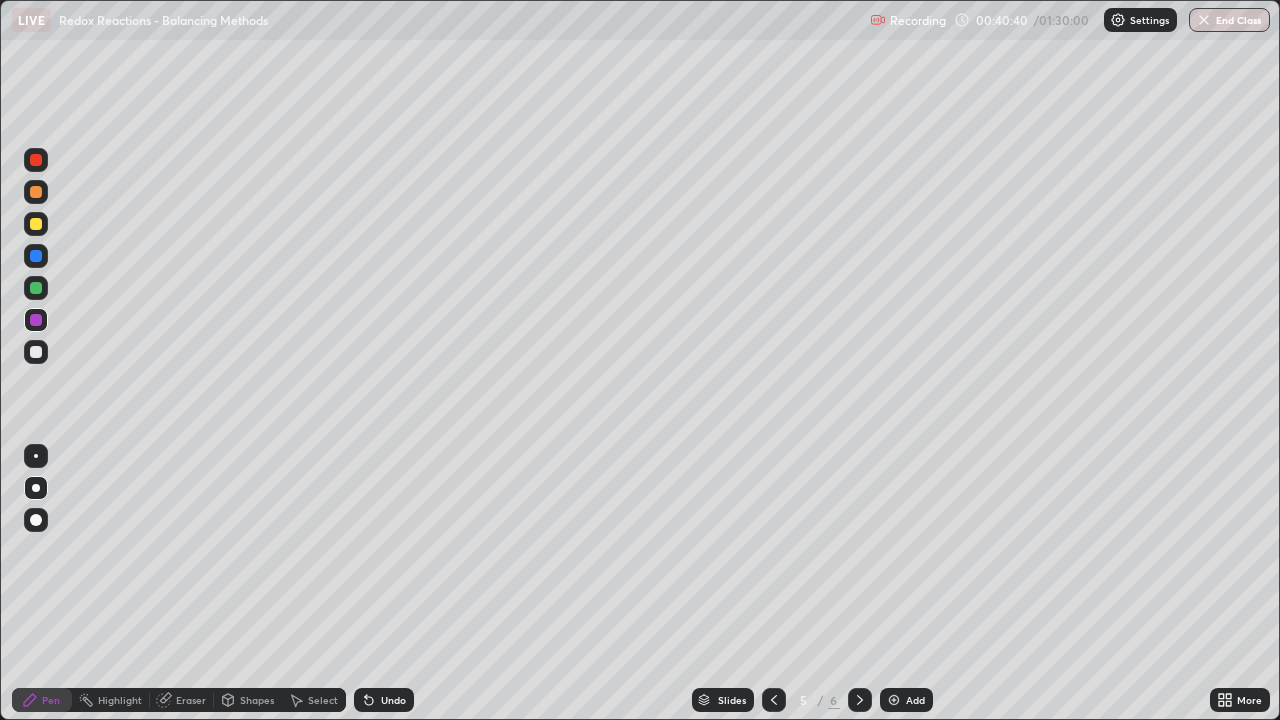 click 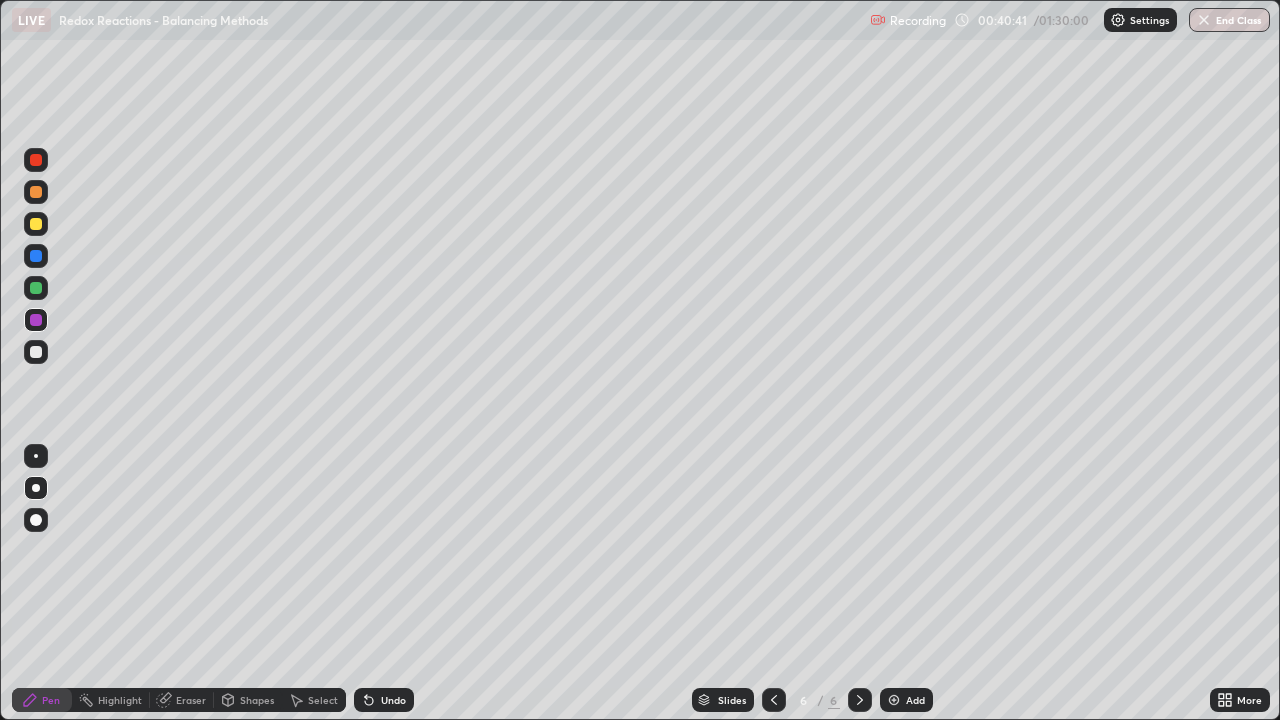 click at bounding box center [36, 192] 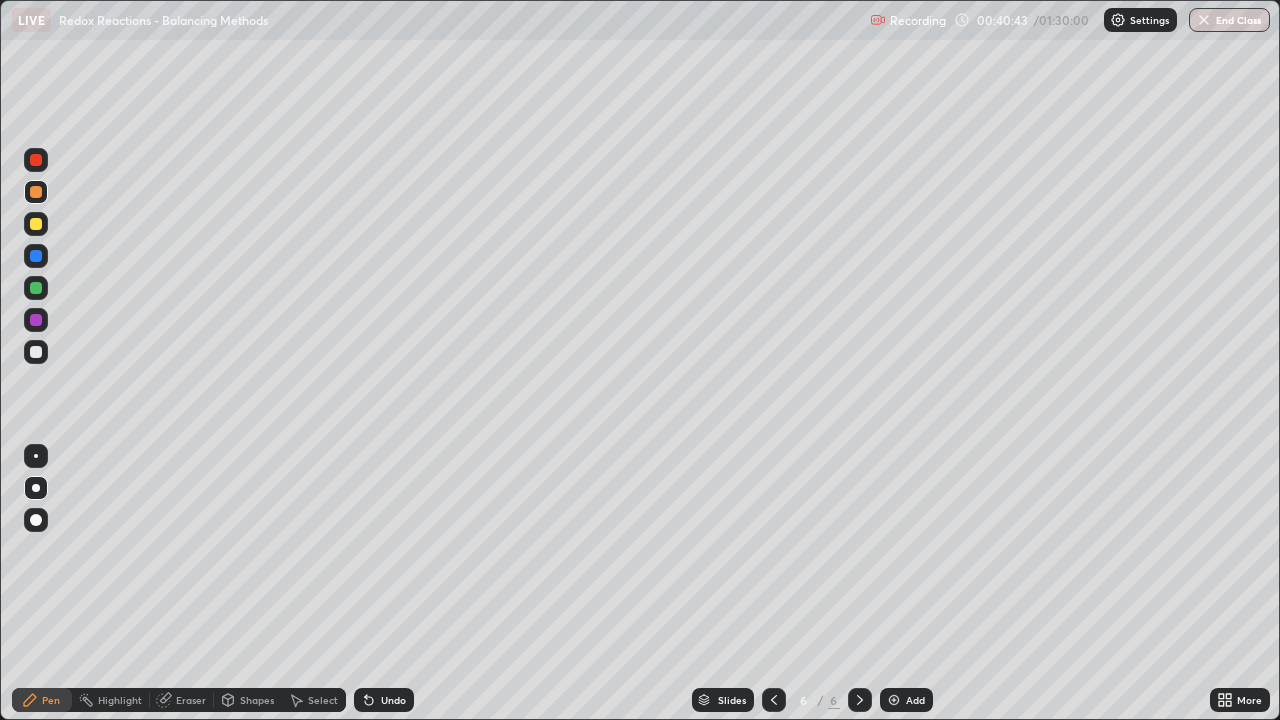 click at bounding box center (36, 224) 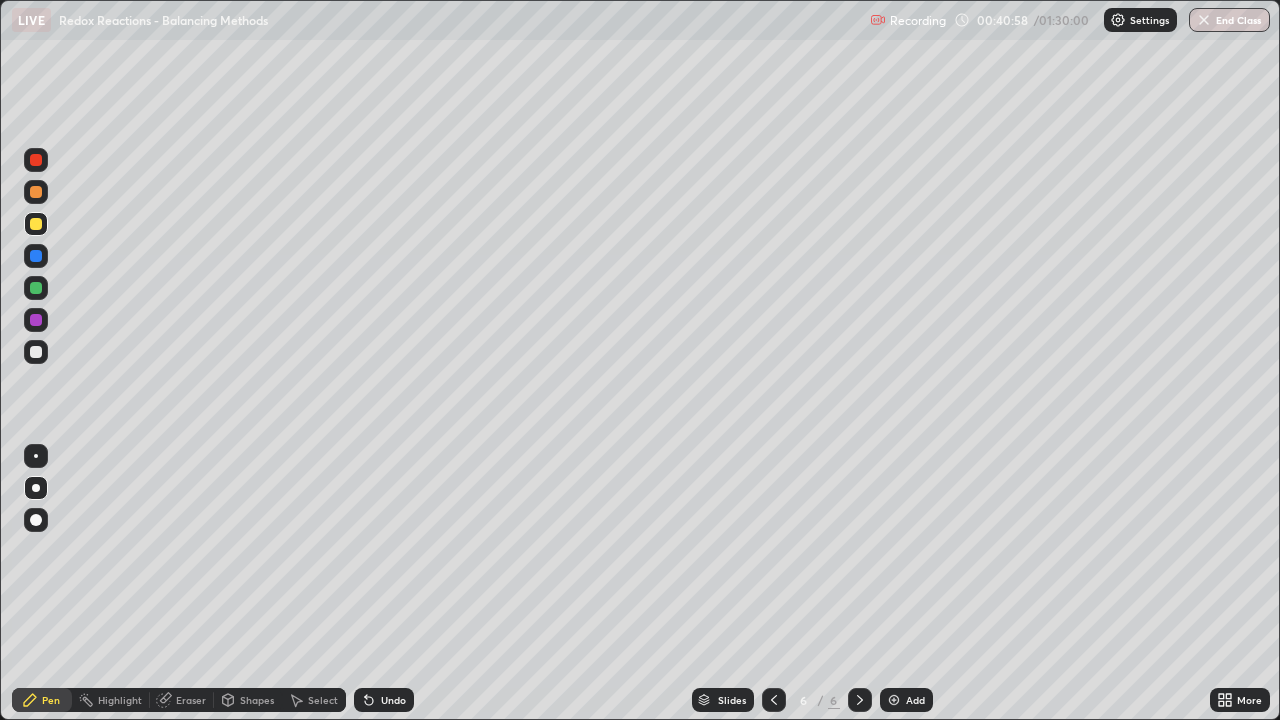 click at bounding box center [36, 288] 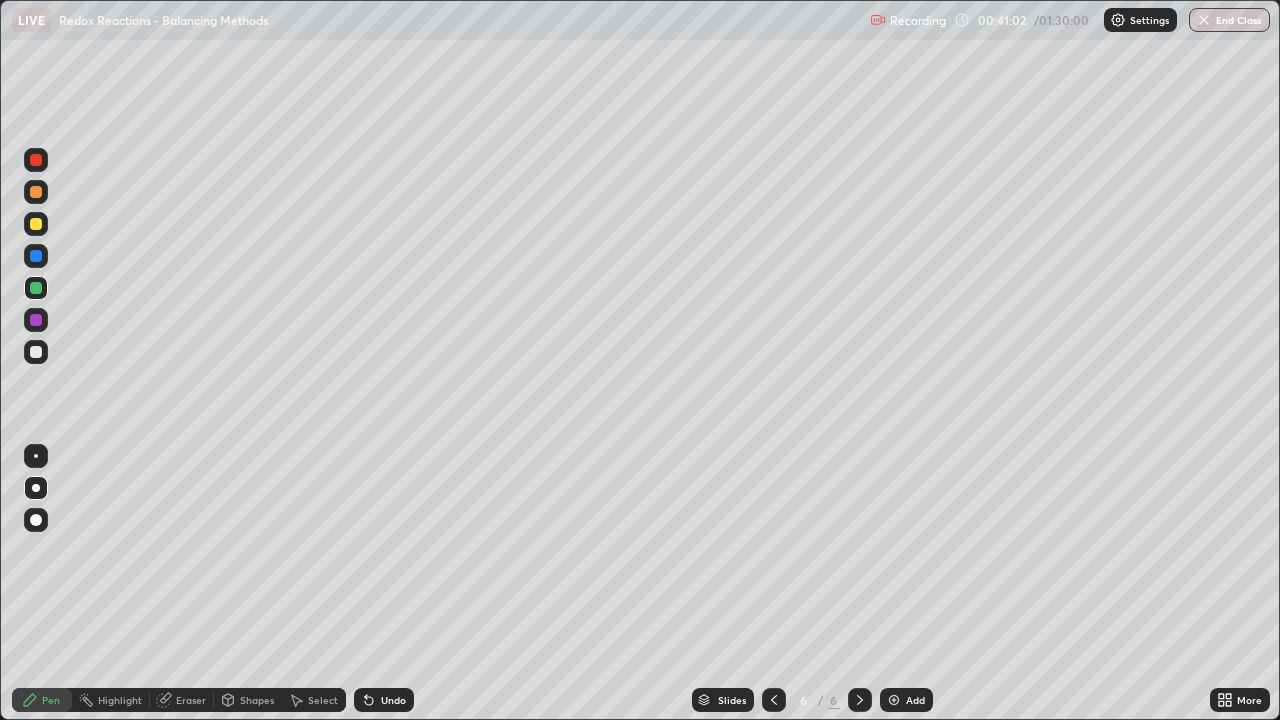 click at bounding box center [36, 352] 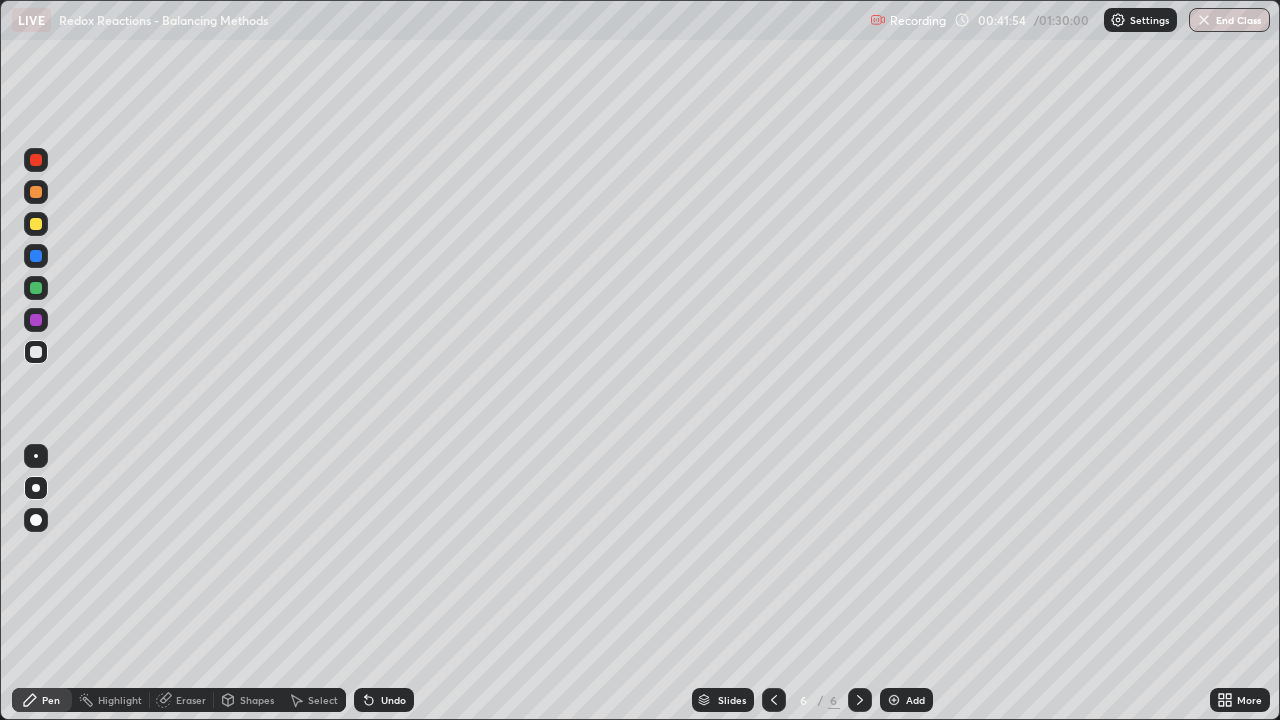 click at bounding box center (36, 224) 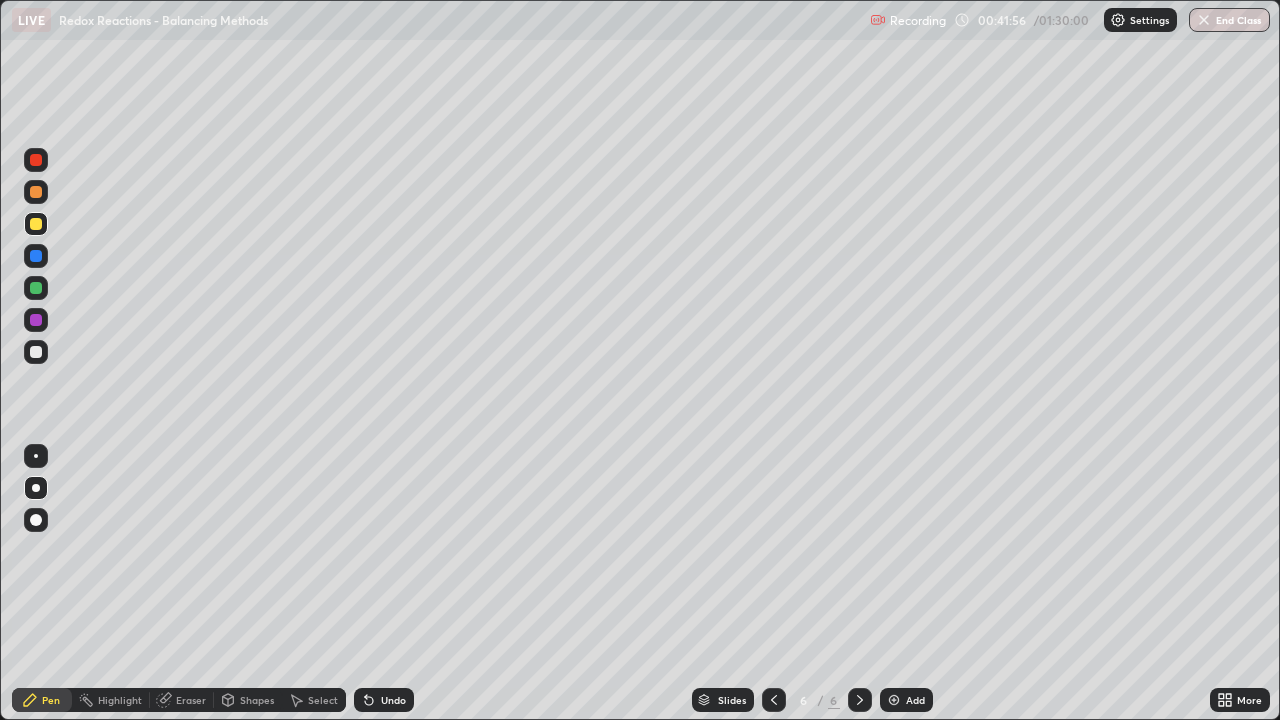 click at bounding box center [36, 352] 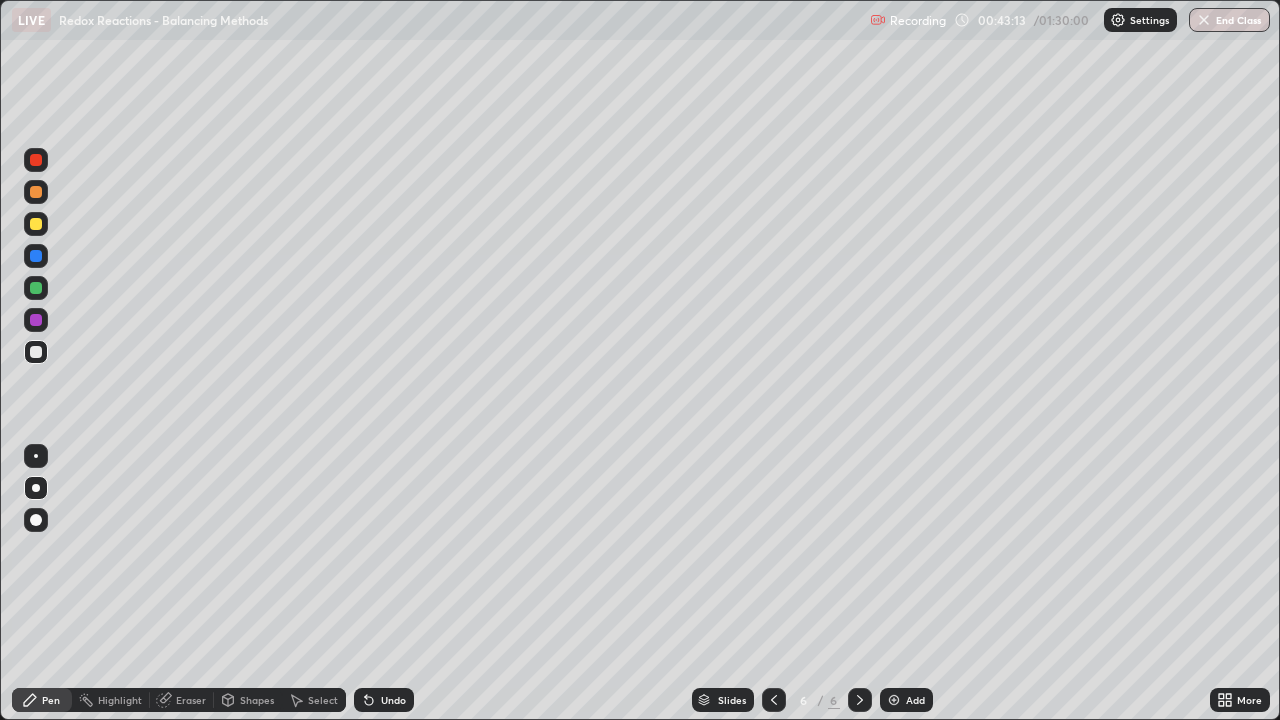 click at bounding box center [36, 288] 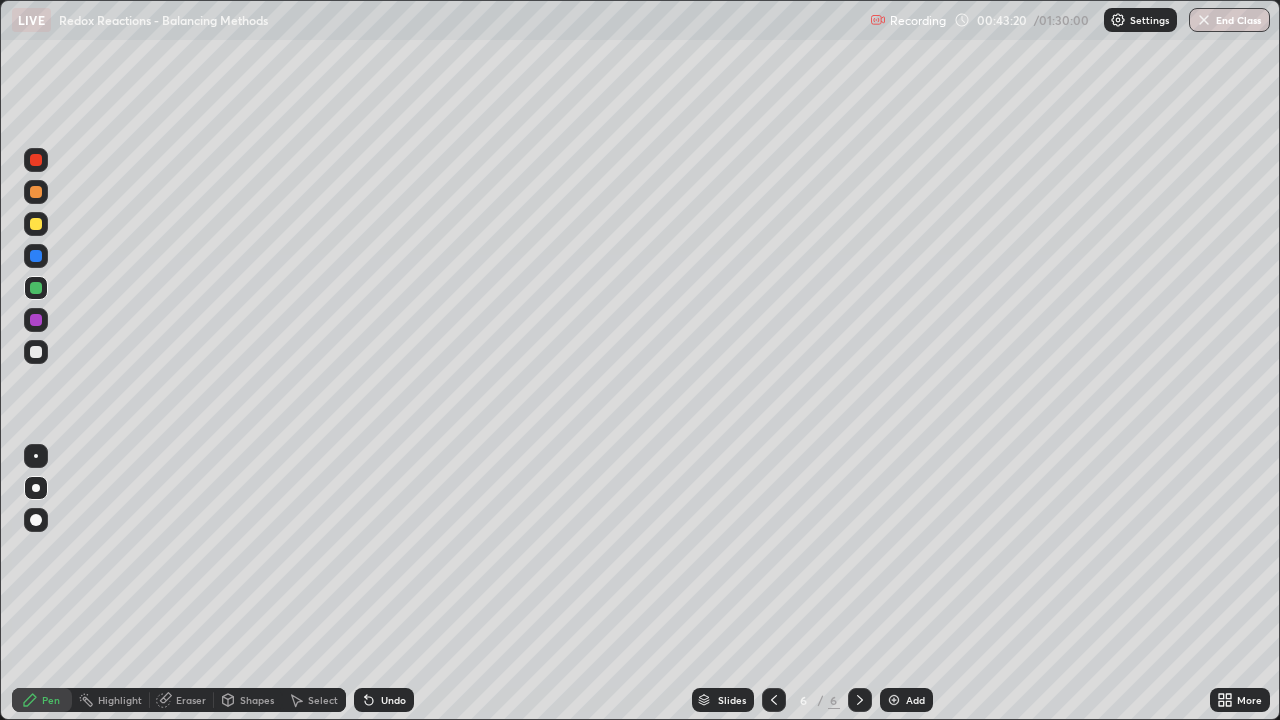 click on "Undo" at bounding box center (393, 700) 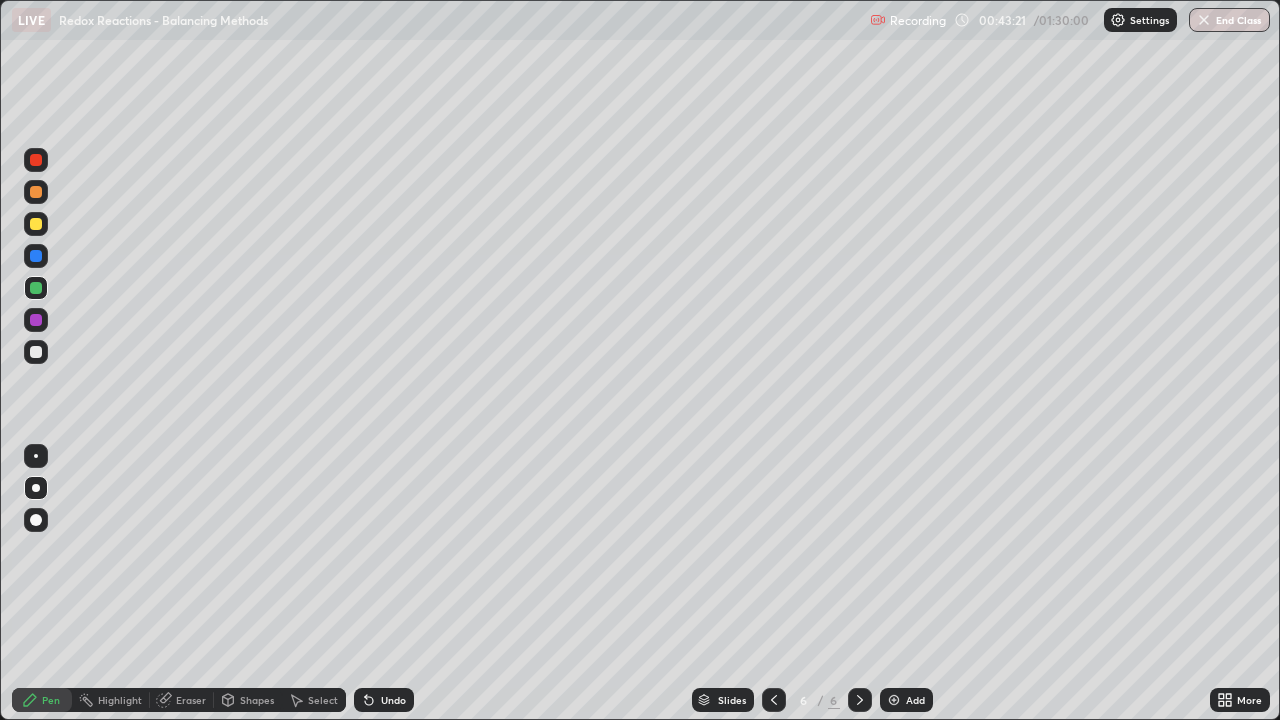 click on "Undo" at bounding box center [393, 700] 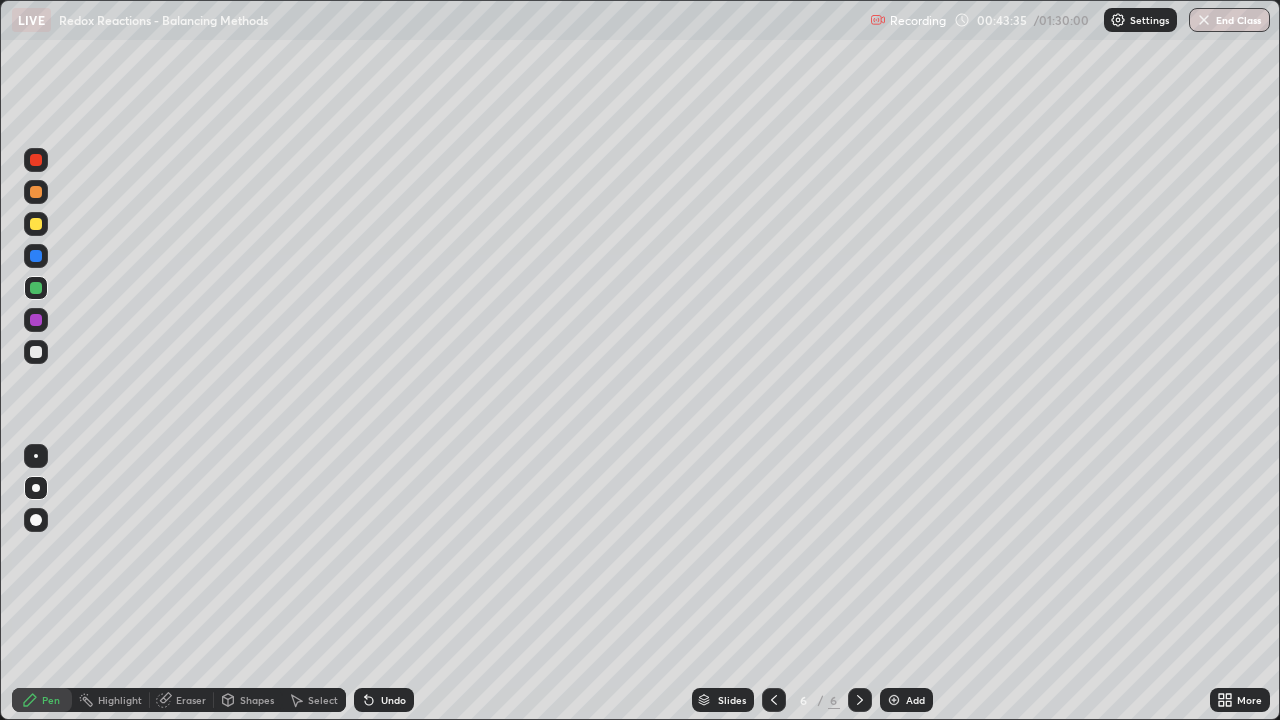 click at bounding box center [36, 320] 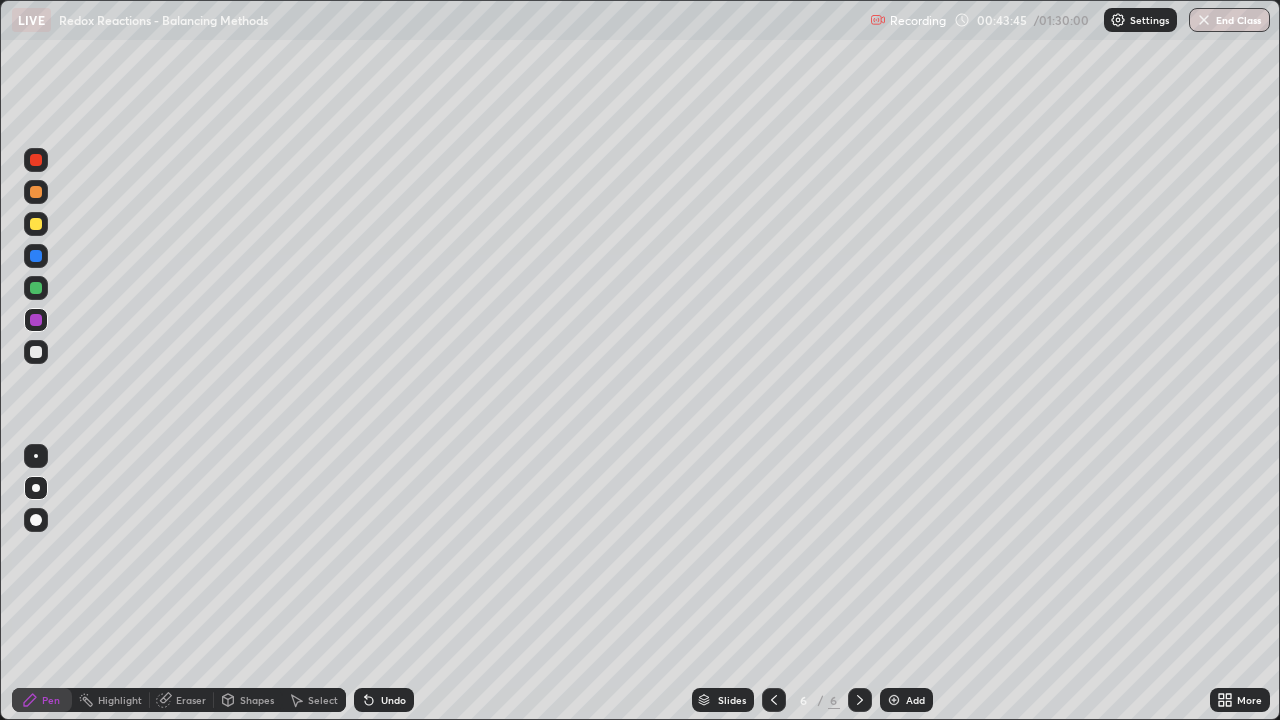 click at bounding box center (36, 352) 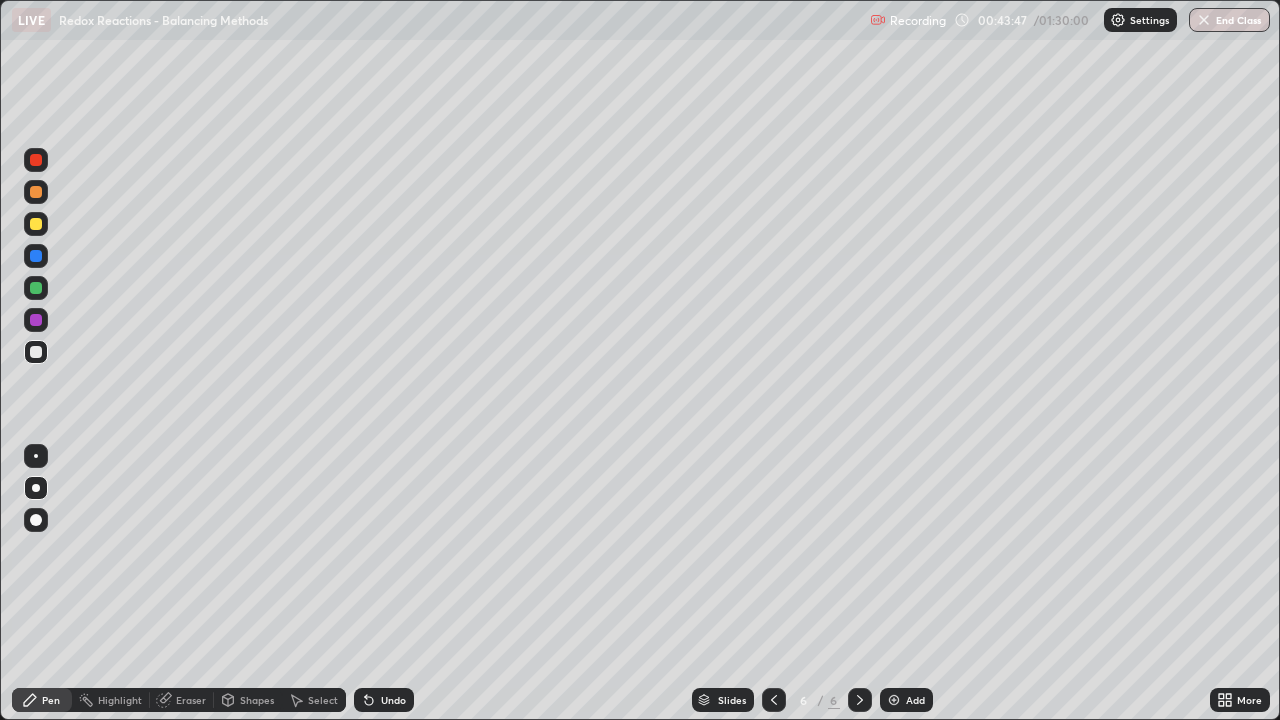 click at bounding box center [36, 224] 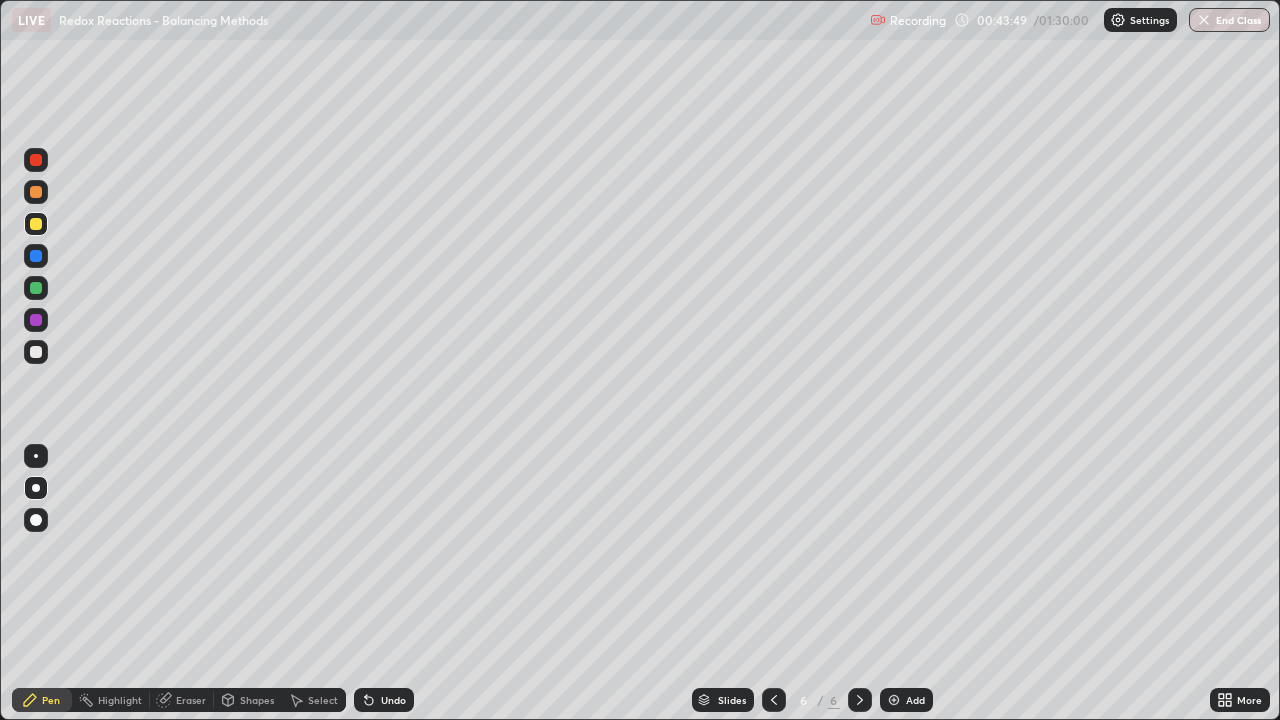 click at bounding box center (36, 288) 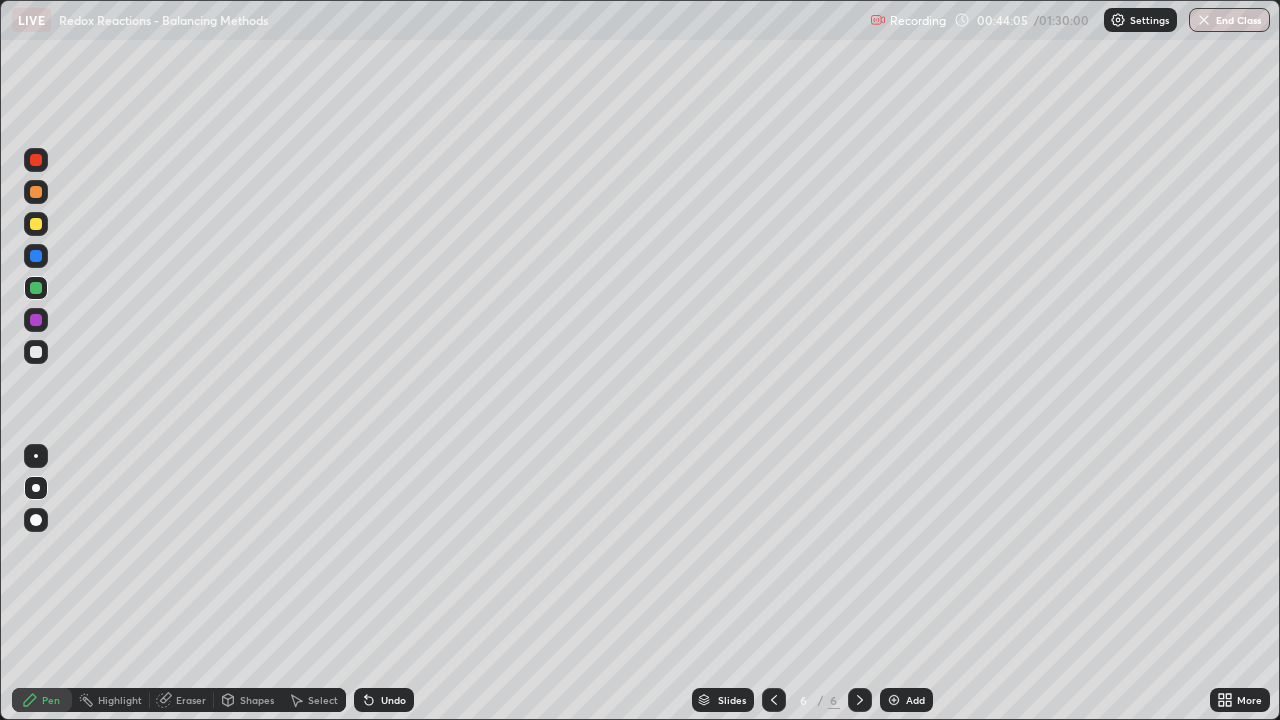 click at bounding box center (36, 352) 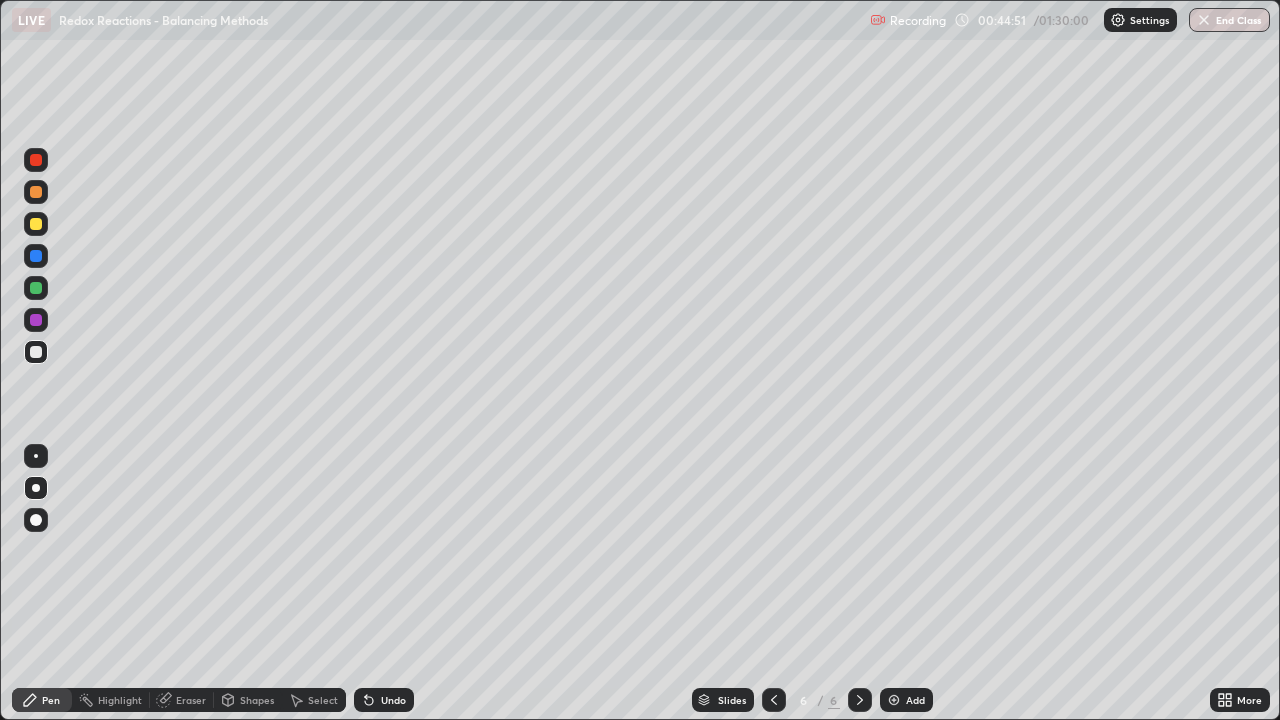 click at bounding box center [36, 192] 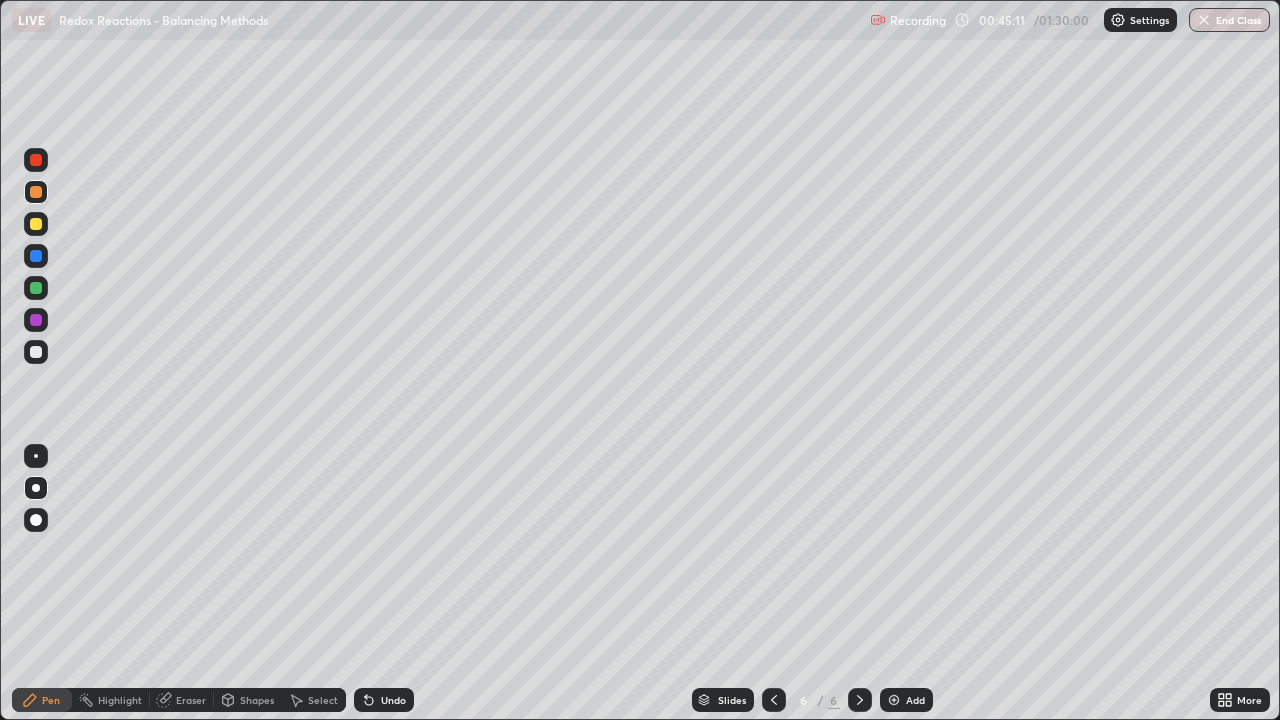 click at bounding box center [36, 288] 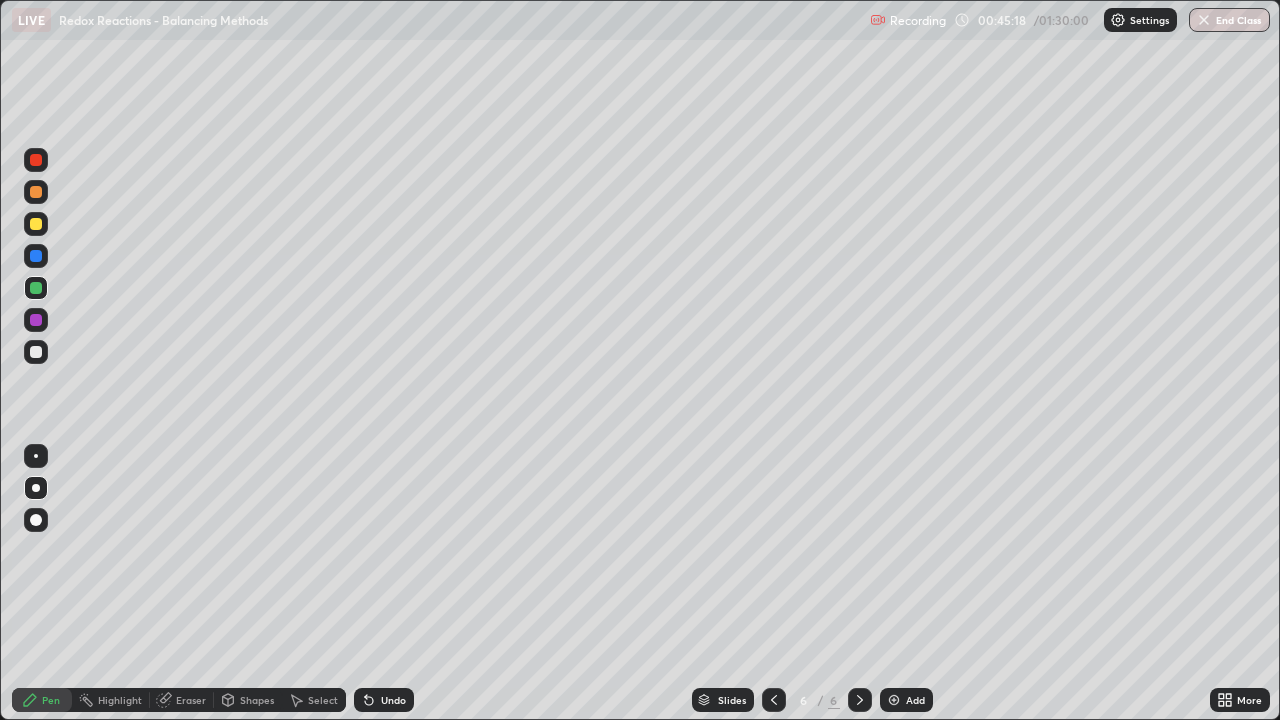 click at bounding box center [36, 320] 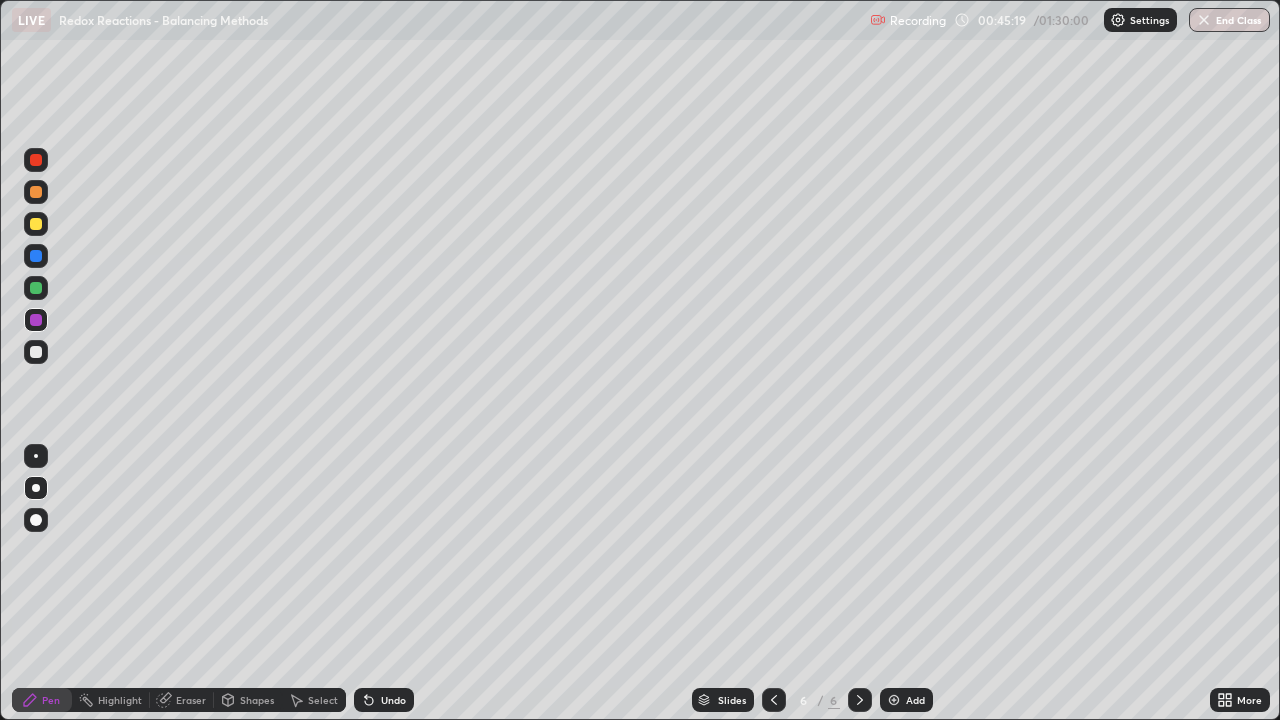 click at bounding box center [36, 352] 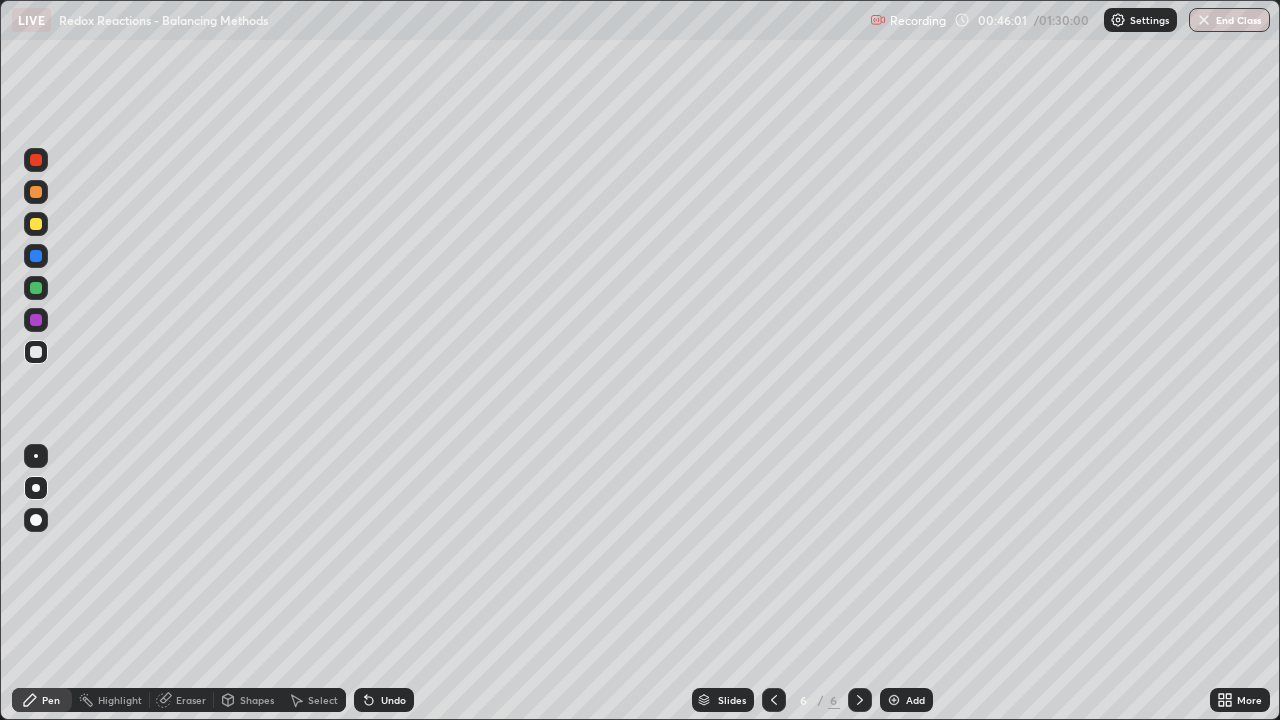 click at bounding box center (36, 224) 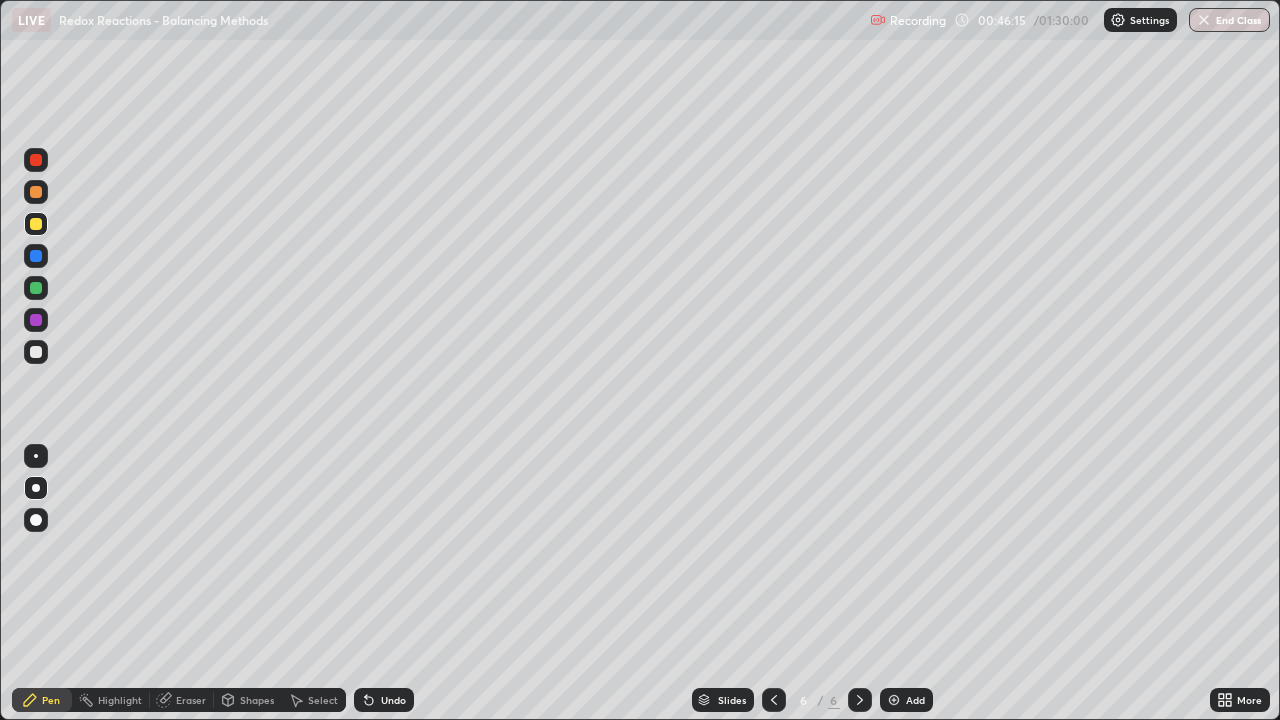 click at bounding box center [36, 352] 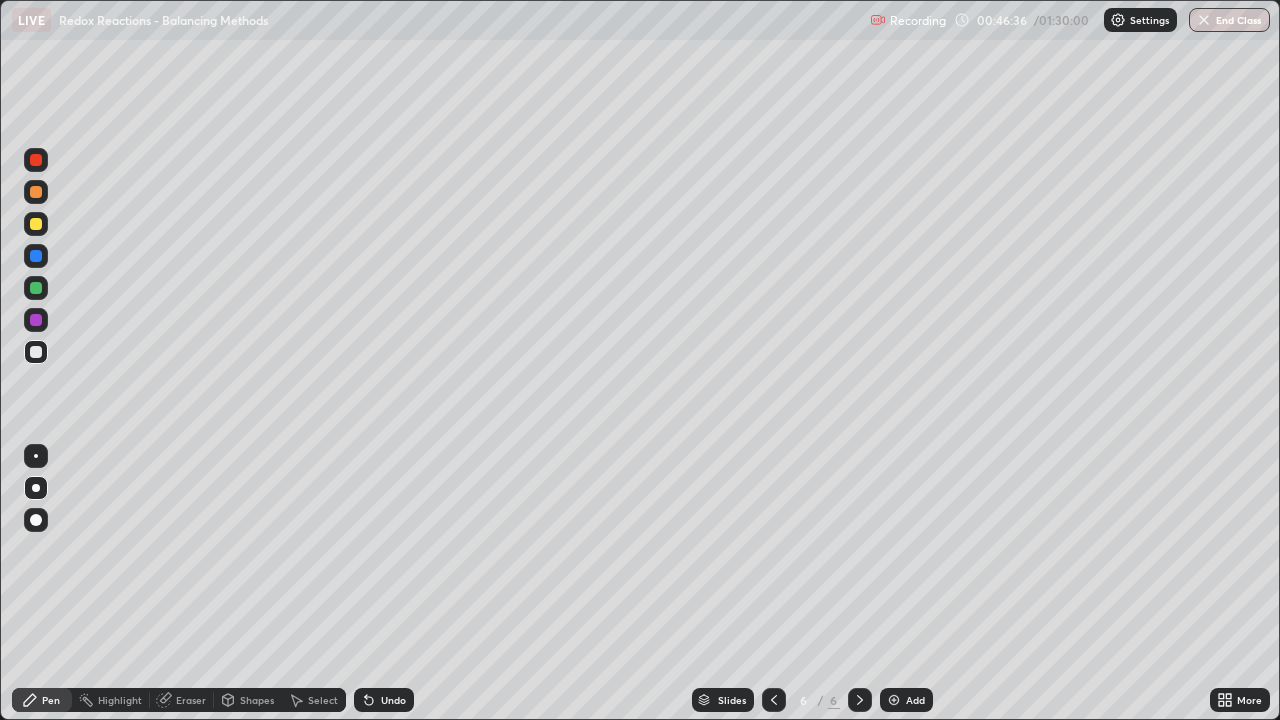 click at bounding box center (36, 320) 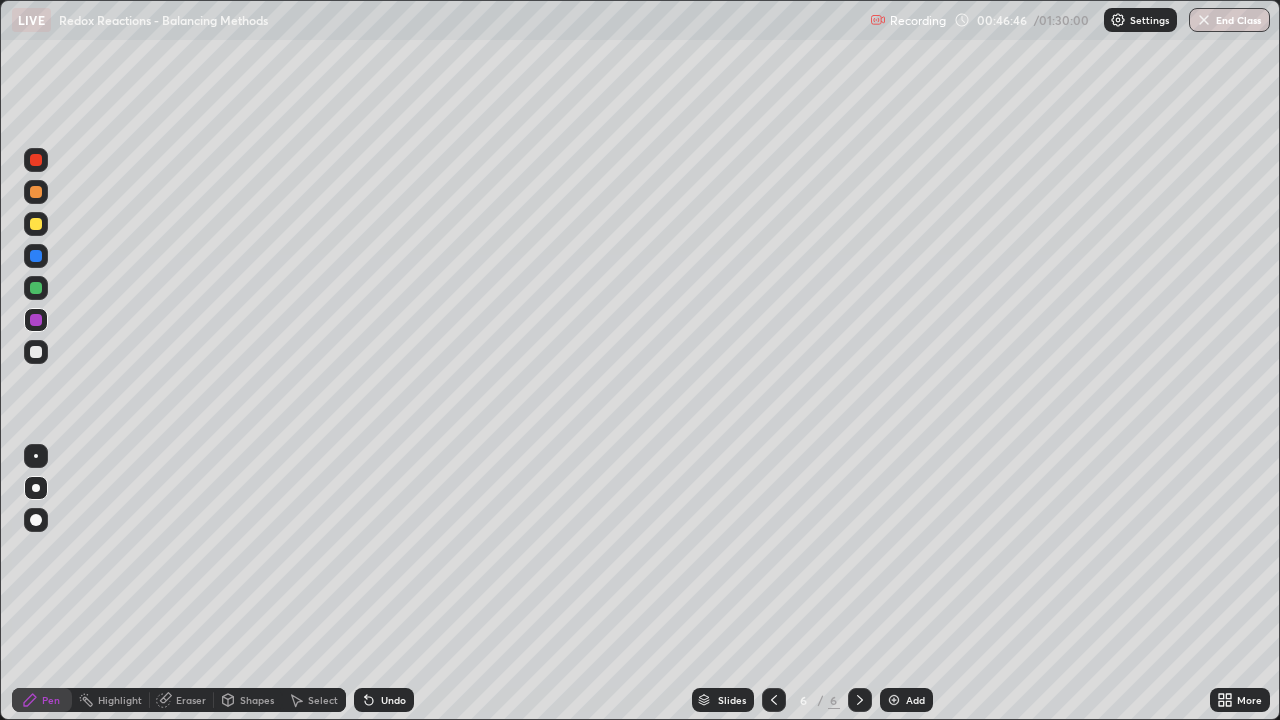 click at bounding box center [36, 352] 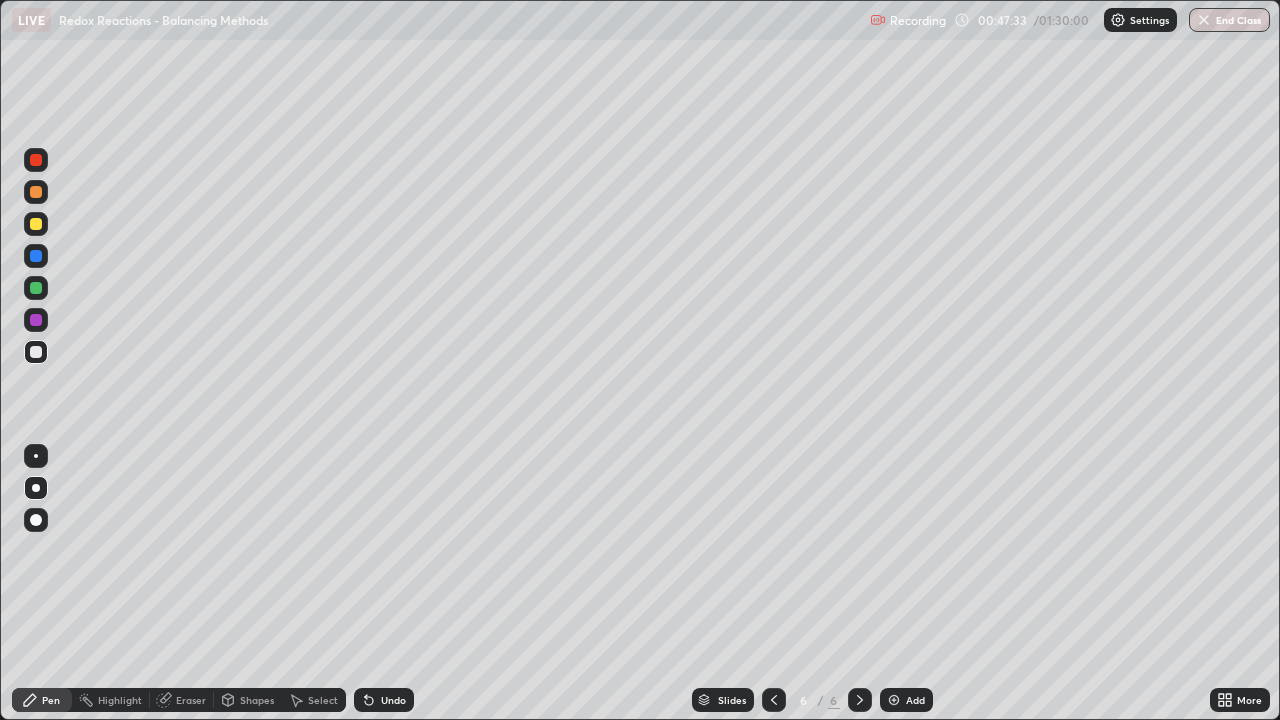 click on "Eraser" at bounding box center [191, 700] 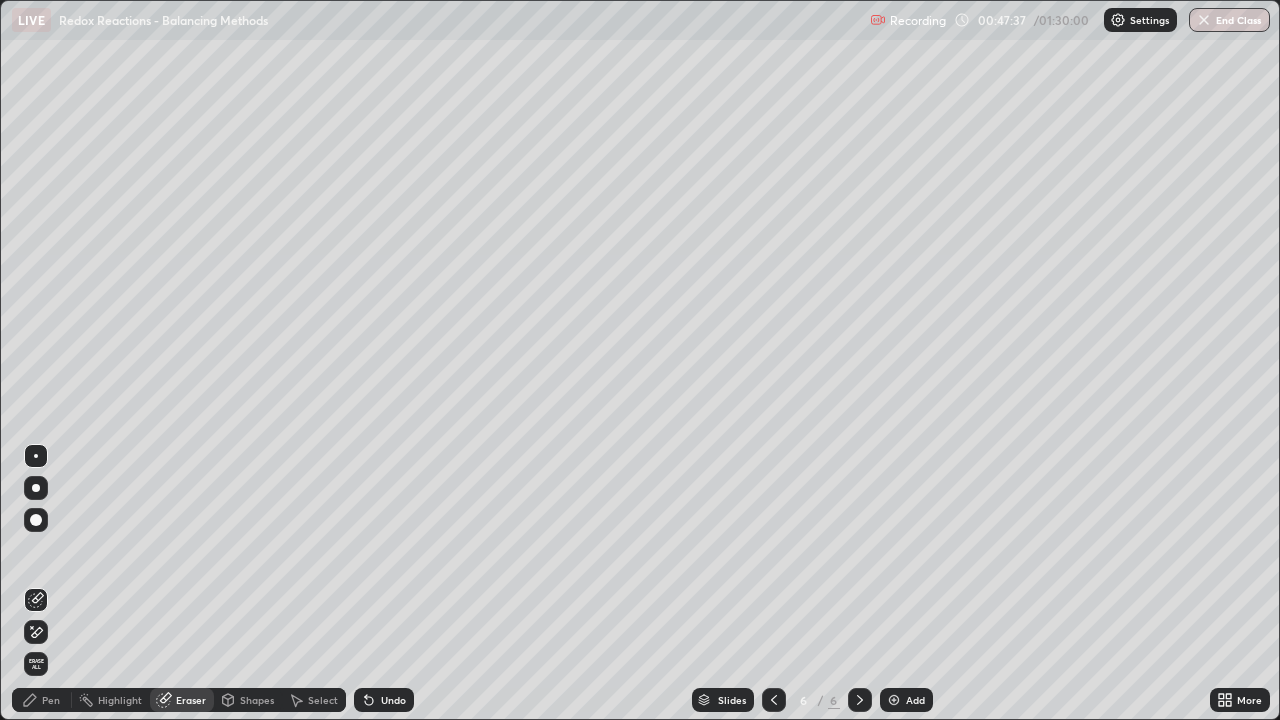 click on "Pen" at bounding box center [51, 700] 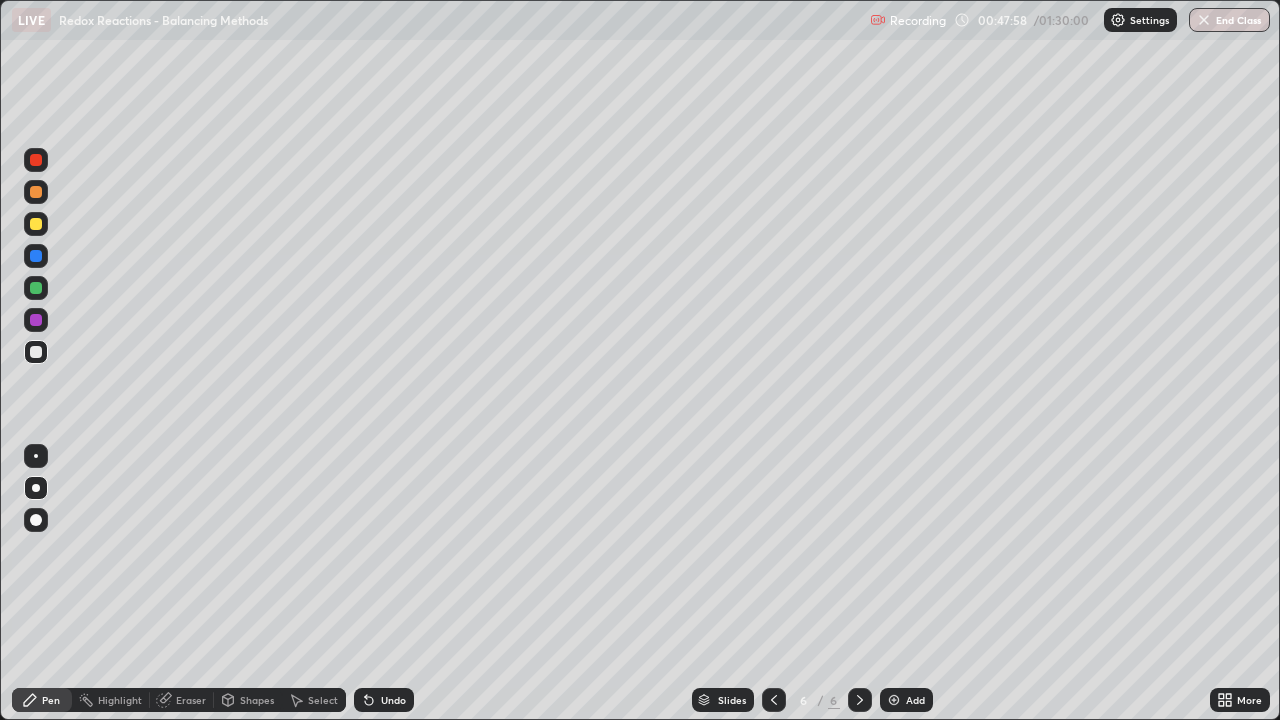 click at bounding box center [36, 224] 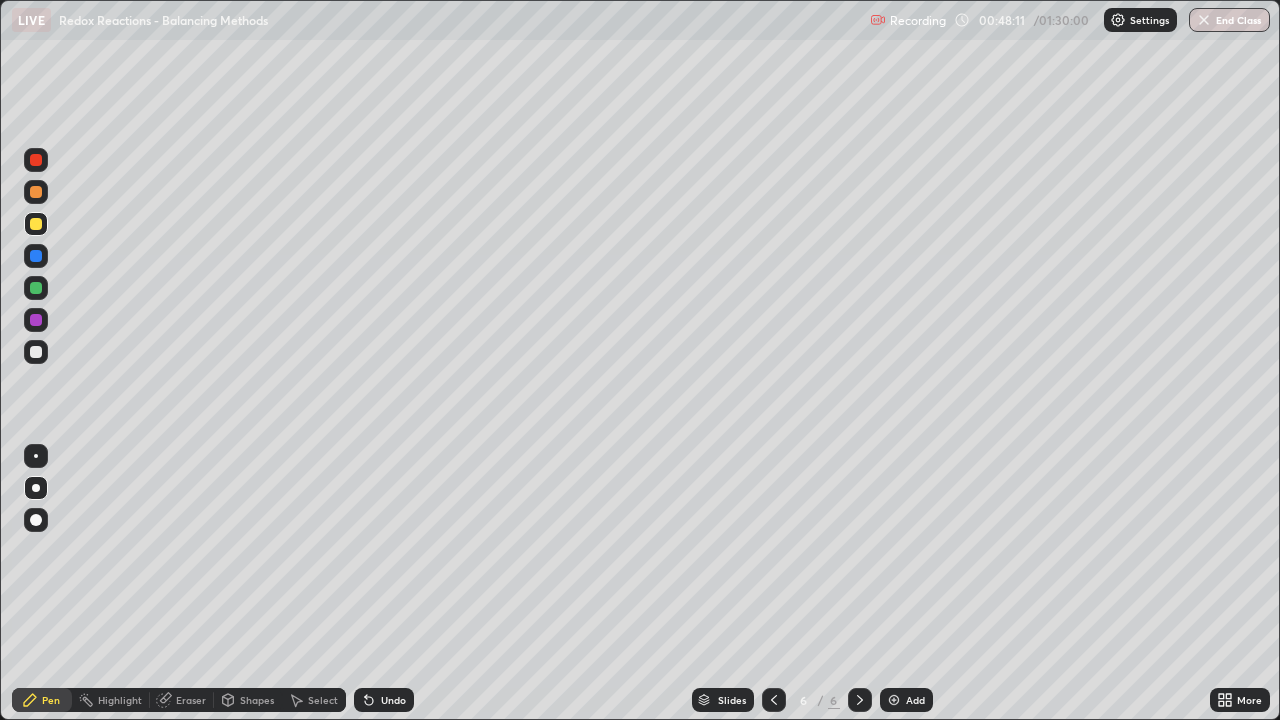 click at bounding box center (36, 352) 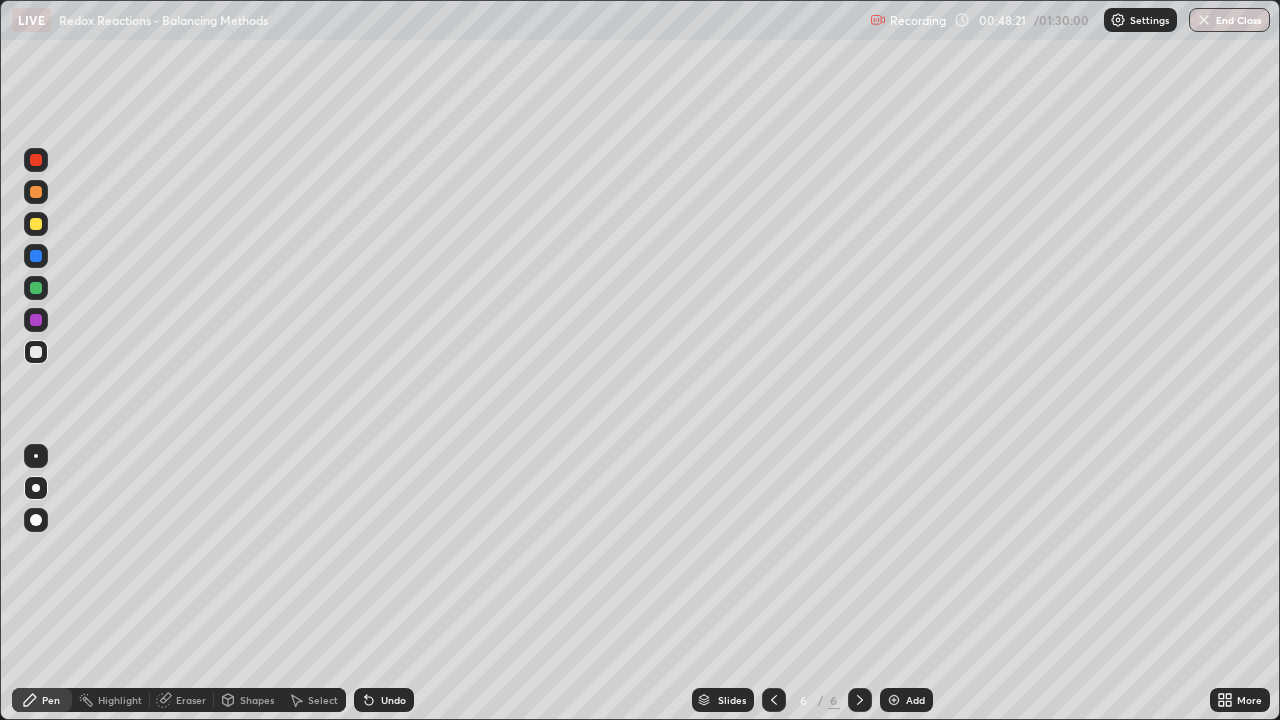 click on "Undo" at bounding box center [393, 700] 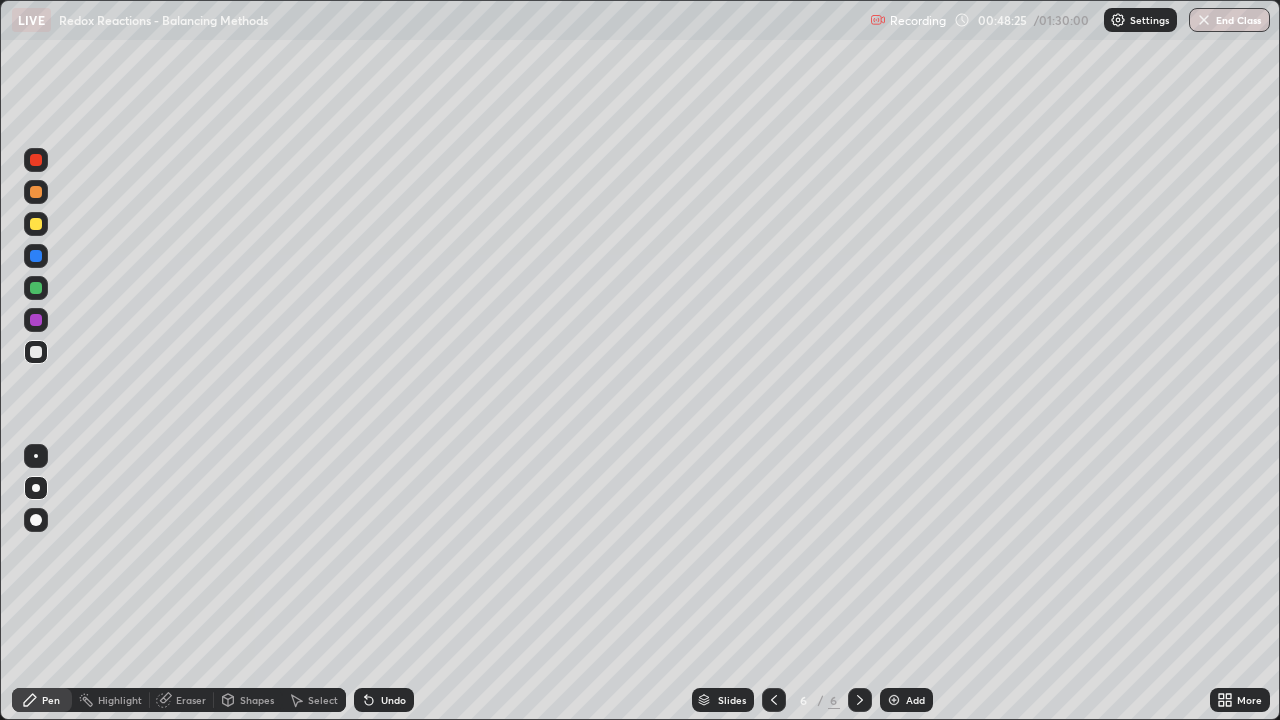 click on "Undo" at bounding box center [384, 700] 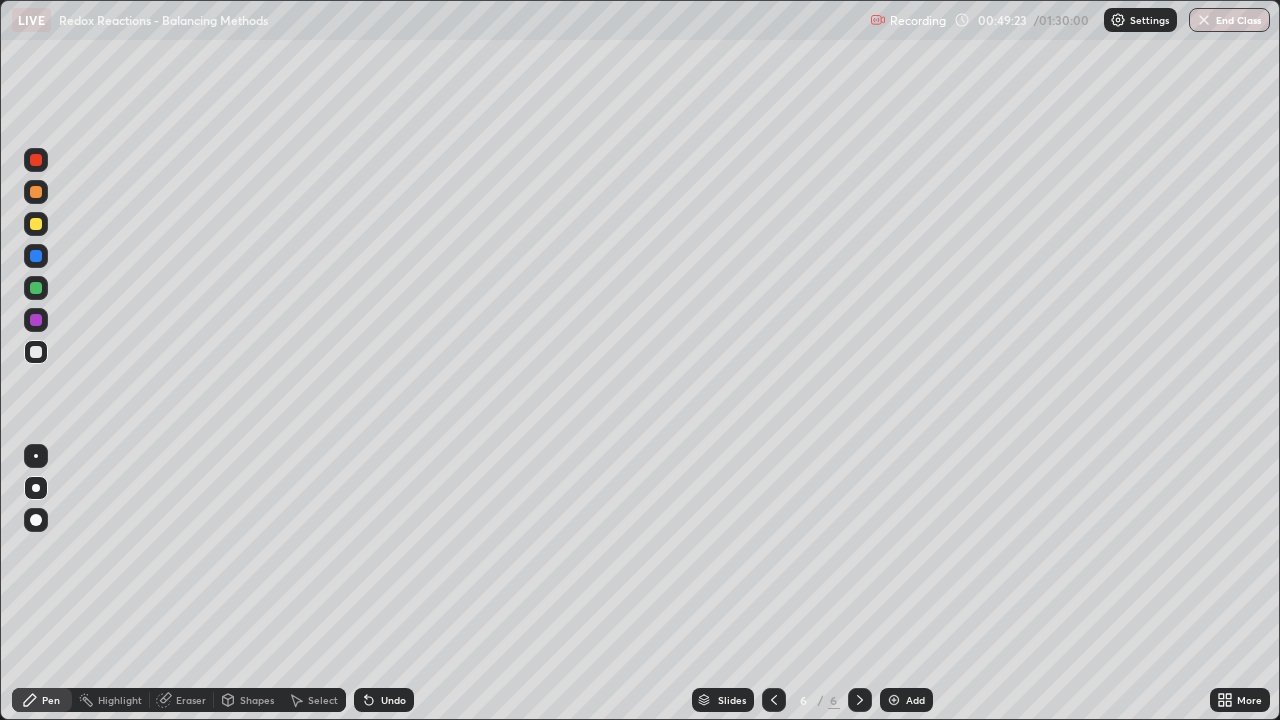 click at bounding box center (36, 224) 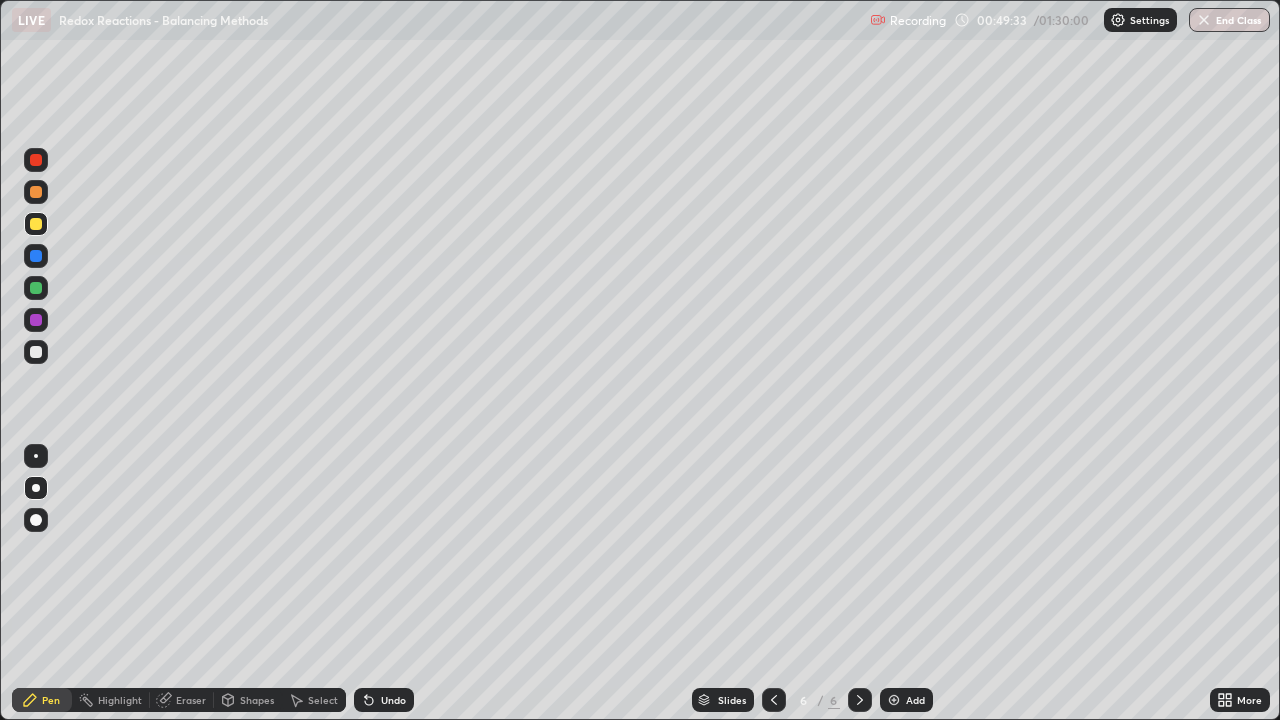 click at bounding box center (36, 352) 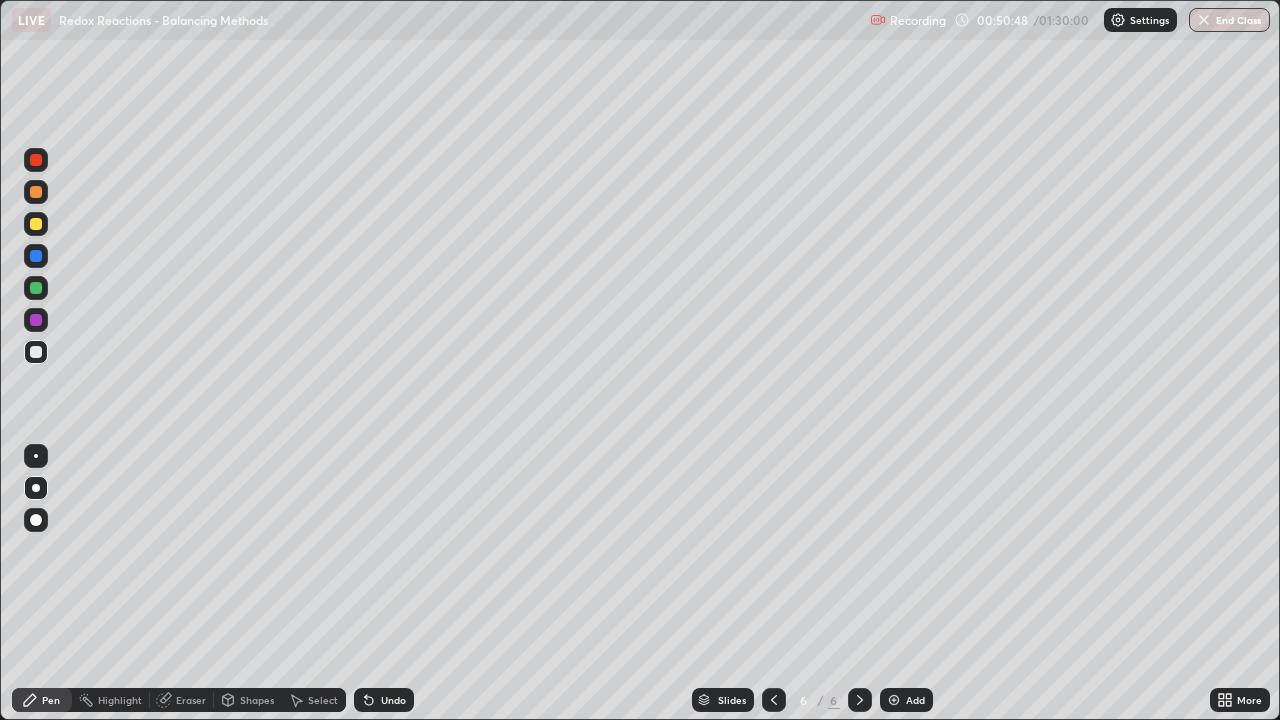 click on "More" at bounding box center [1240, 700] 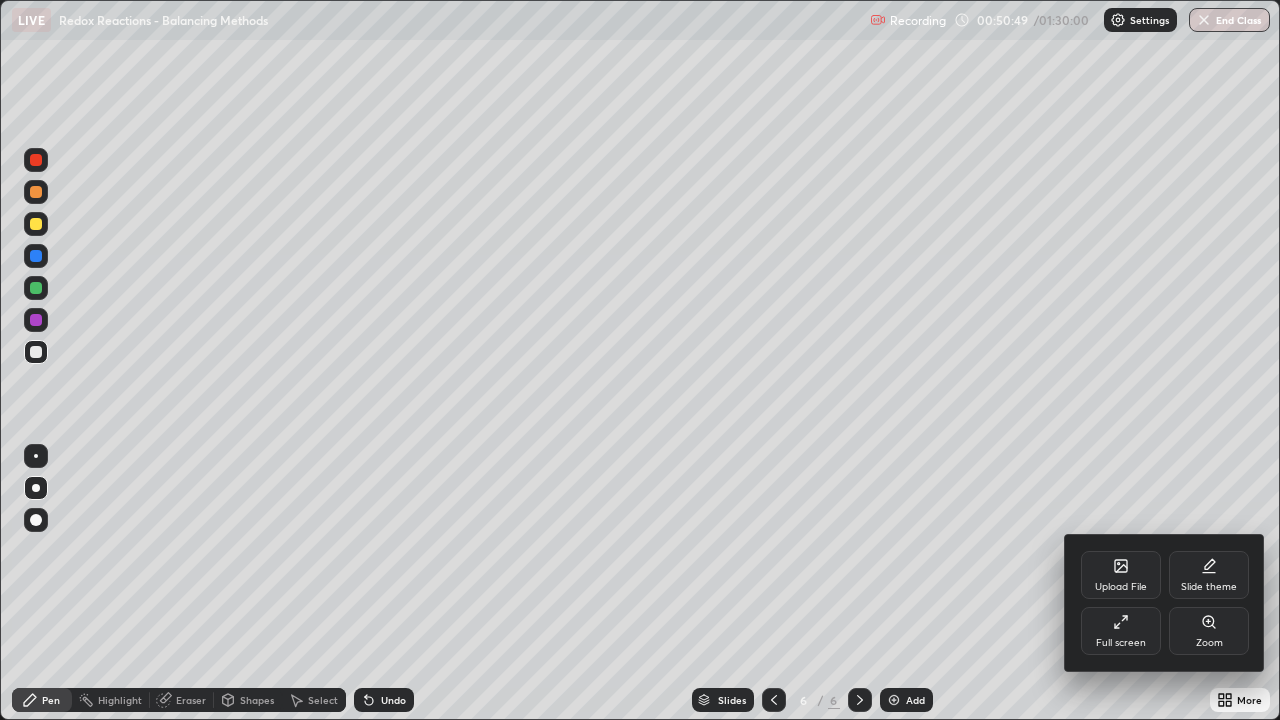 click at bounding box center (640, 360) 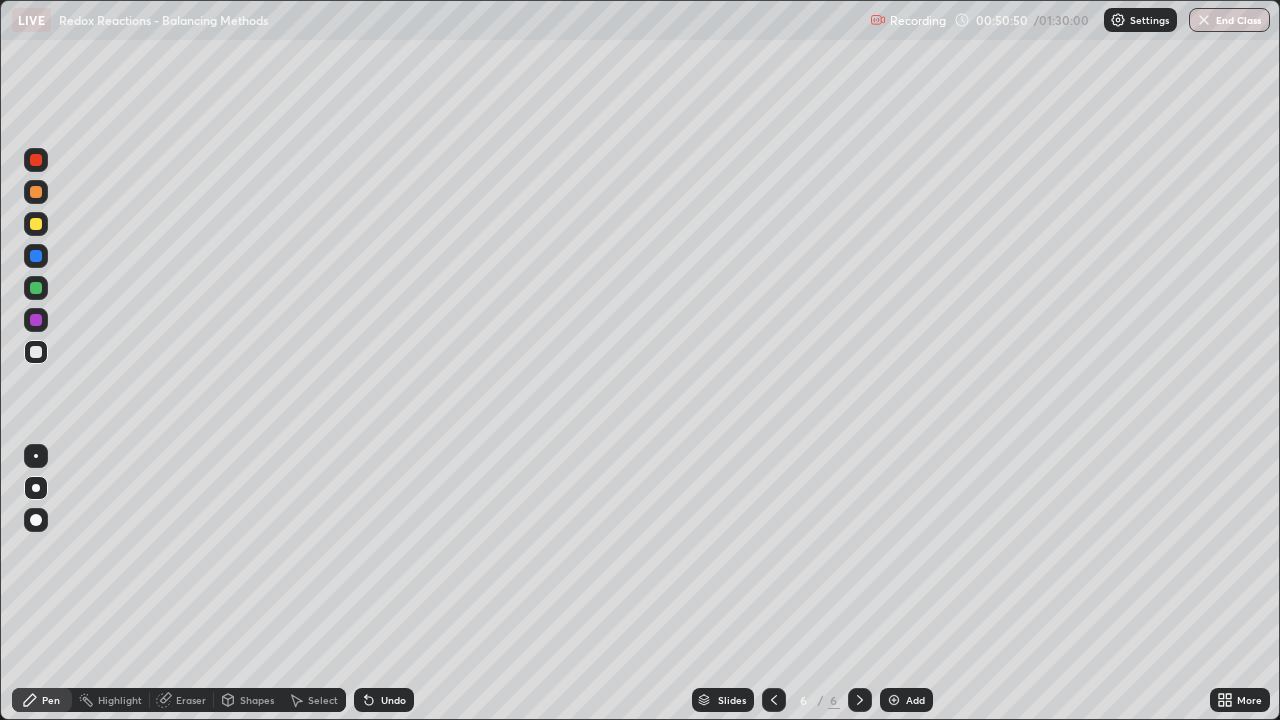 click on "More" at bounding box center (1240, 700) 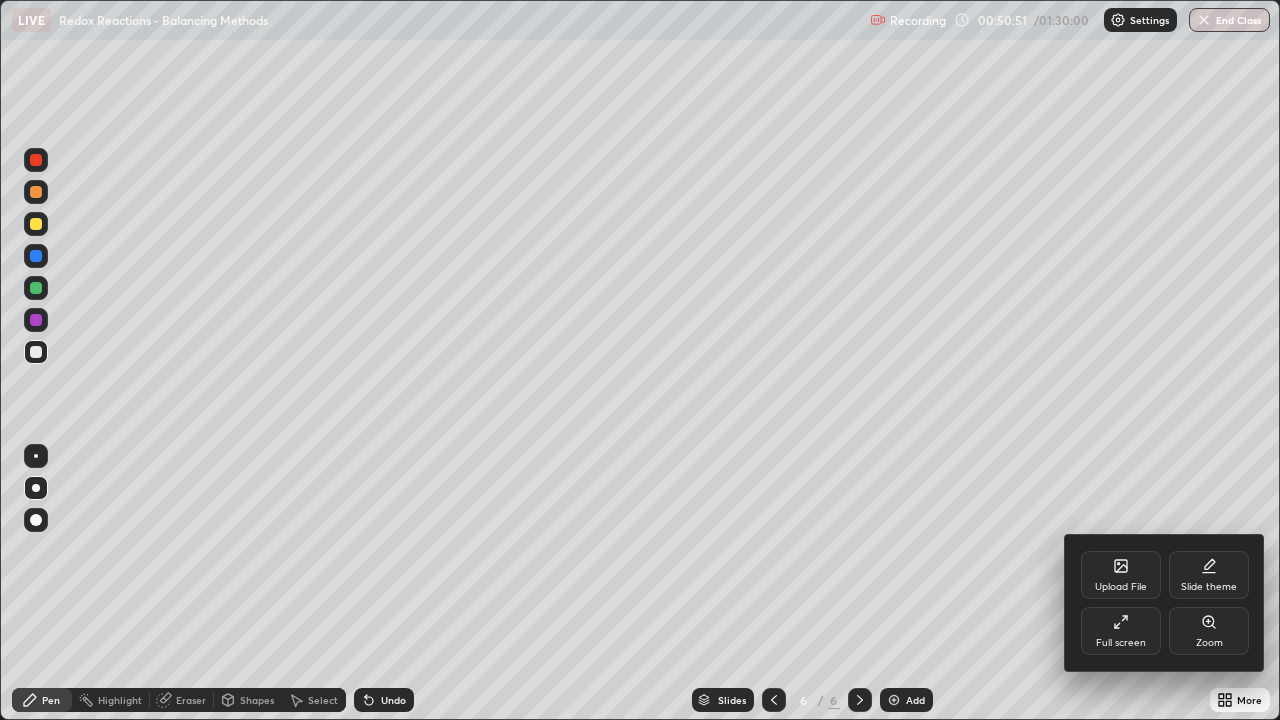 click on "Zoom" at bounding box center [1209, 631] 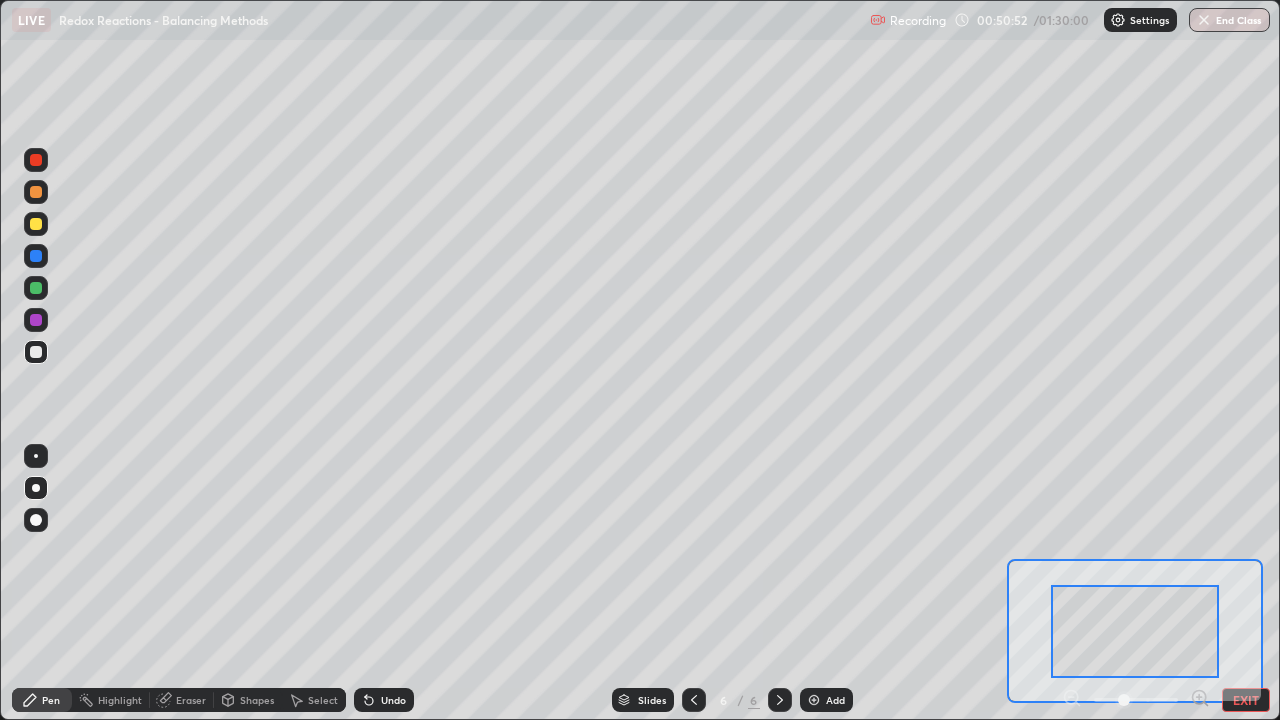 click on "EXIT" at bounding box center [1246, 700] 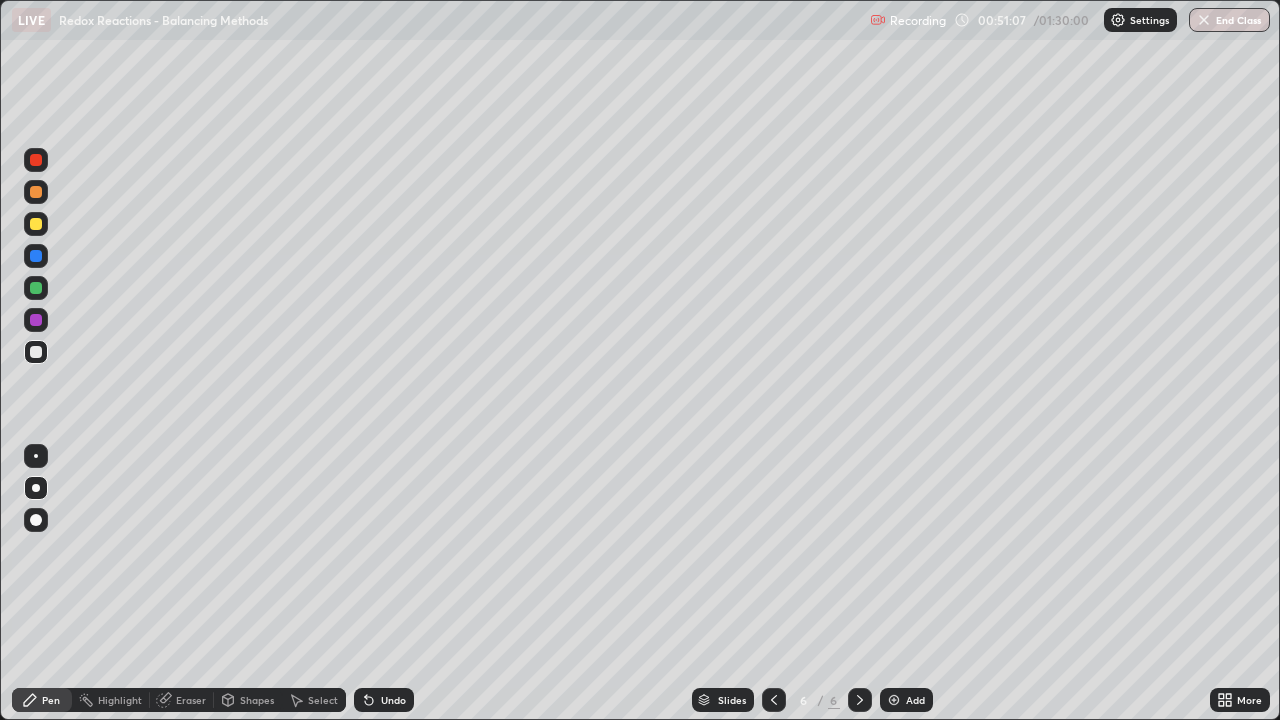 click on "Select" at bounding box center [314, 700] 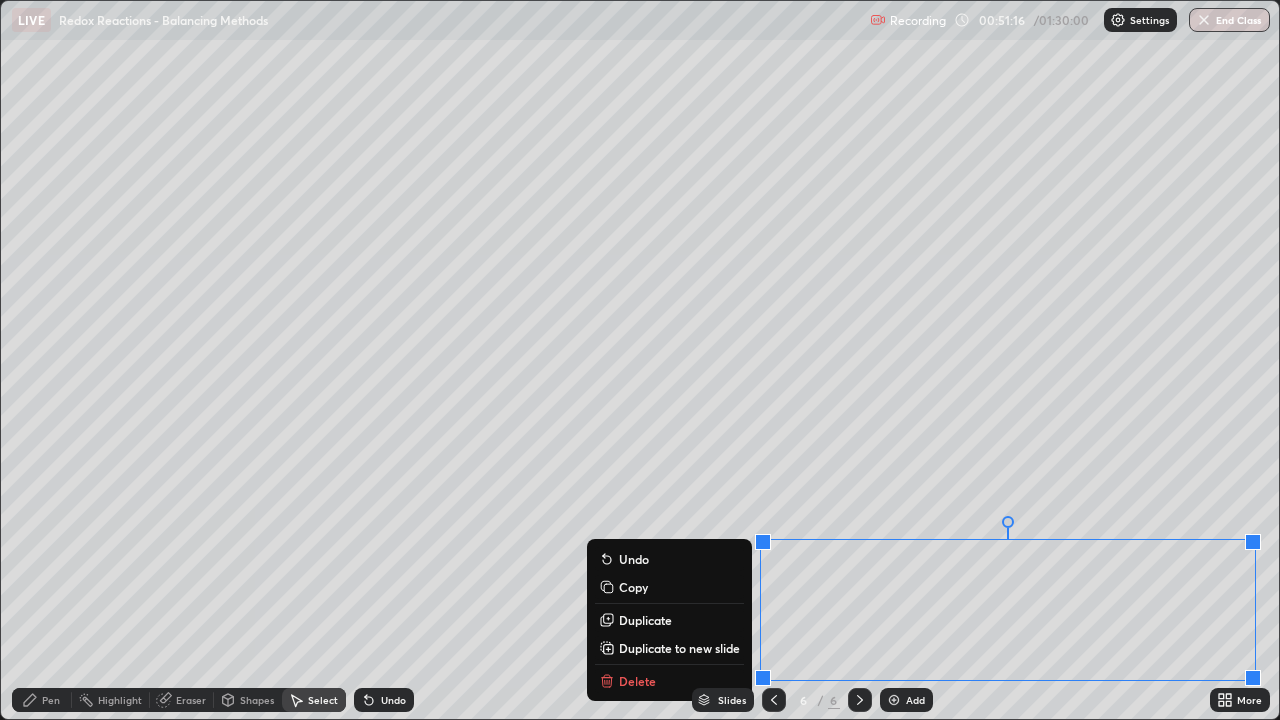 click on "Duplicate to new slide" at bounding box center (679, 648) 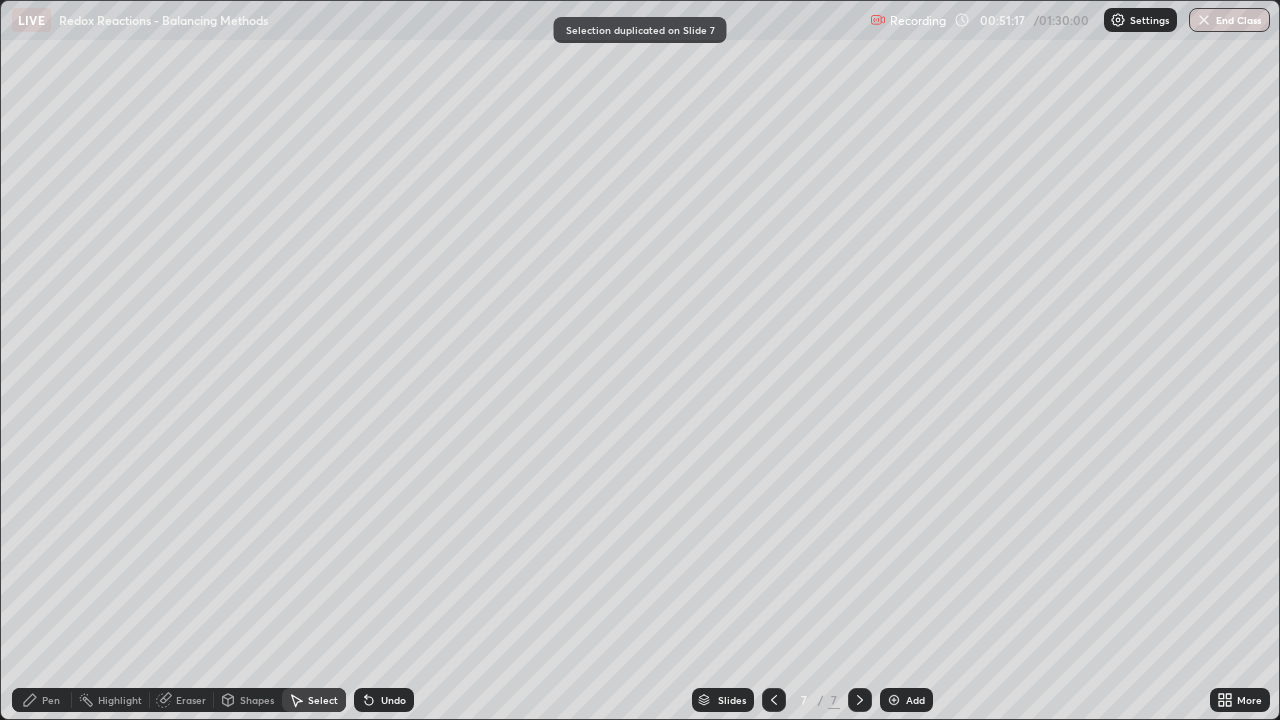 click 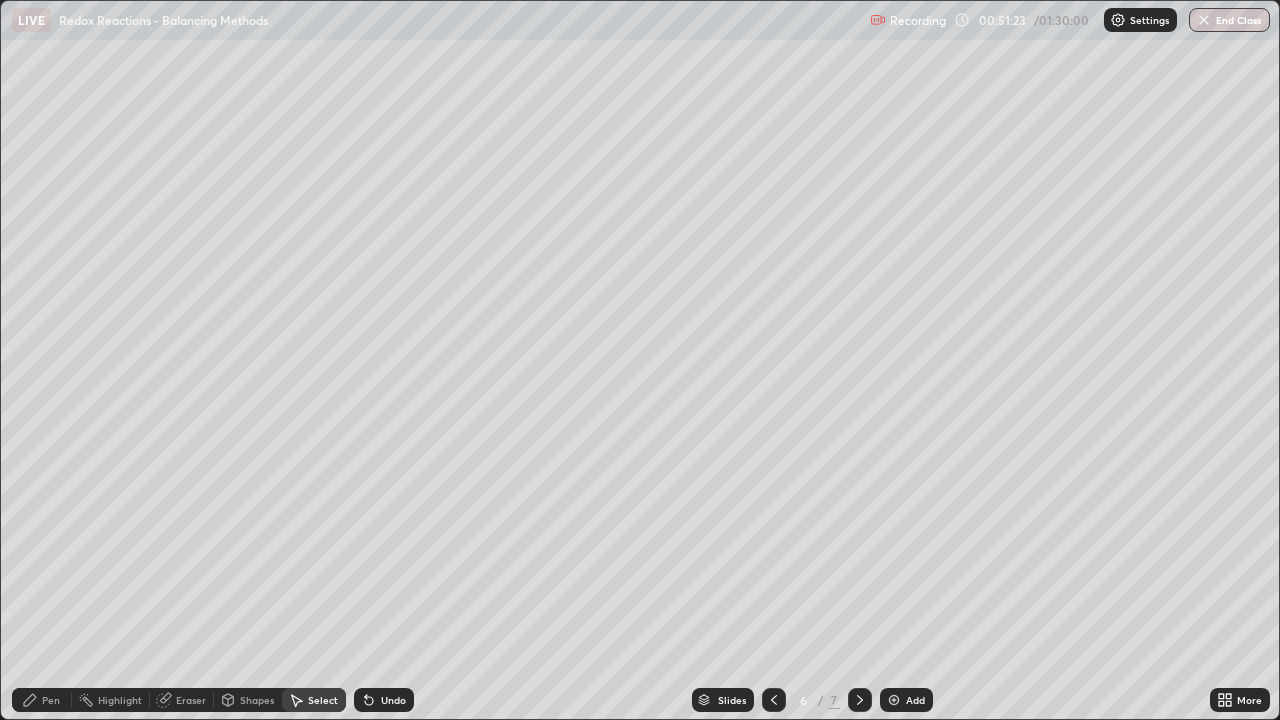 click 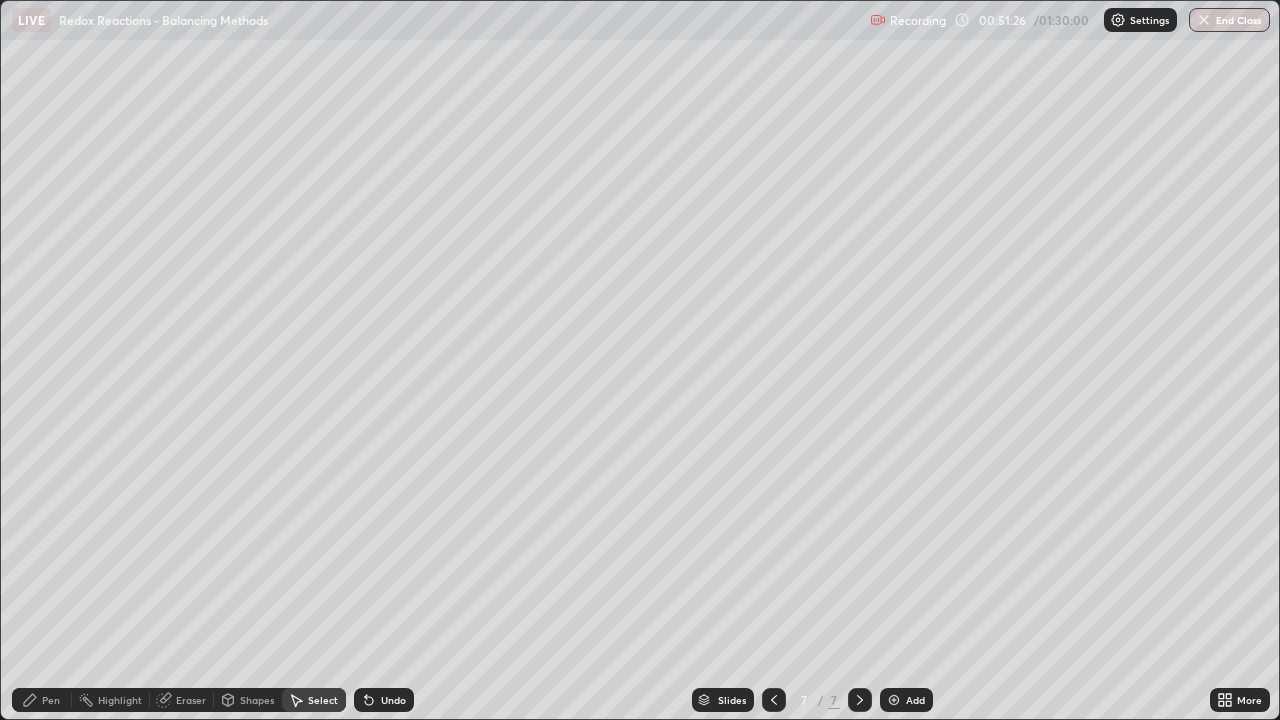 click on "Pen" at bounding box center (42, 700) 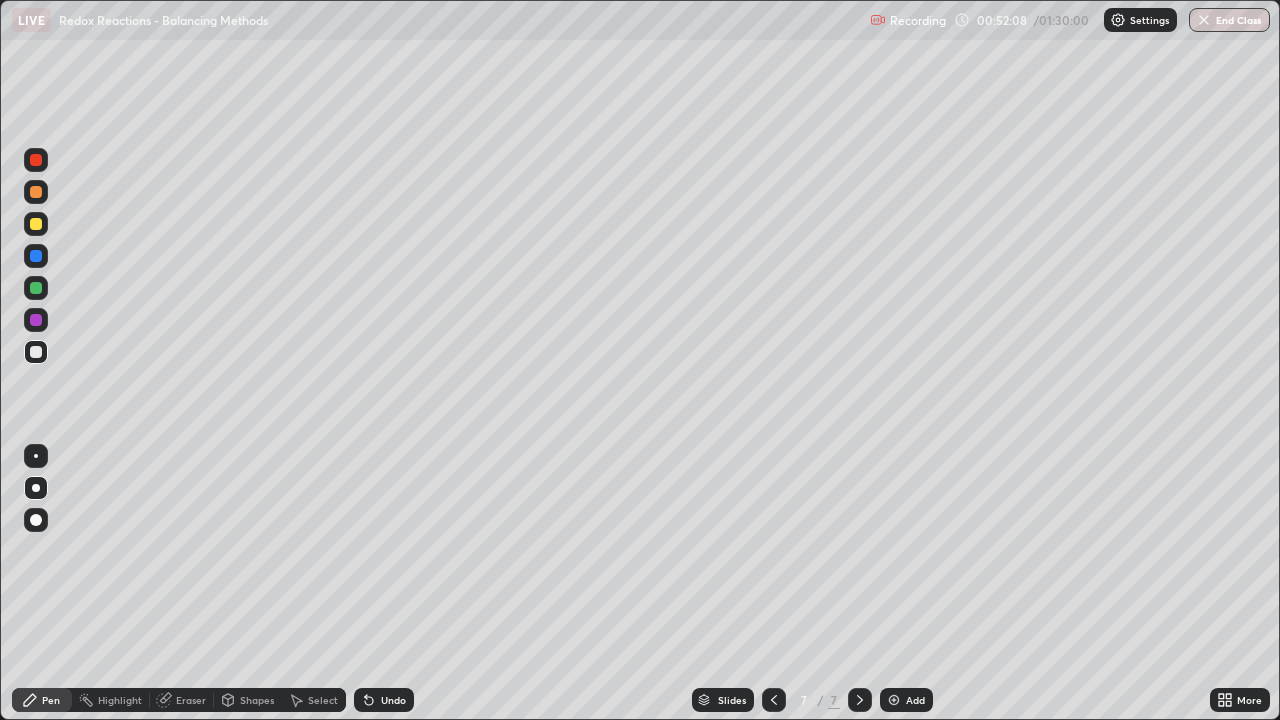 click on "Eraser" at bounding box center [191, 700] 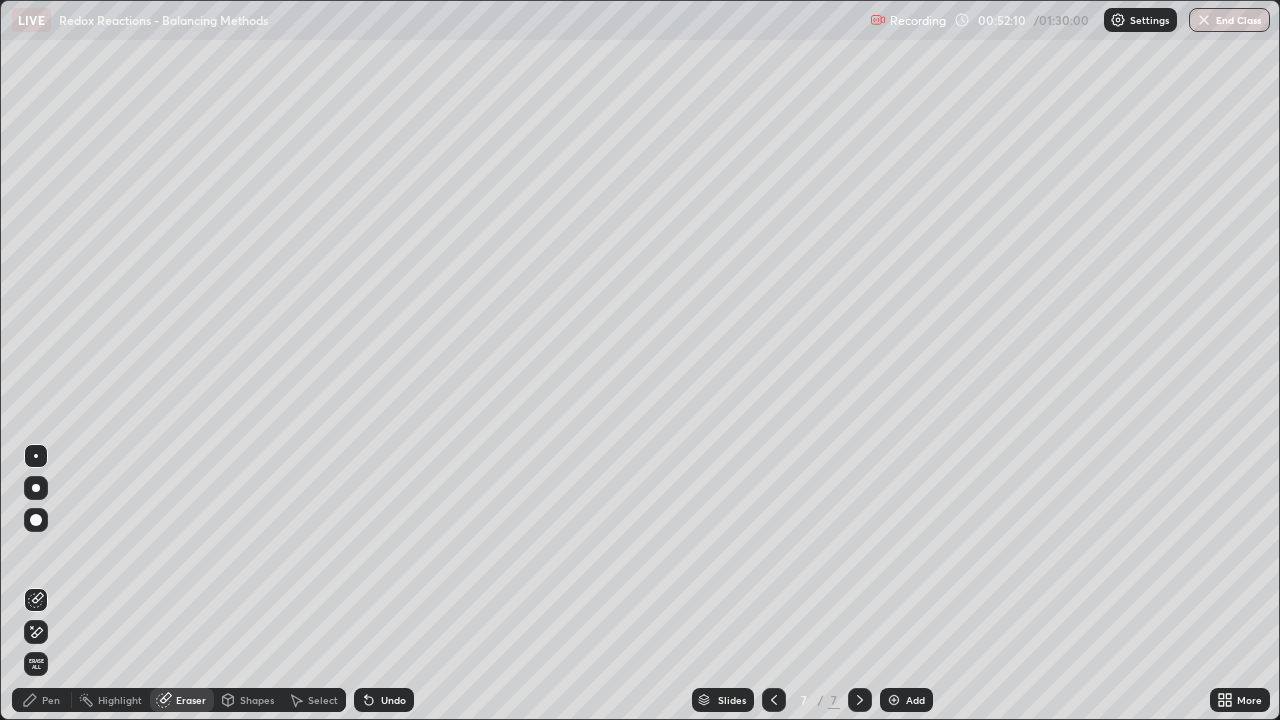 click 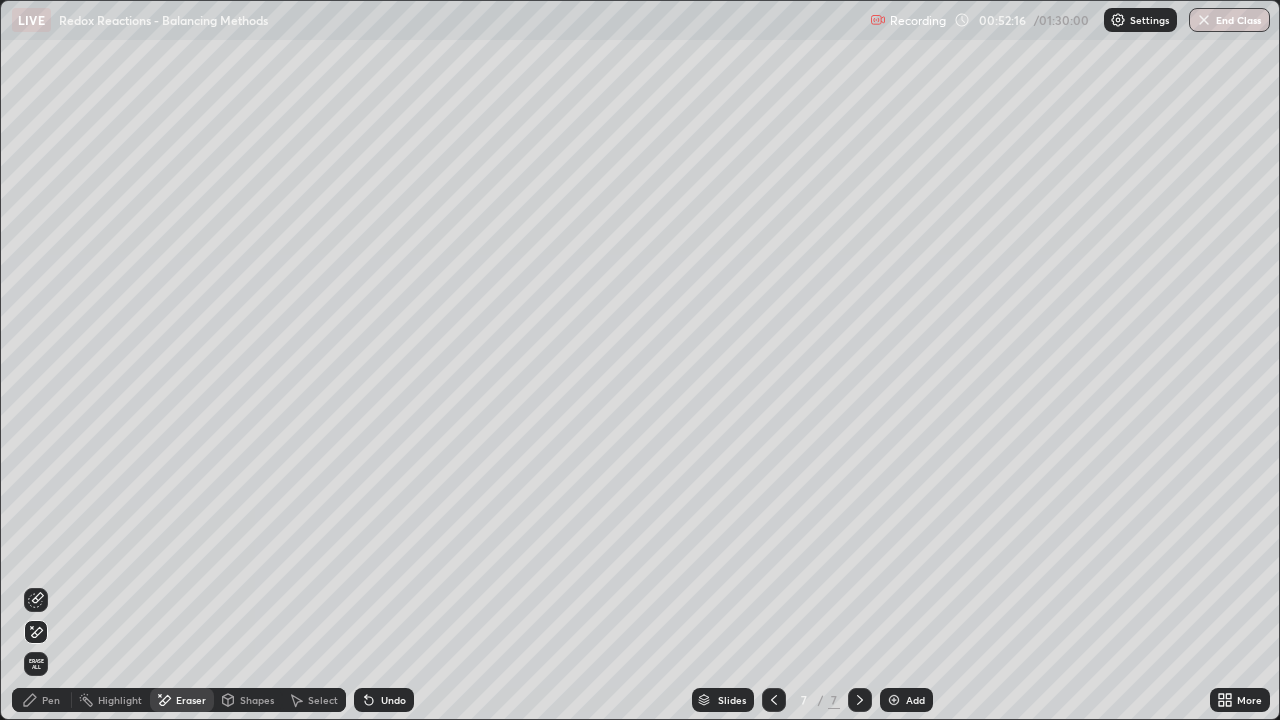click 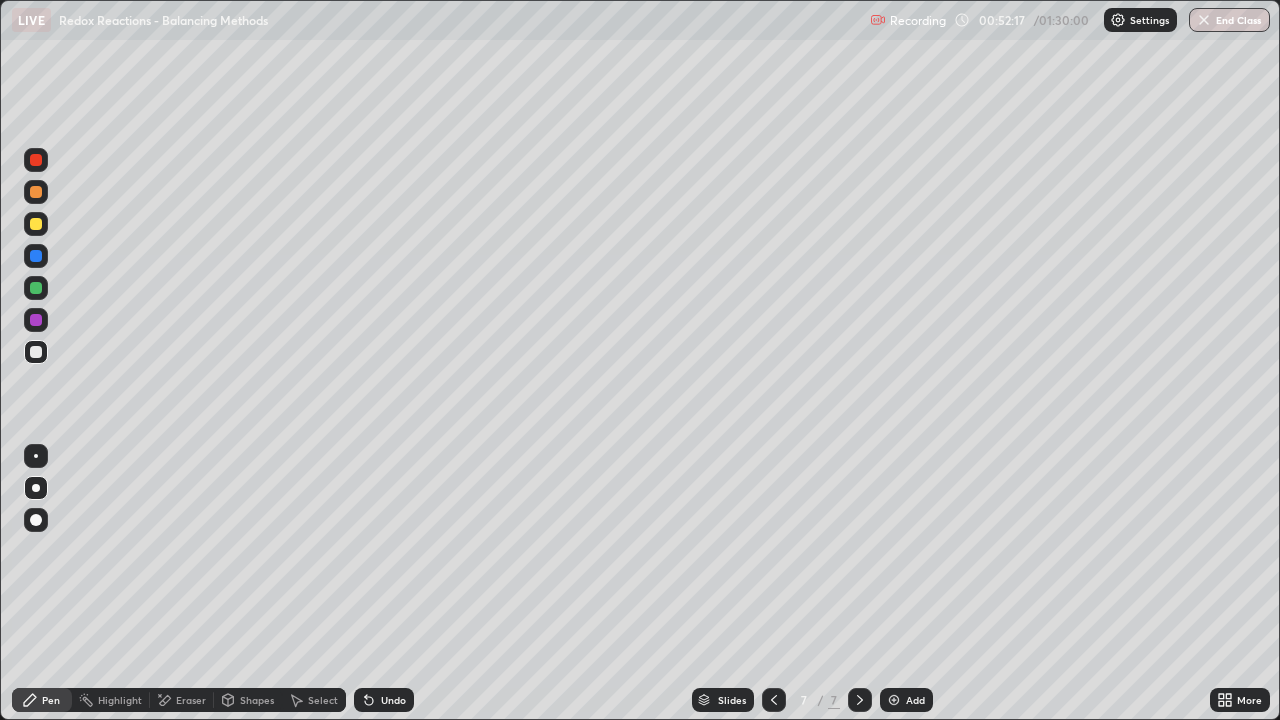 click at bounding box center [36, 352] 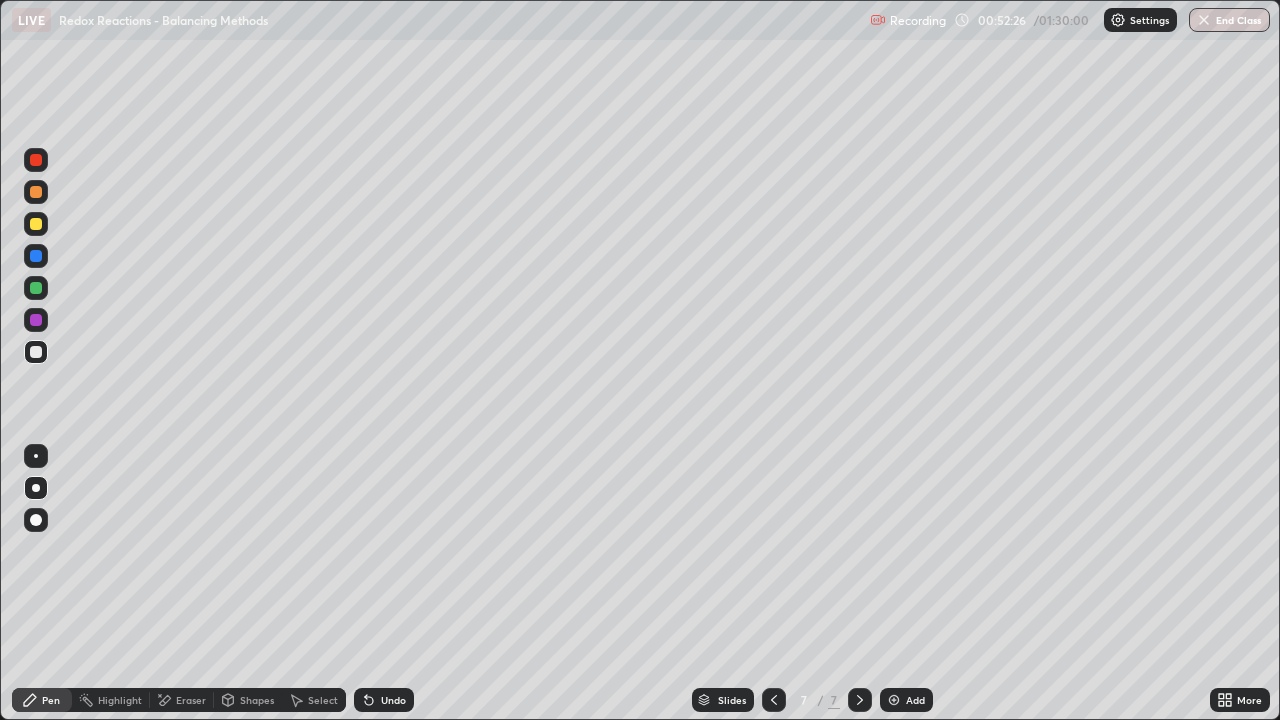 click at bounding box center [36, 320] 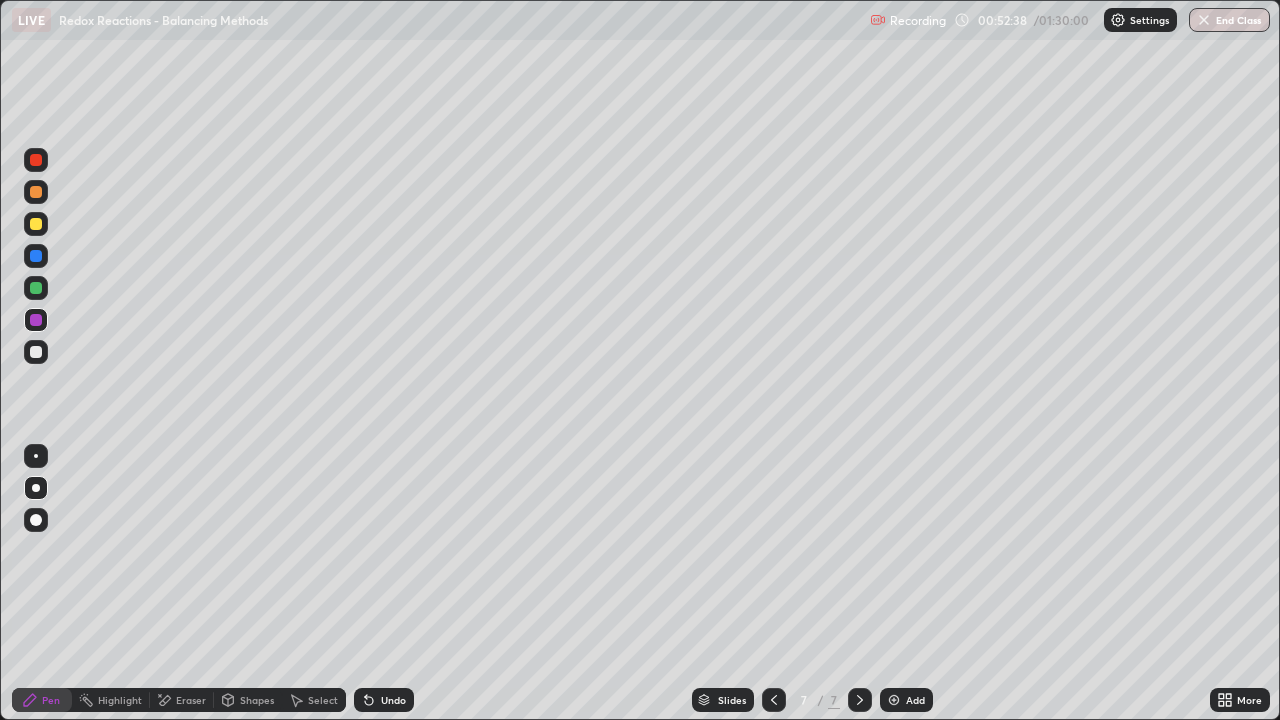 click at bounding box center [36, 352] 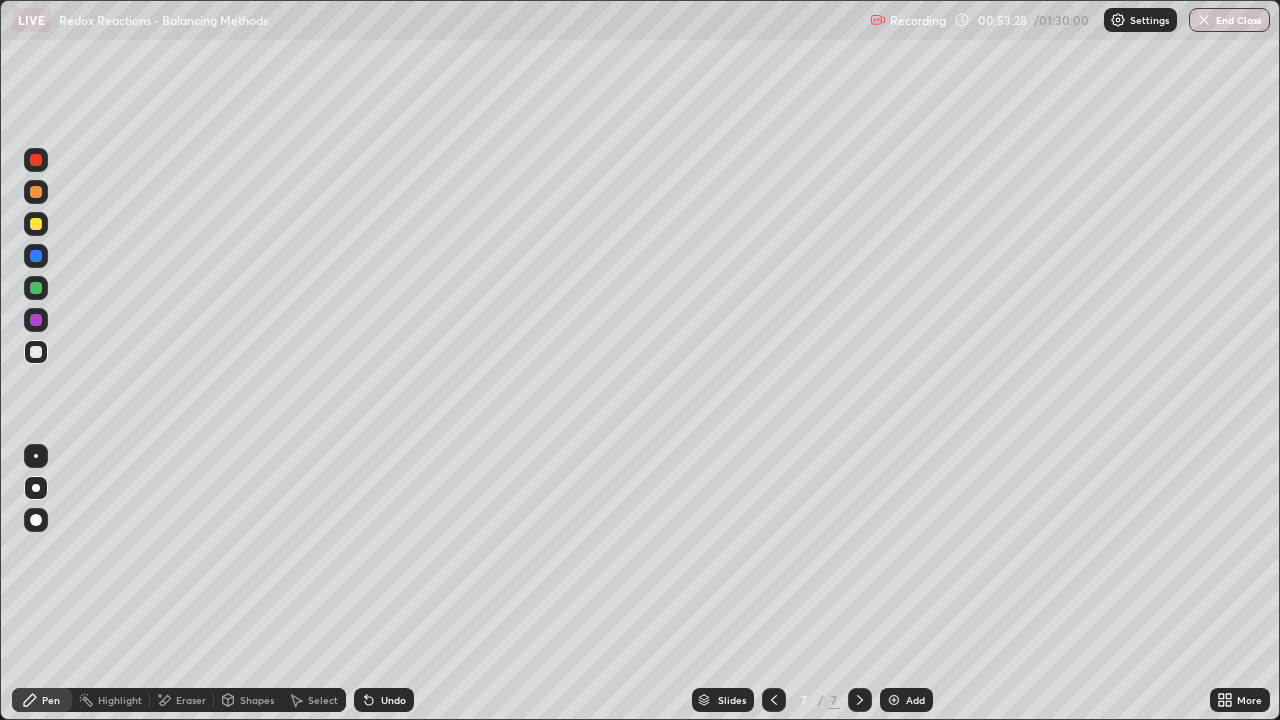 click at bounding box center (36, 320) 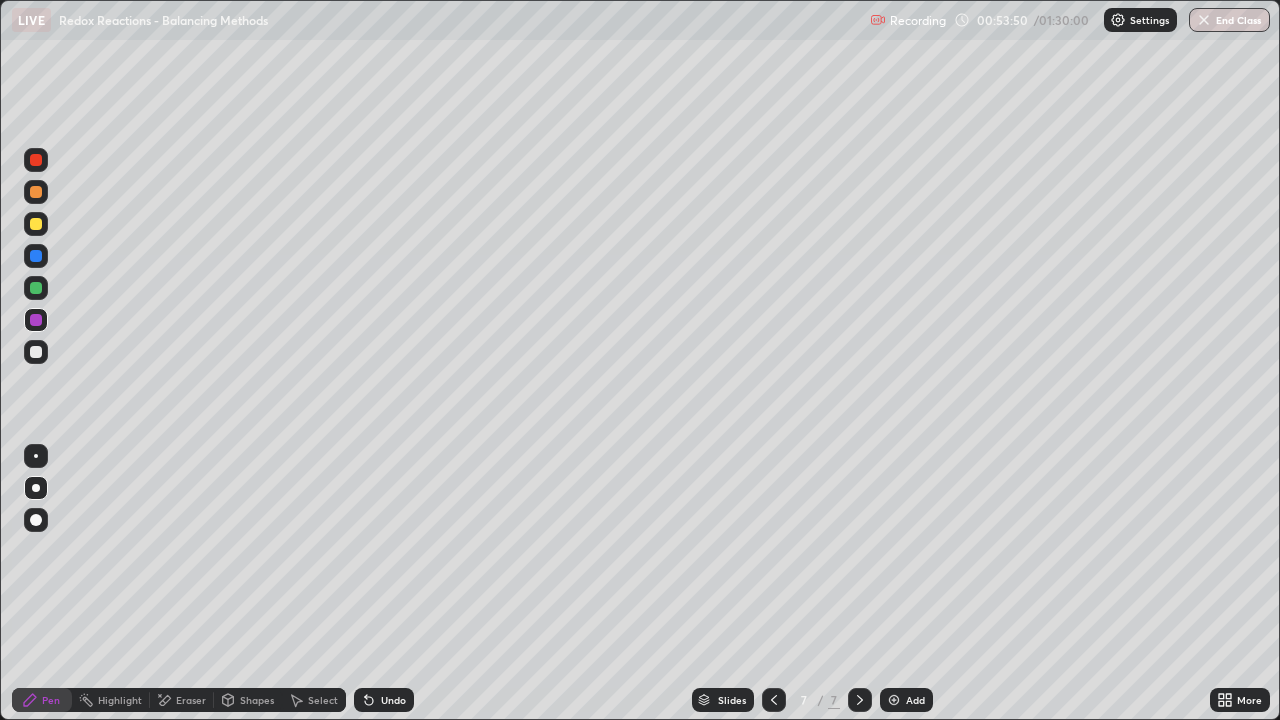 click at bounding box center (36, 352) 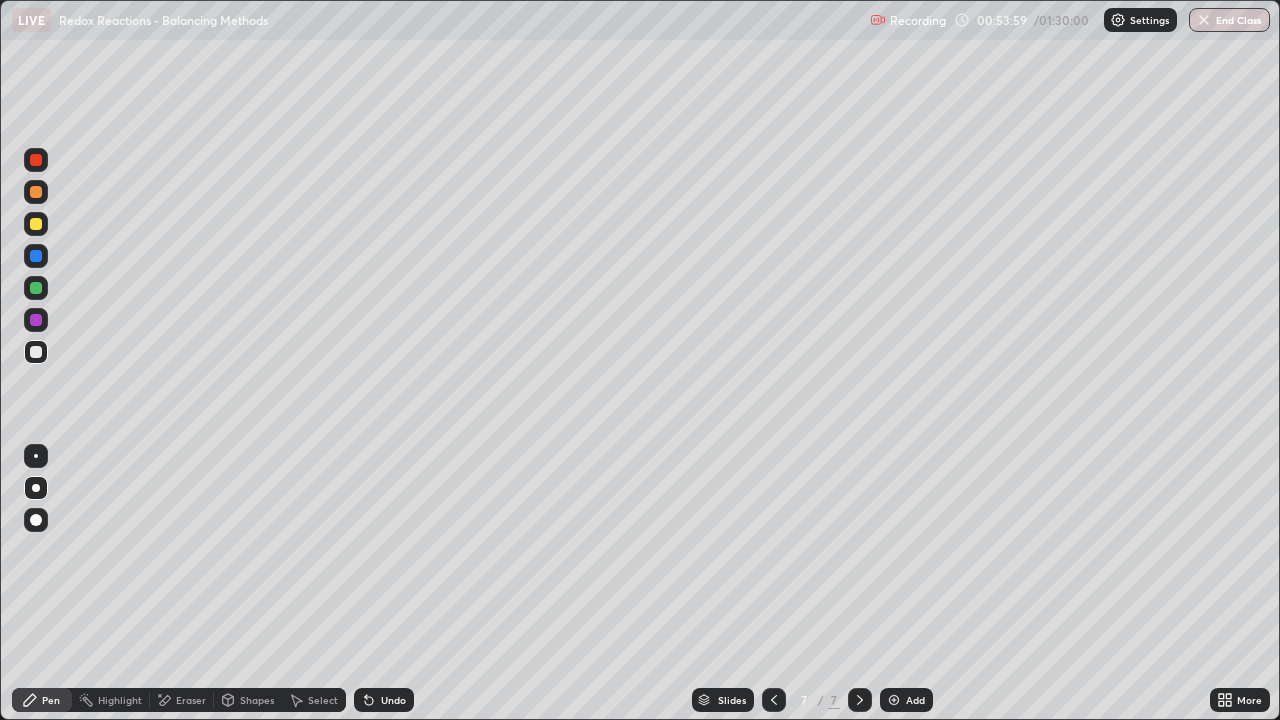 click on "Undo" at bounding box center [393, 700] 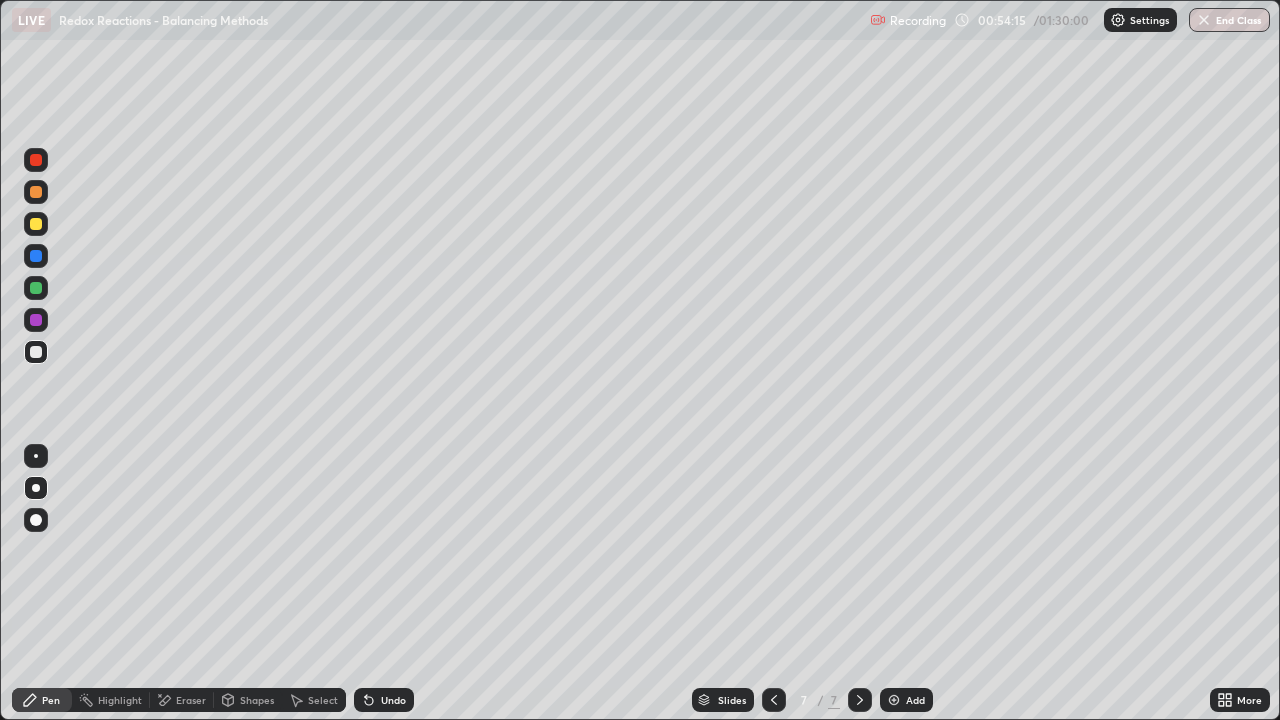 click at bounding box center (36, 320) 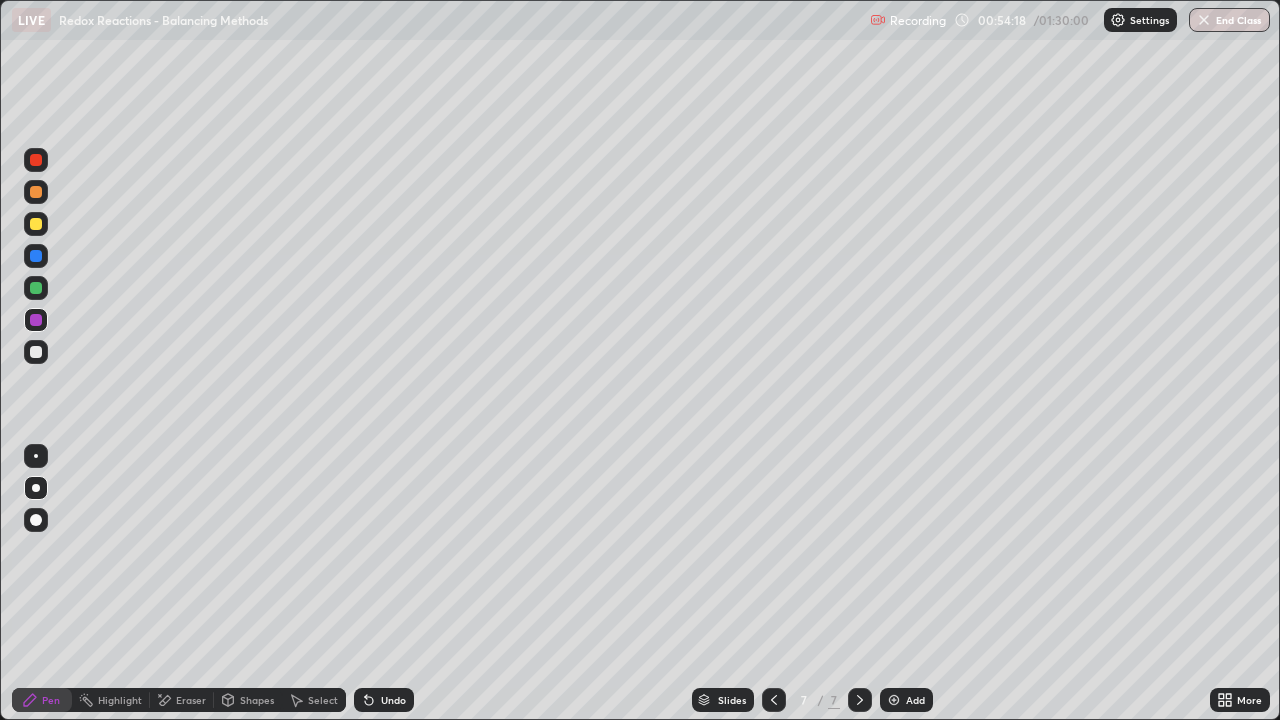 click at bounding box center [36, 352] 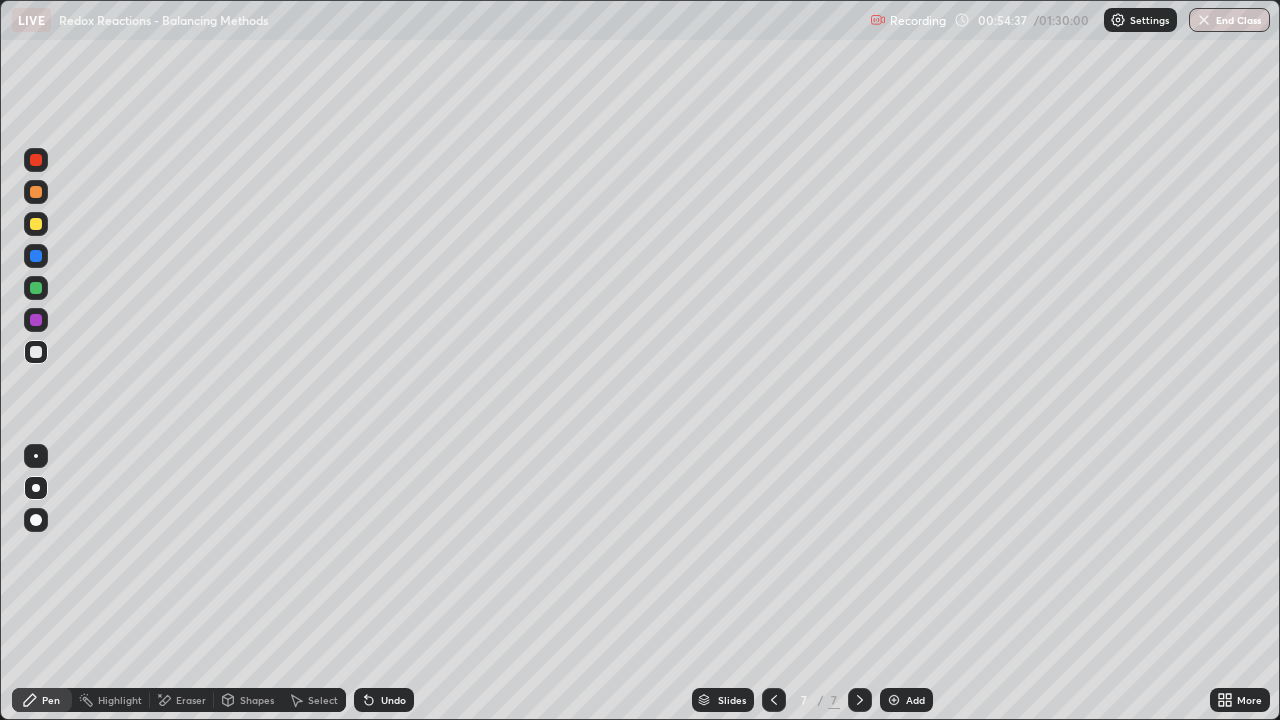 click 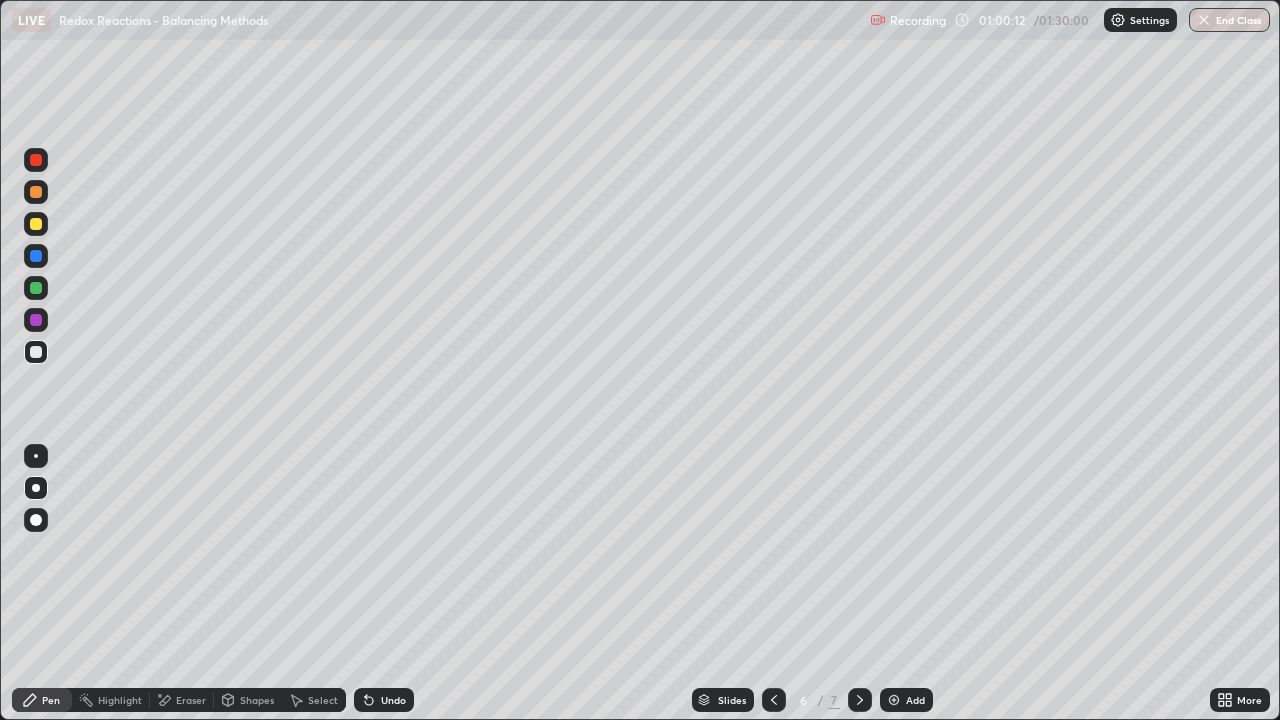 click 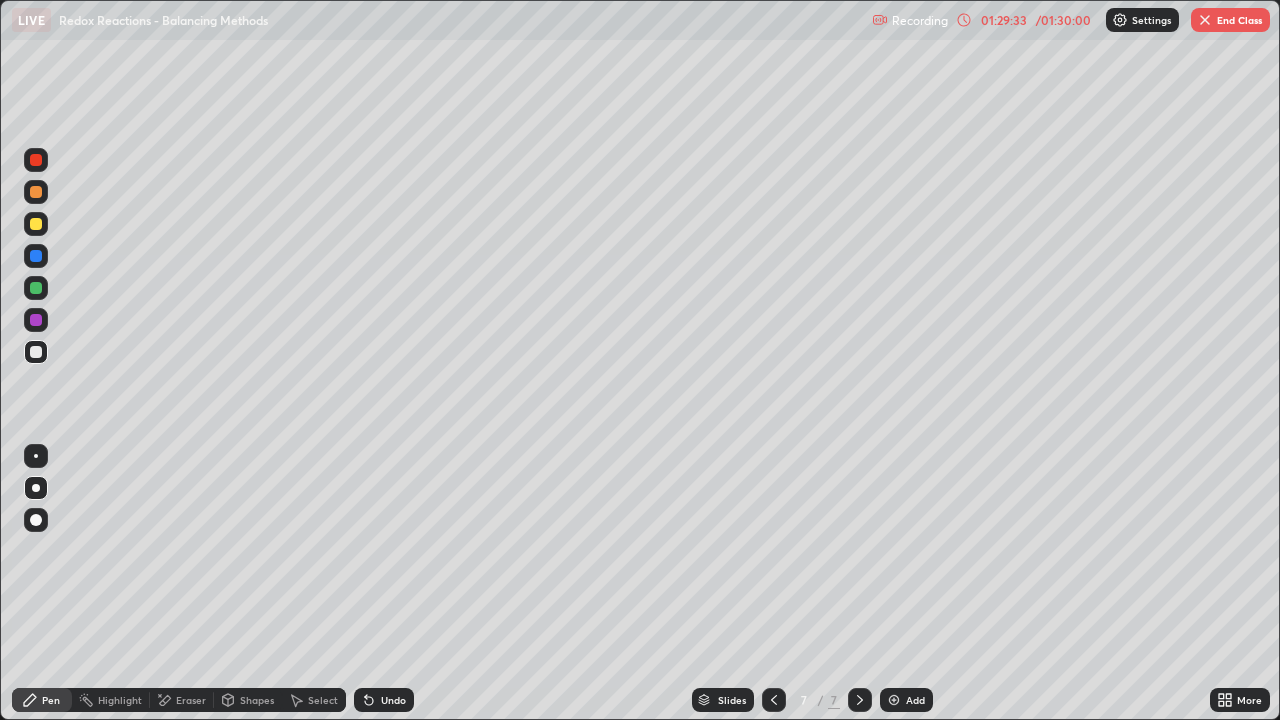click 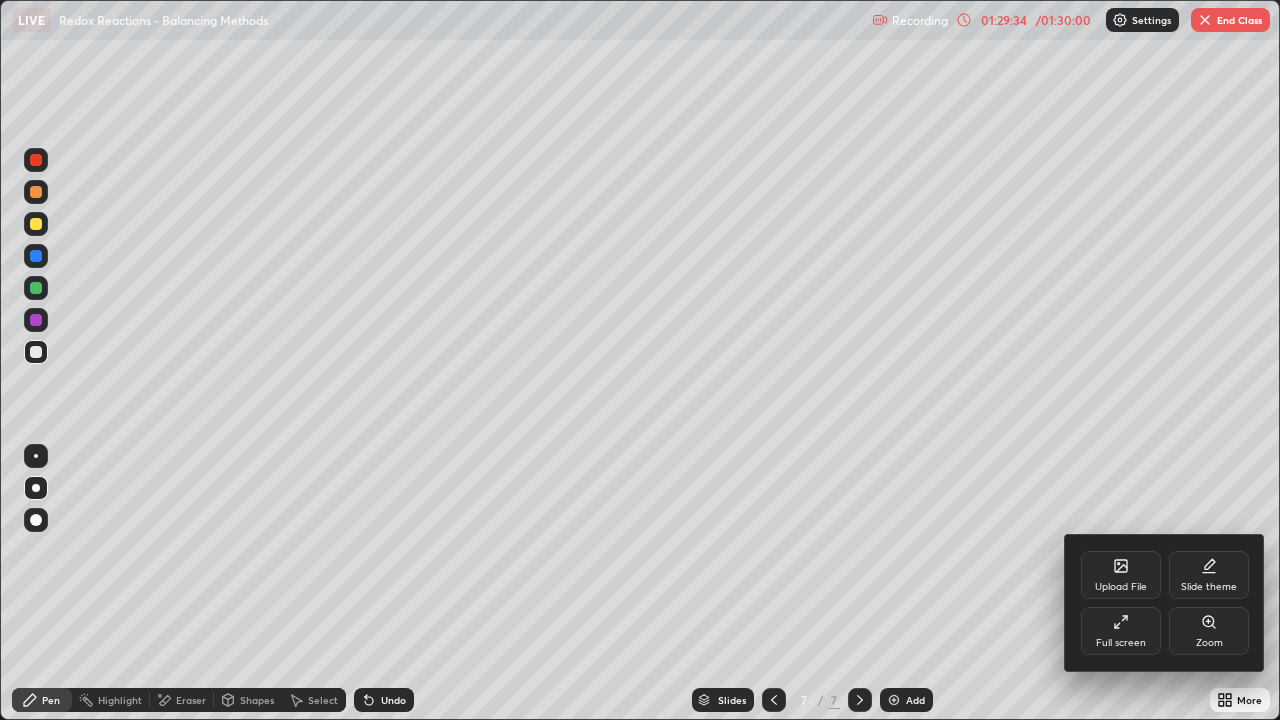 click on "Full screen" at bounding box center [1121, 643] 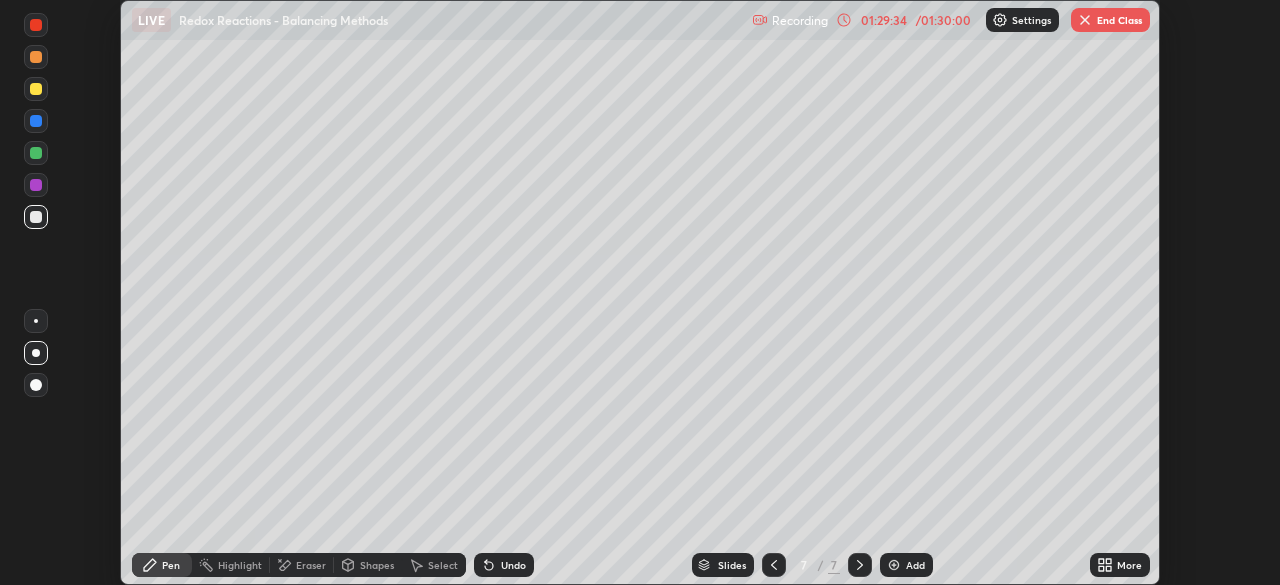 scroll, scrollTop: 585, scrollLeft: 1280, axis: both 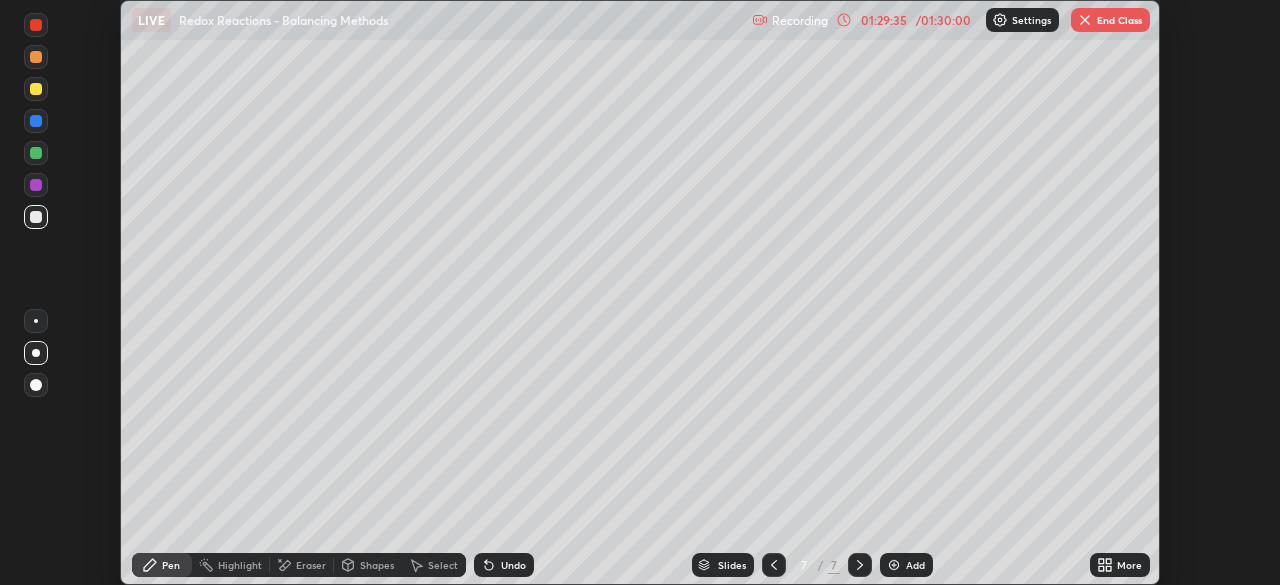 click on "Slides" at bounding box center [732, 565] 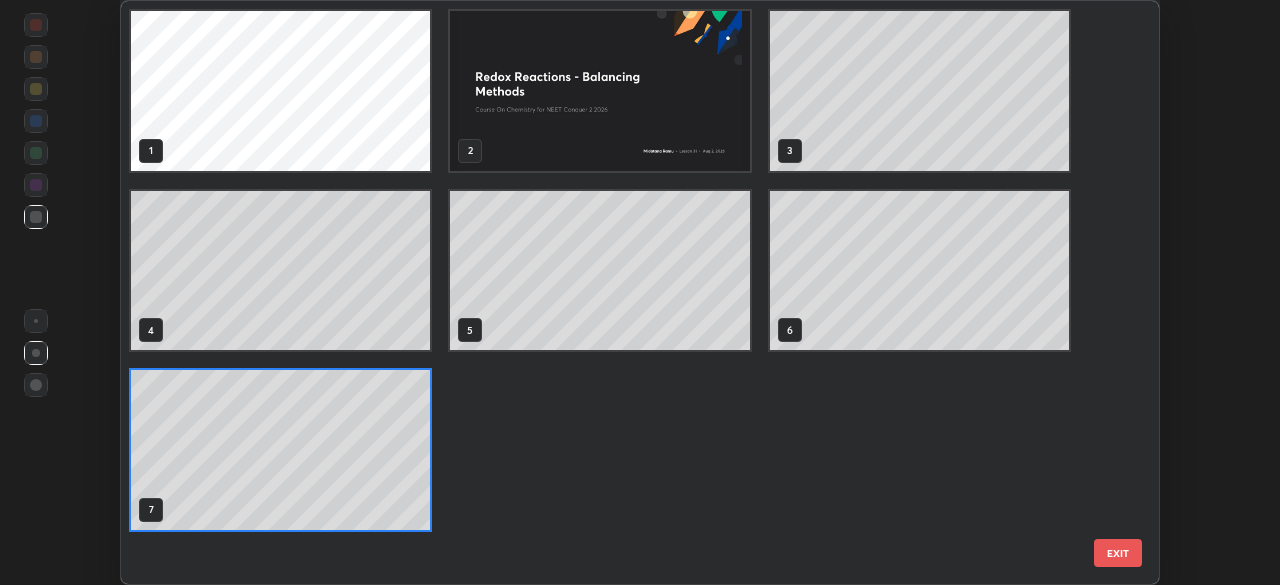 scroll, scrollTop: 7, scrollLeft: 11, axis: both 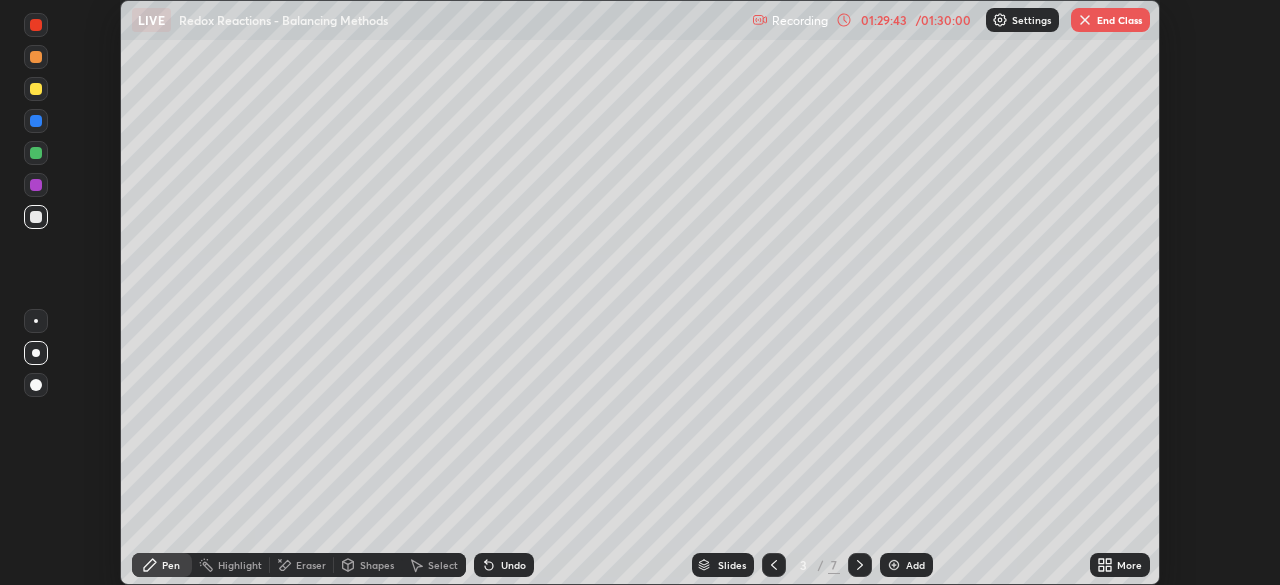 click 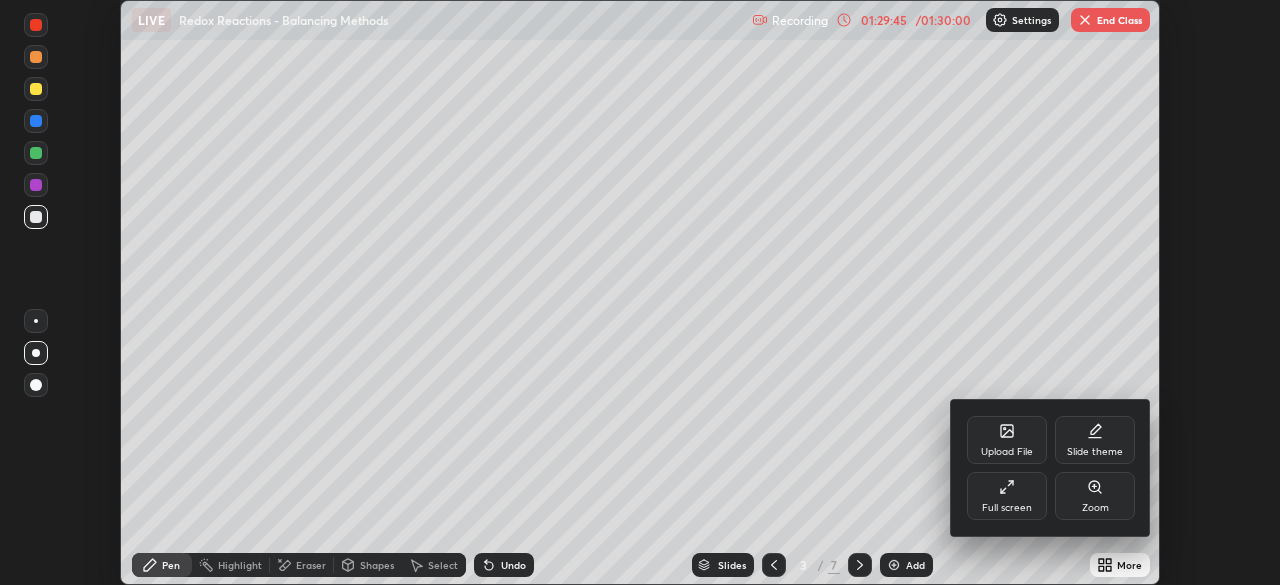 click at bounding box center [640, 292] 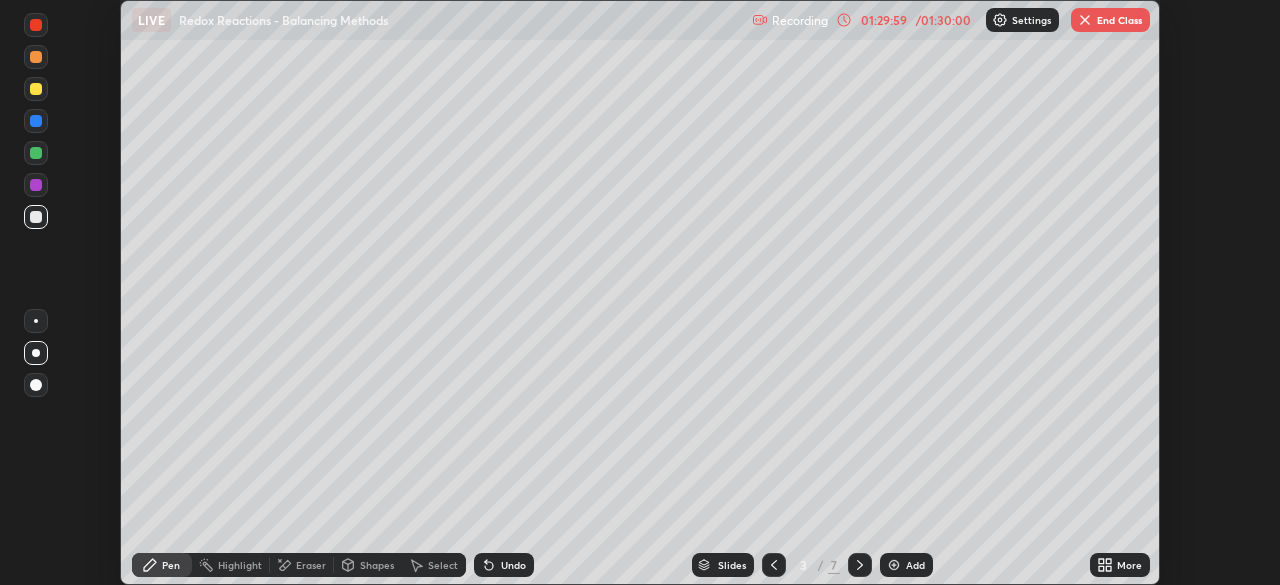 click on "End Class" at bounding box center (1110, 20) 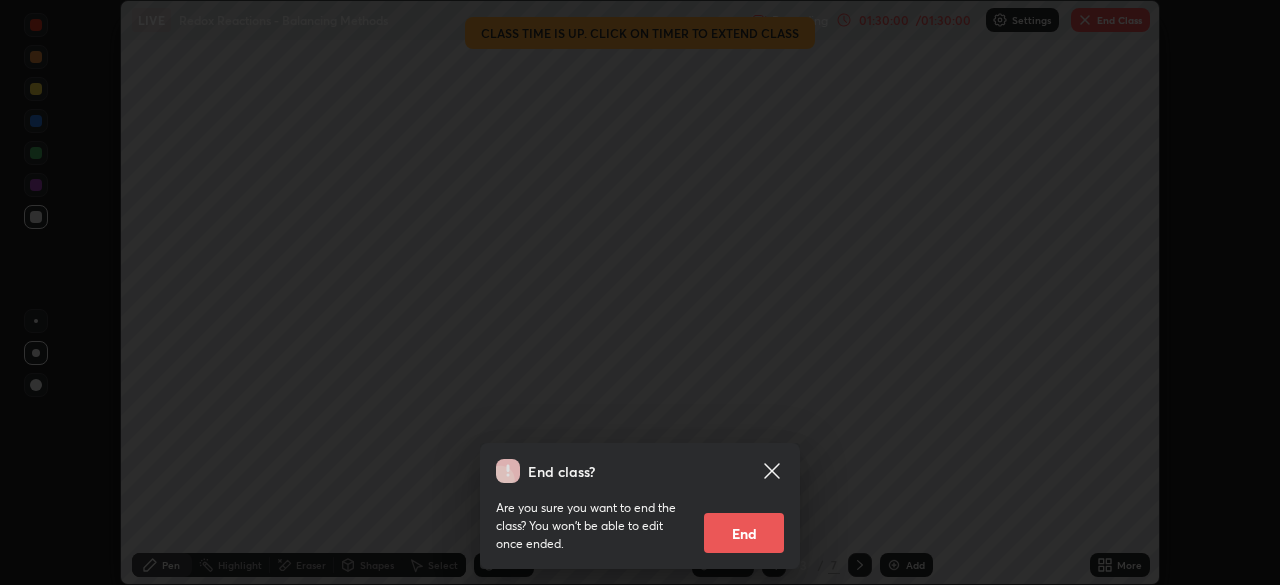 click on "End" at bounding box center (744, 533) 